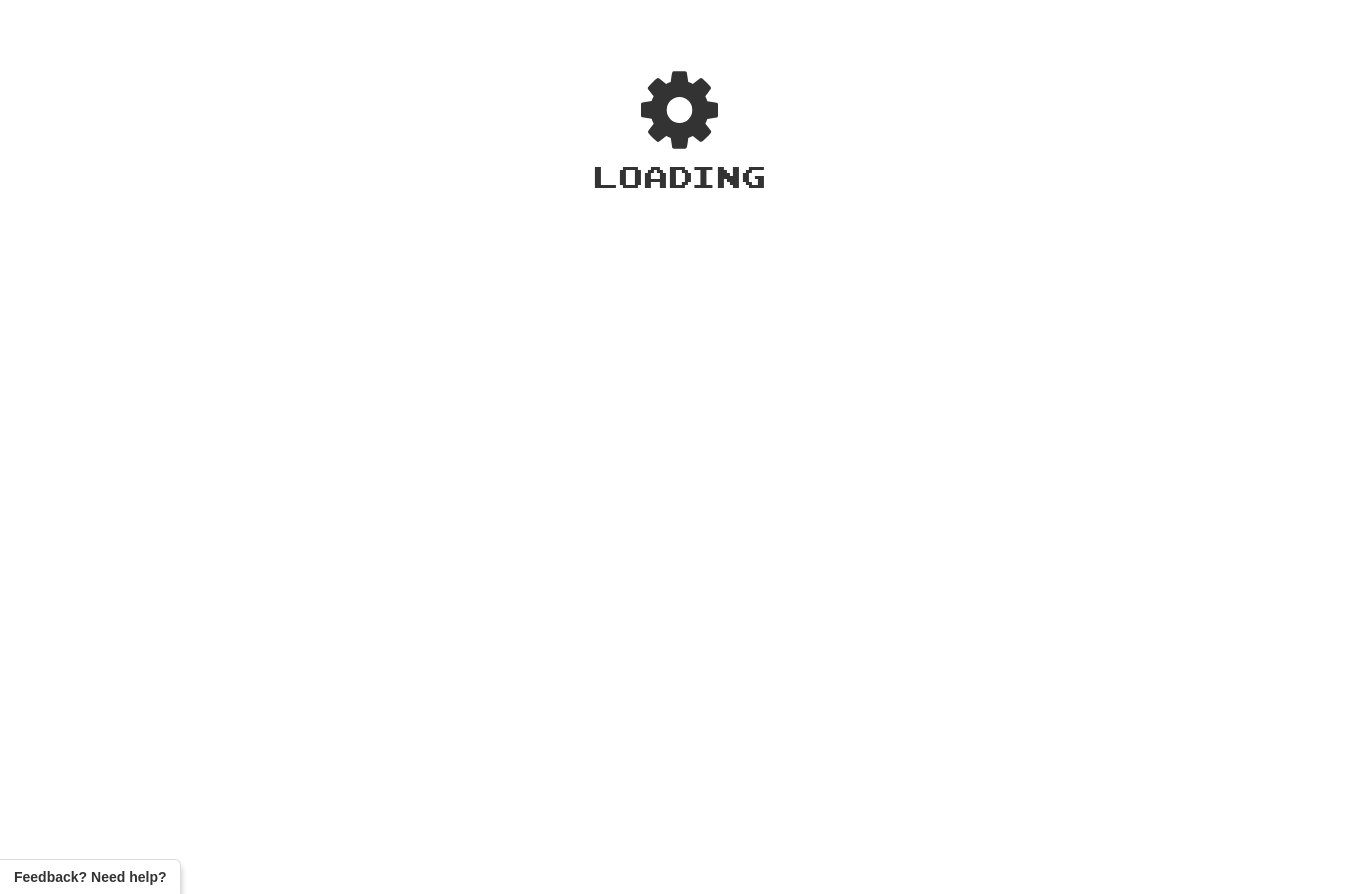 scroll, scrollTop: 0, scrollLeft: 0, axis: both 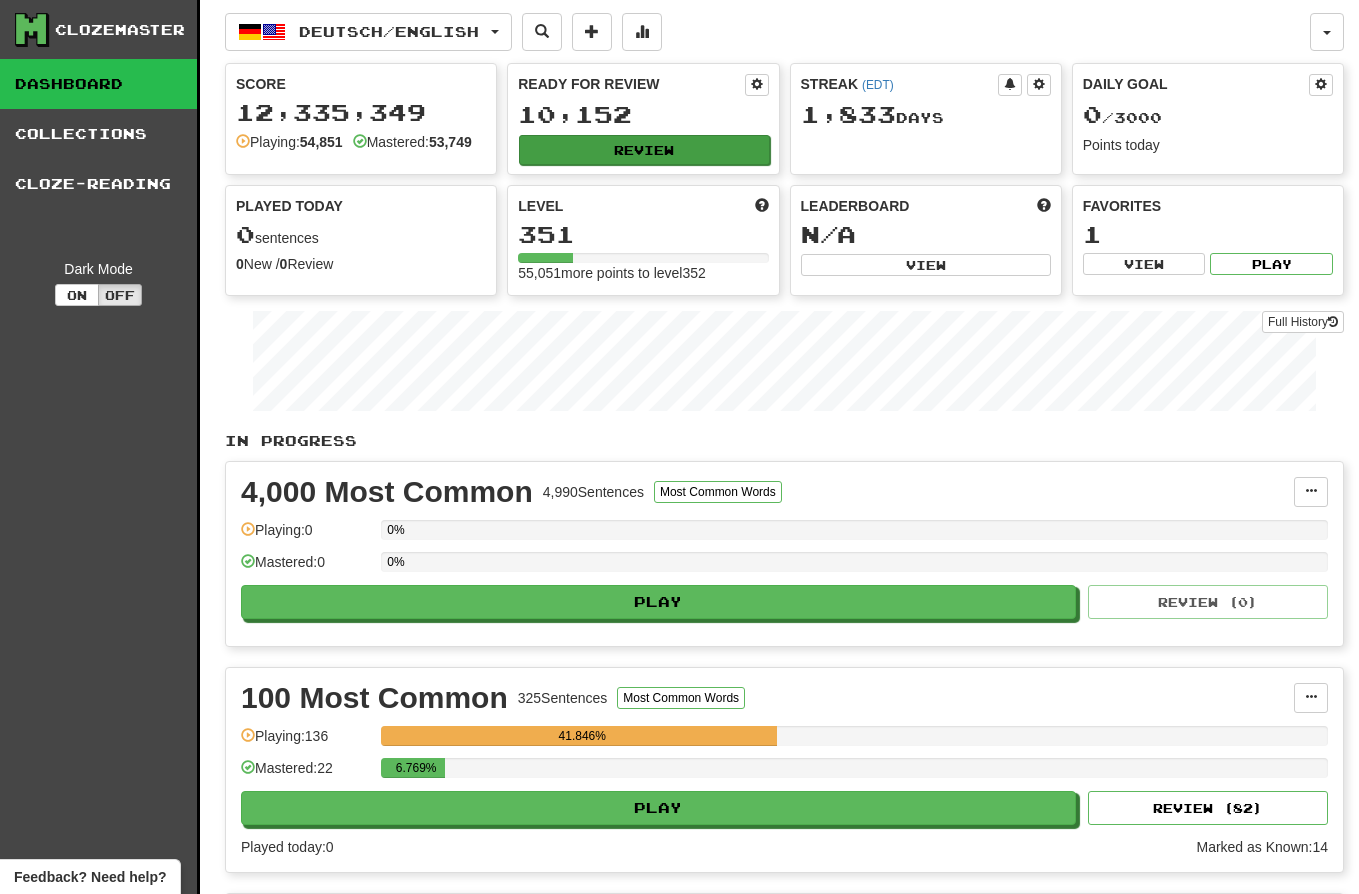 click on "Review" at bounding box center [644, 150] 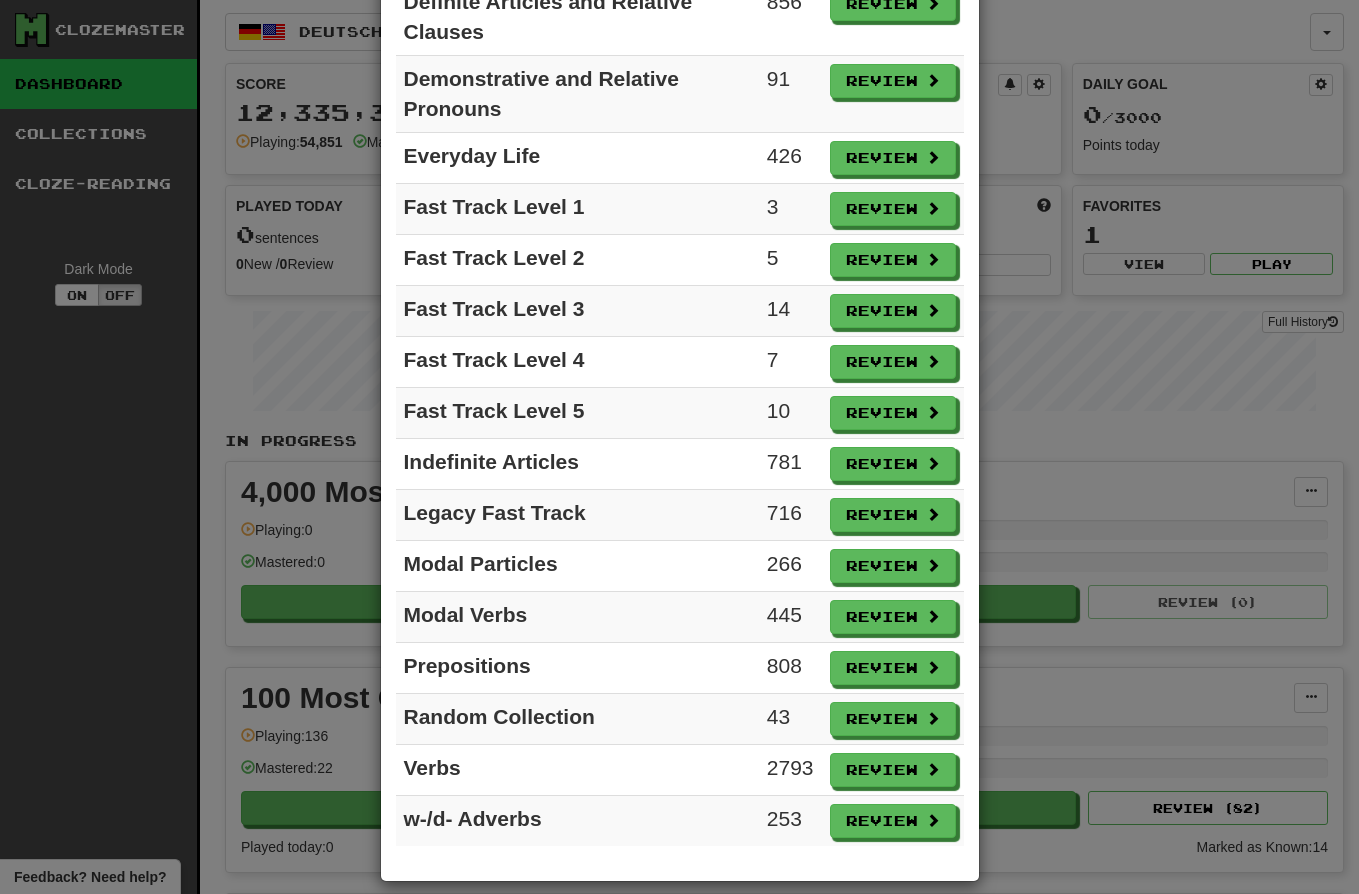 scroll, scrollTop: 563, scrollLeft: 0, axis: vertical 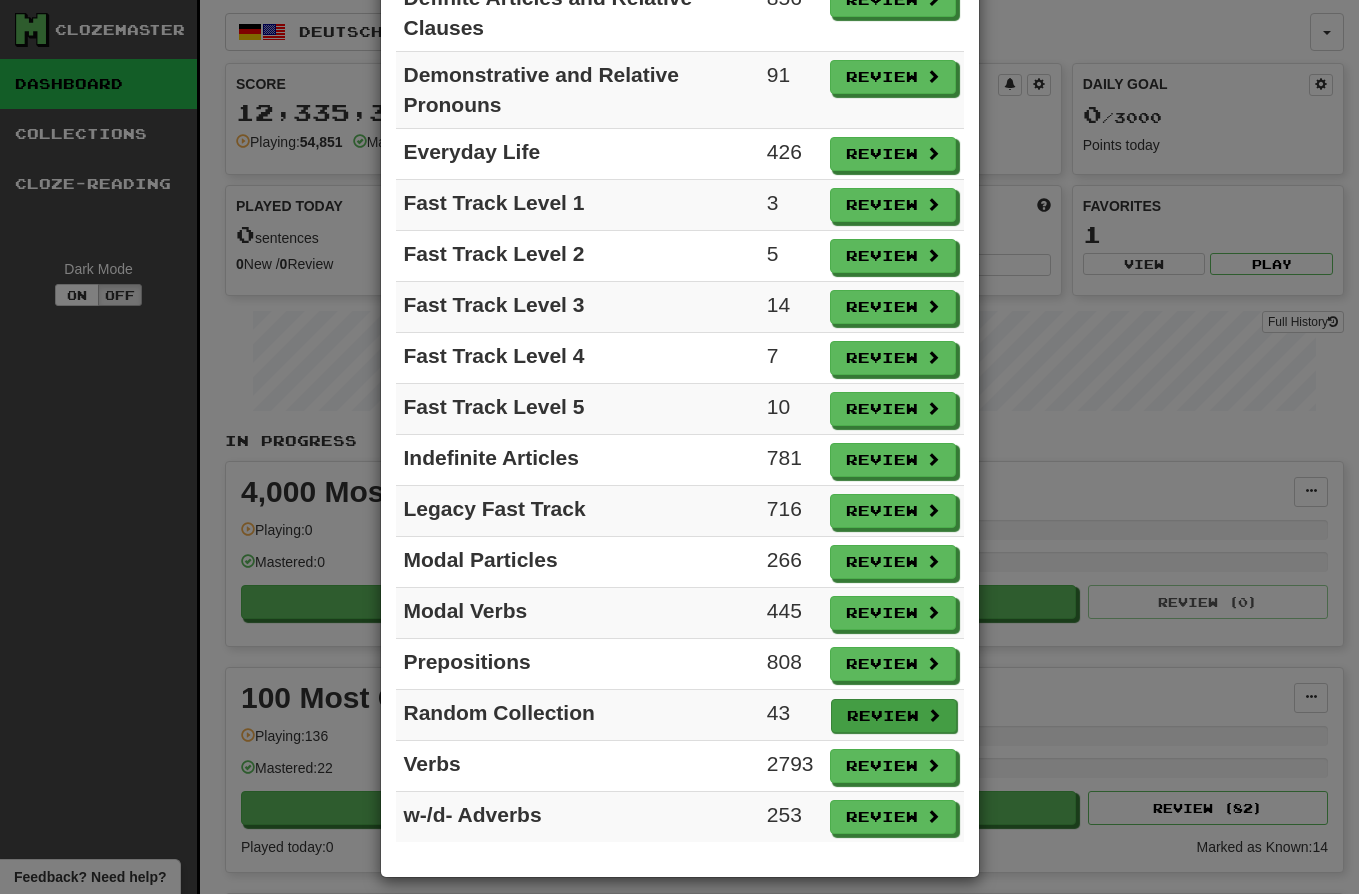 click on "Review" at bounding box center (894, 716) 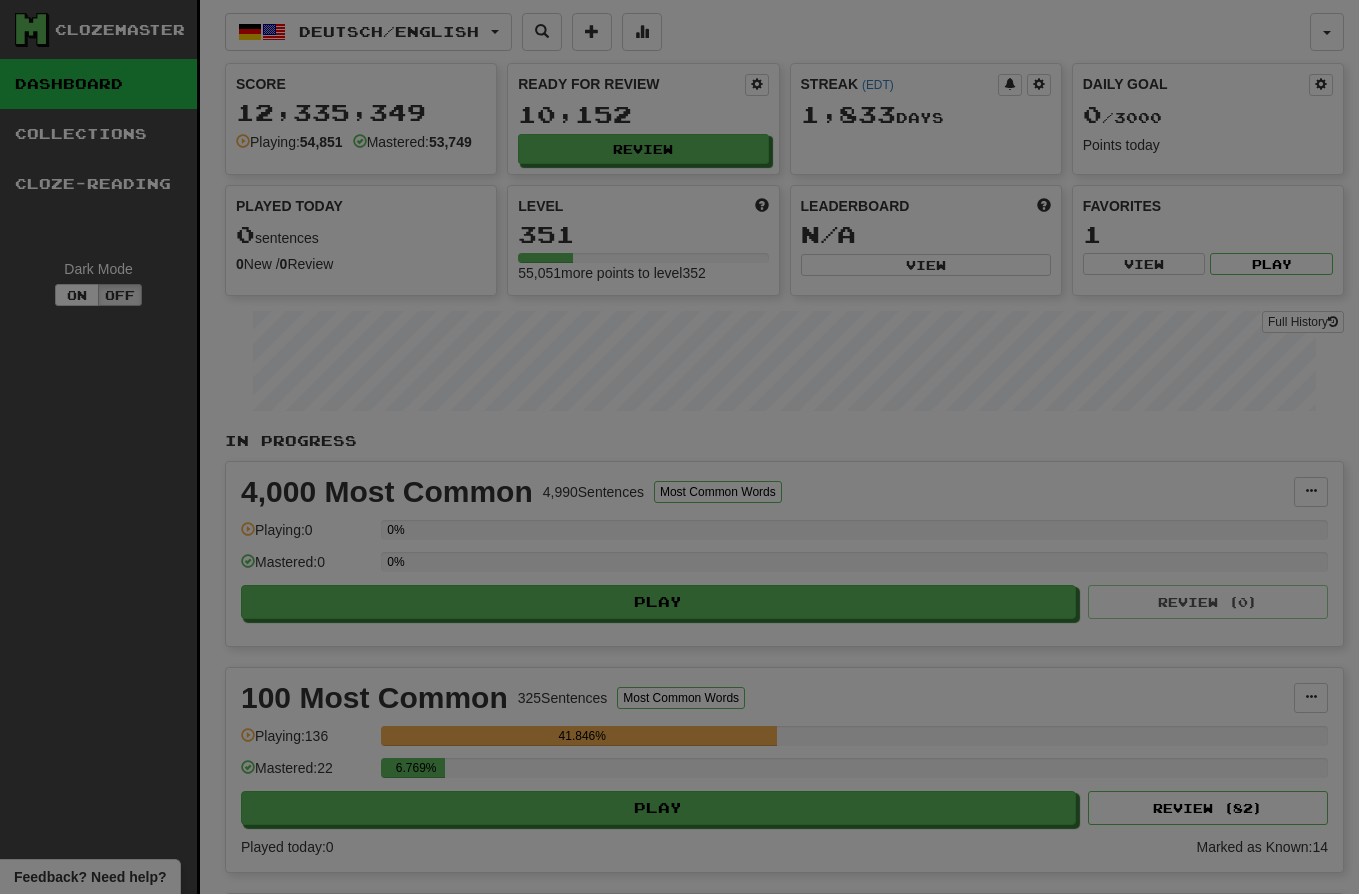 select on "**" 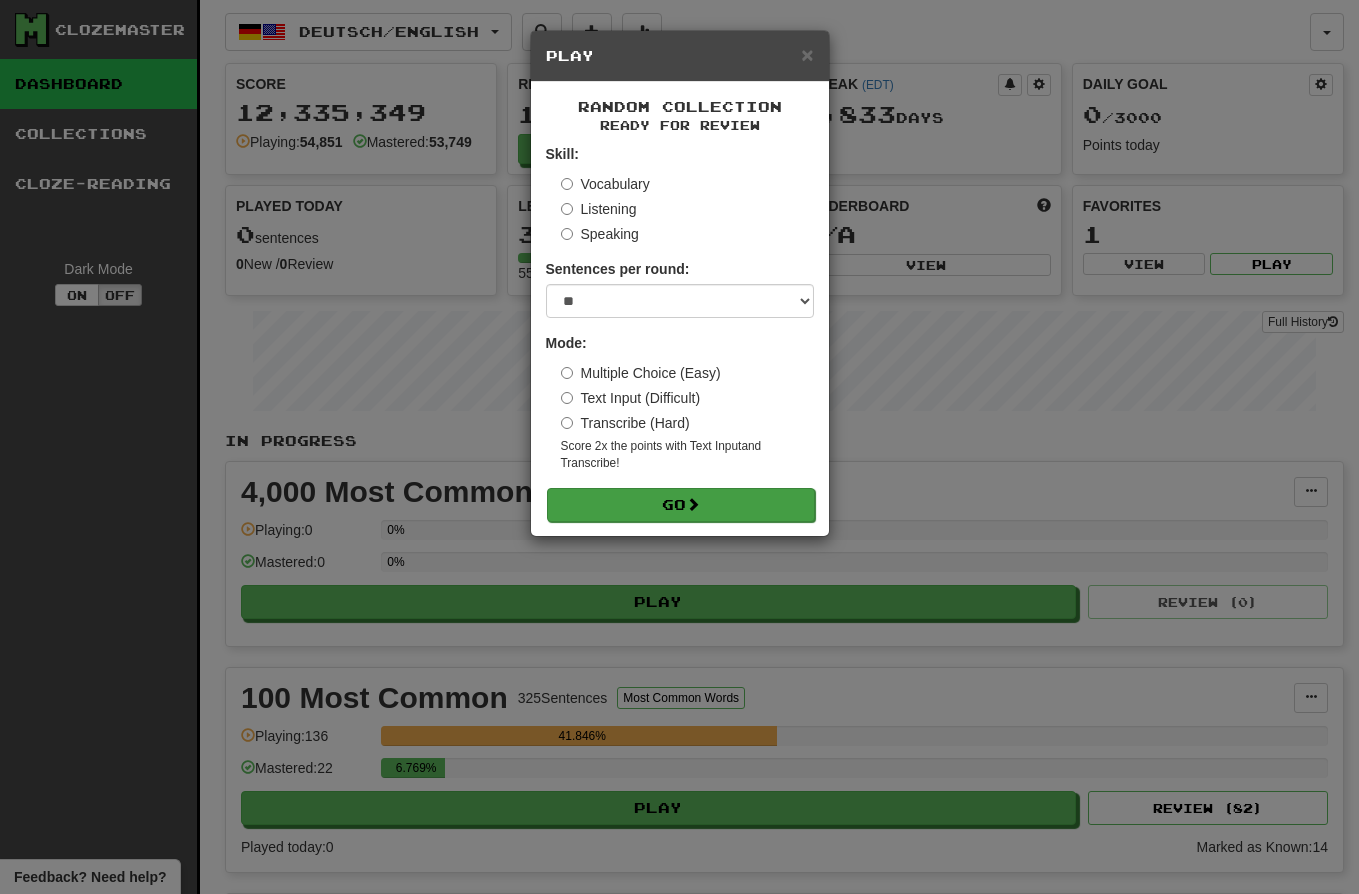 click on "Go" at bounding box center (681, 505) 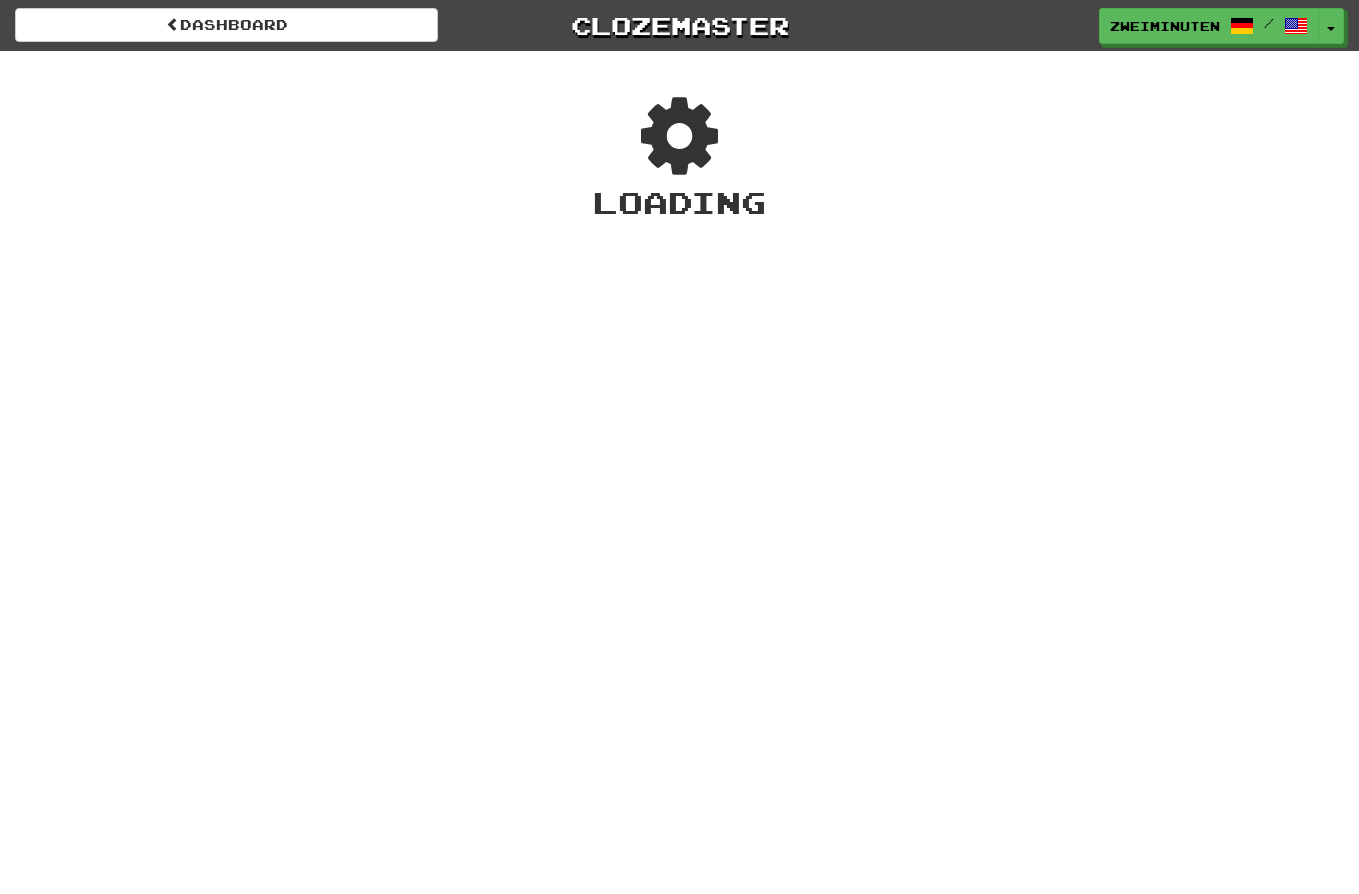 scroll, scrollTop: 0, scrollLeft: 0, axis: both 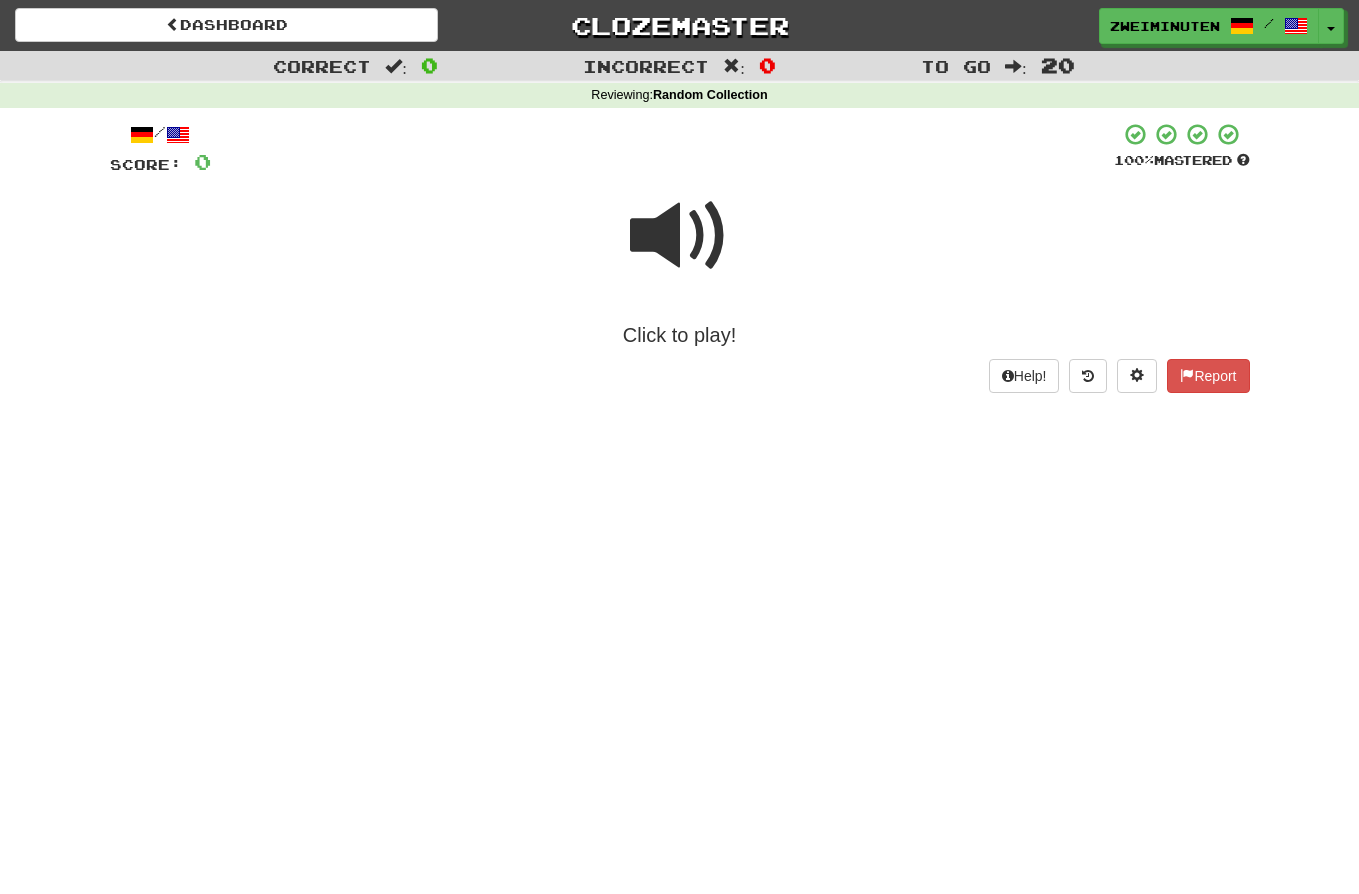 click at bounding box center [680, 236] 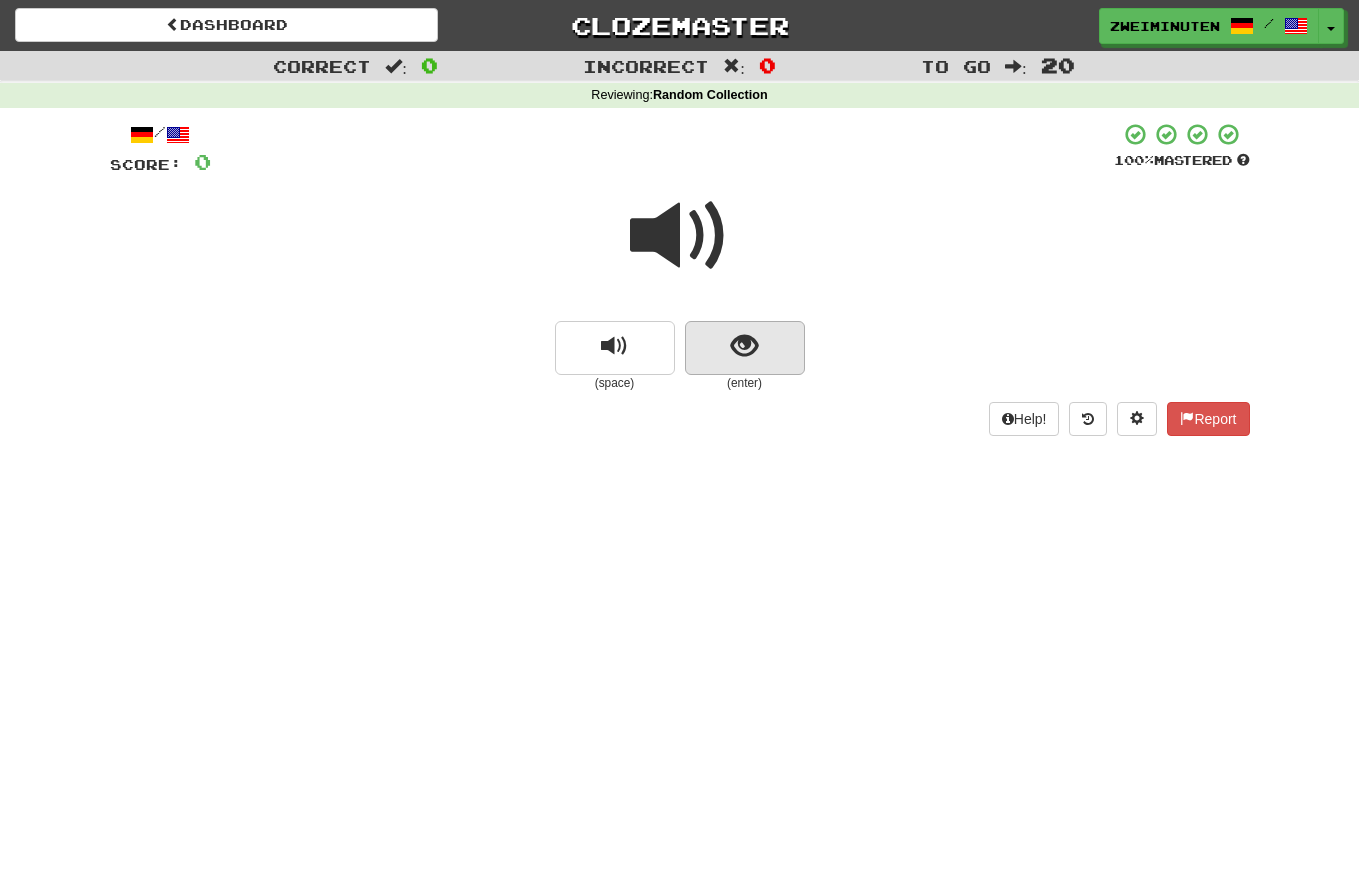 click at bounding box center [744, 346] 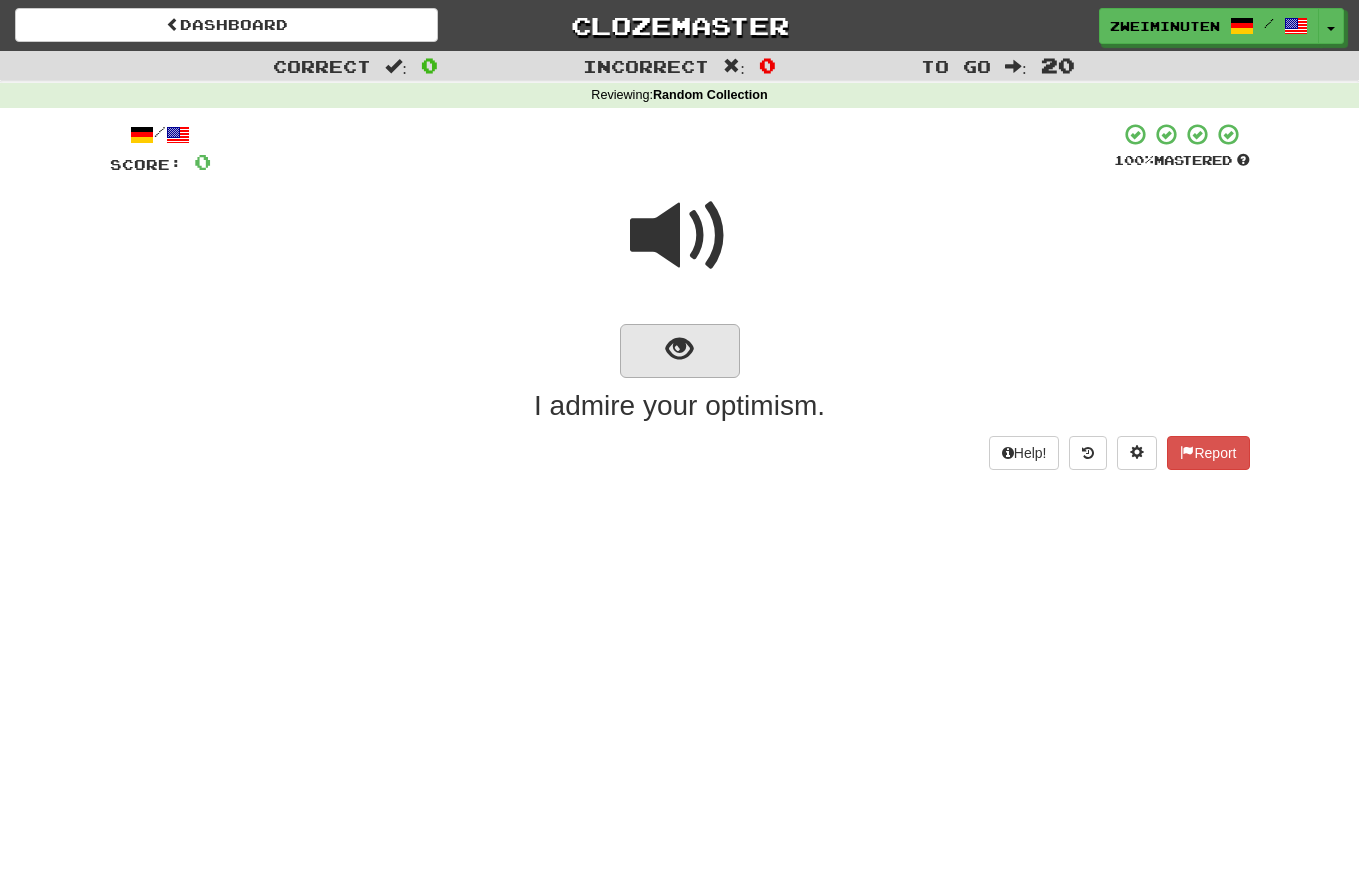 click at bounding box center (680, 351) 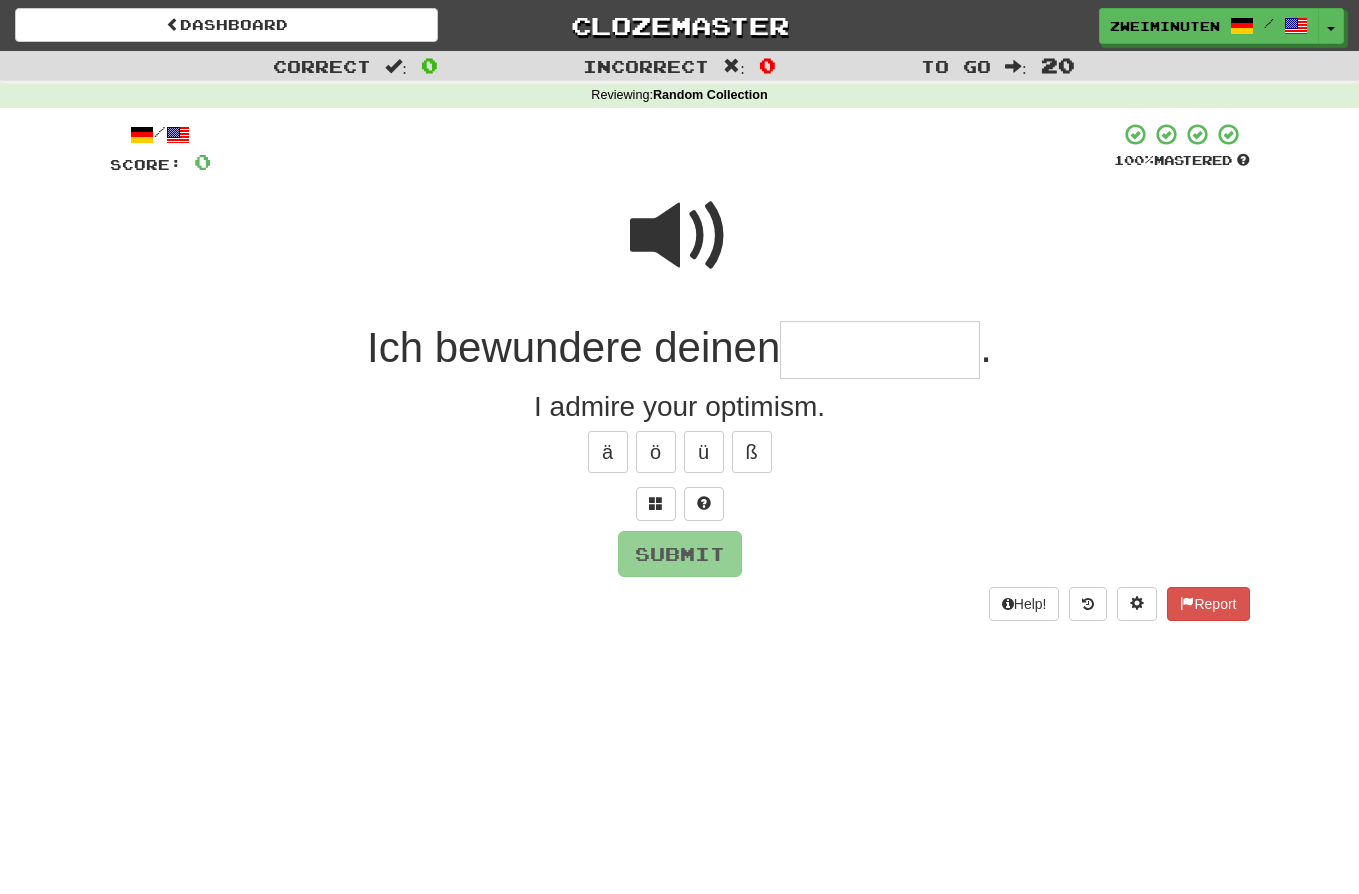 click at bounding box center [880, 350] 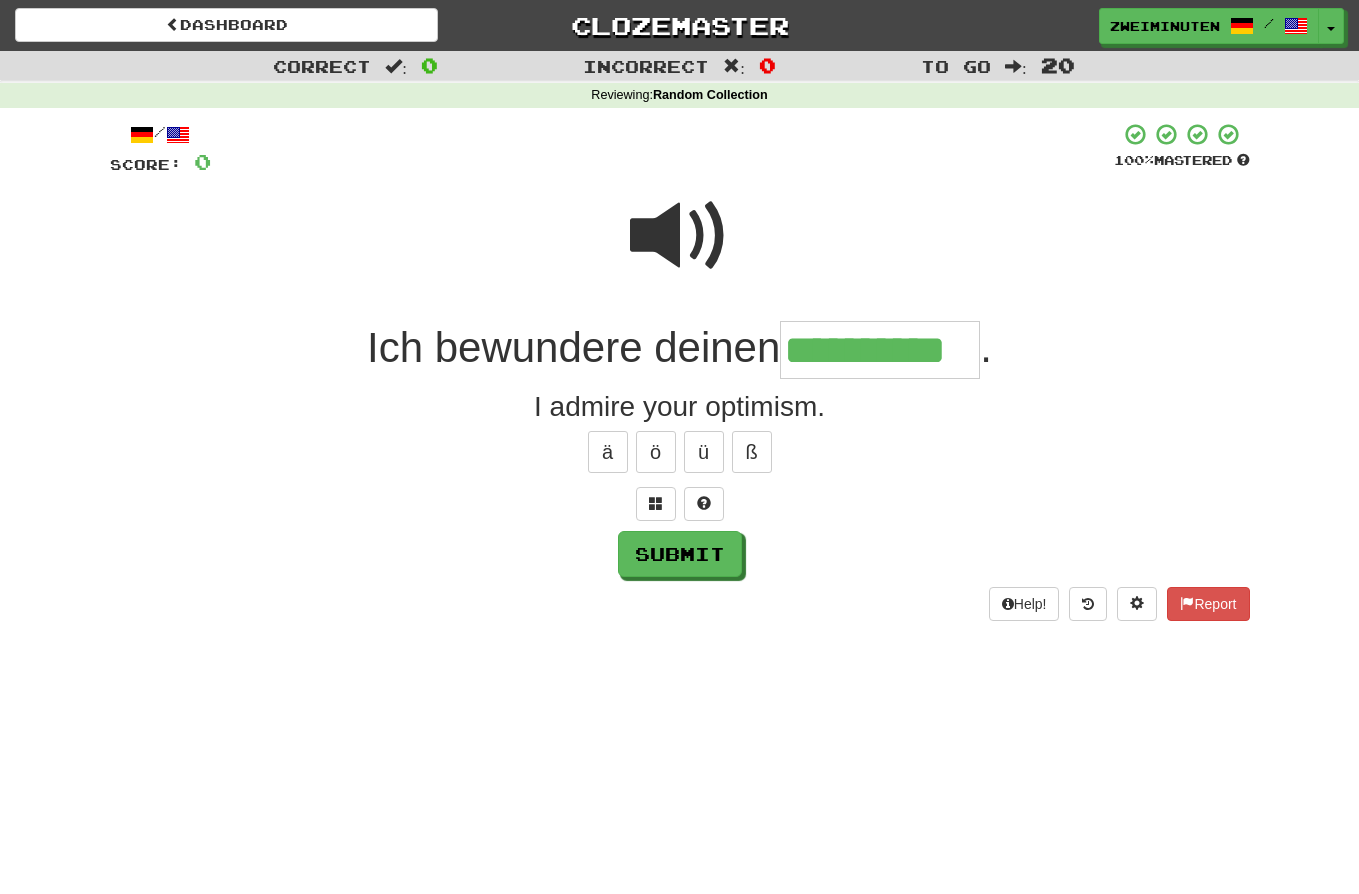 type on "**********" 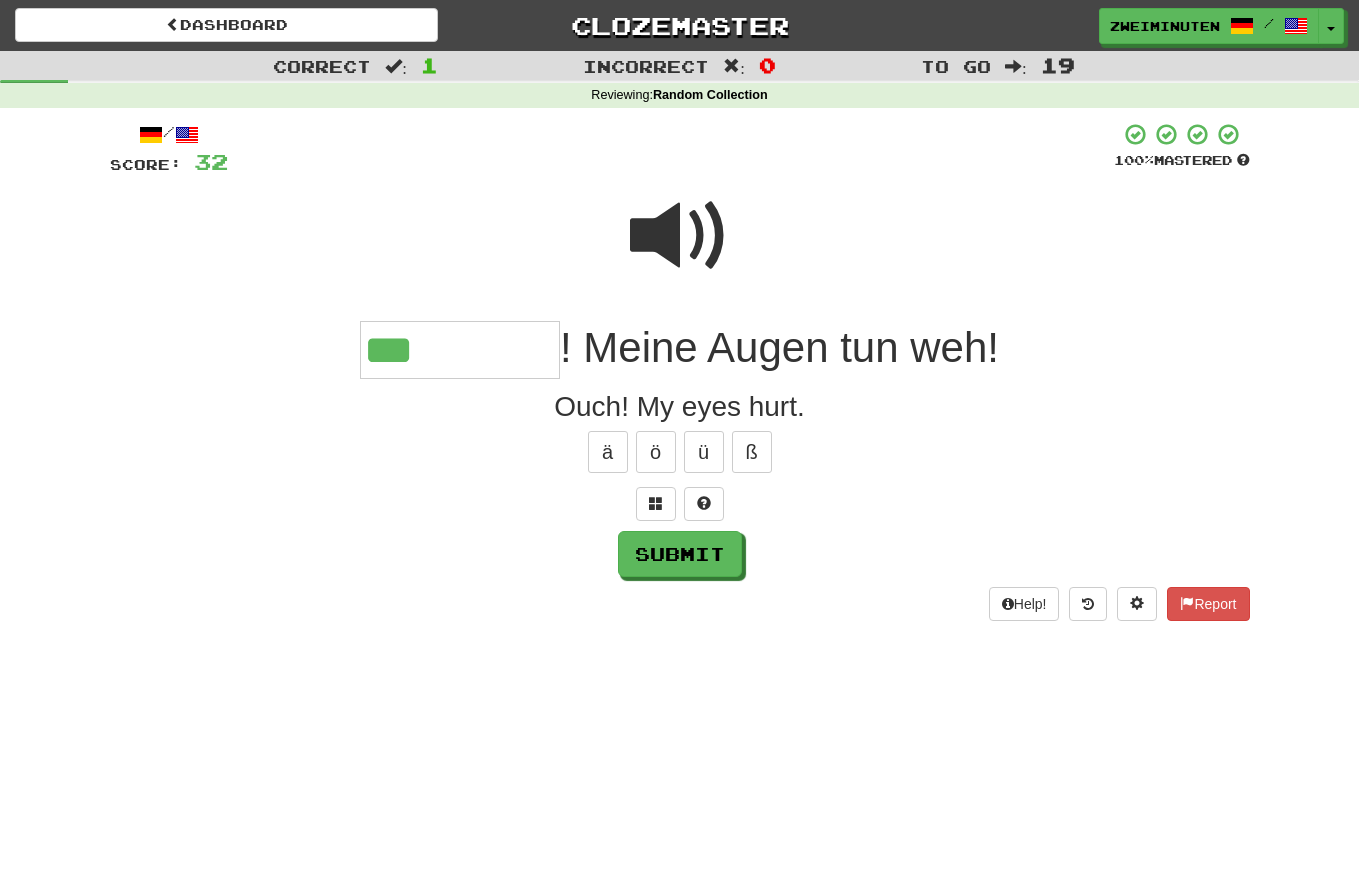 type on "***" 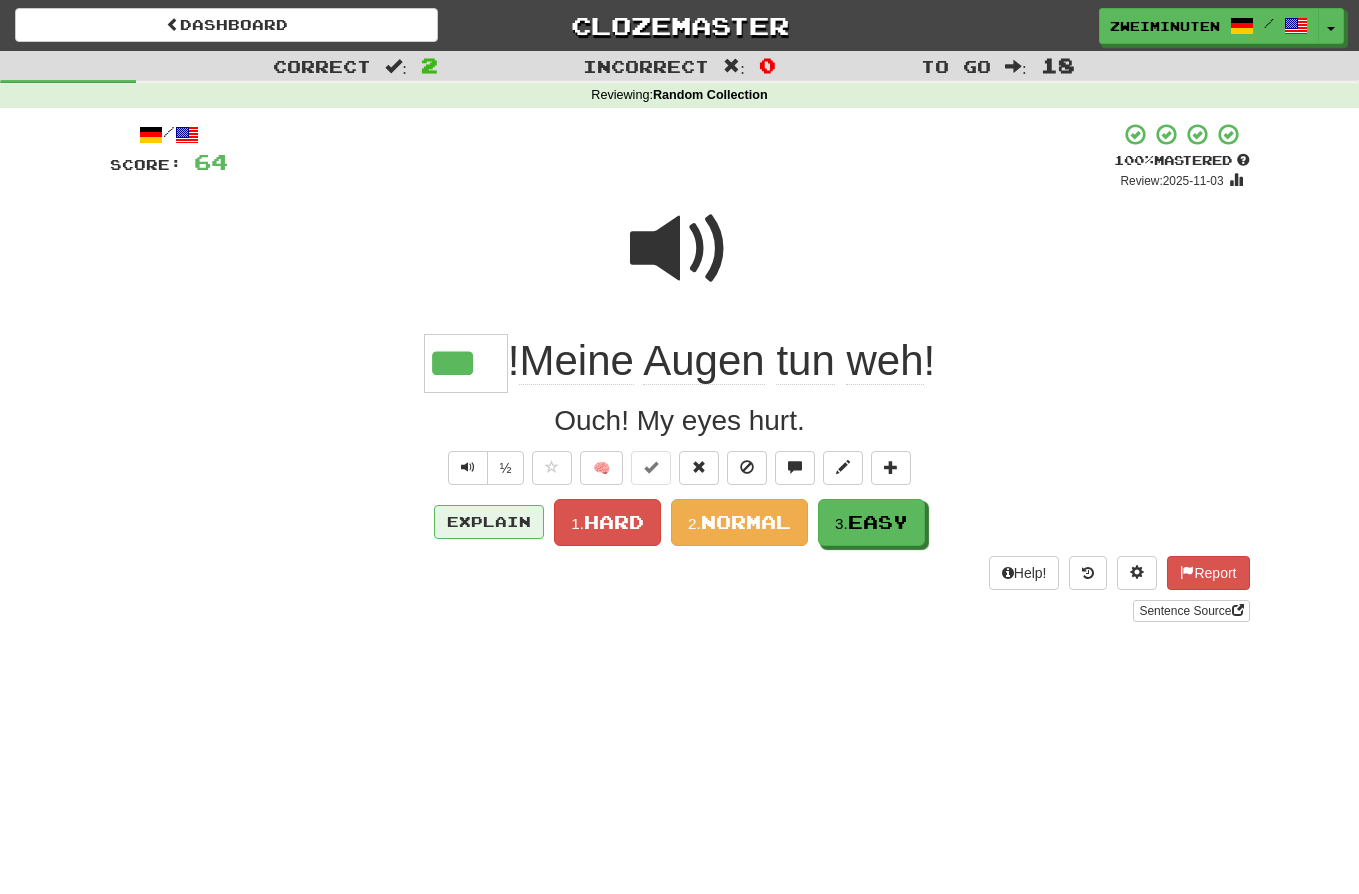 click on "Explain" at bounding box center (489, 522) 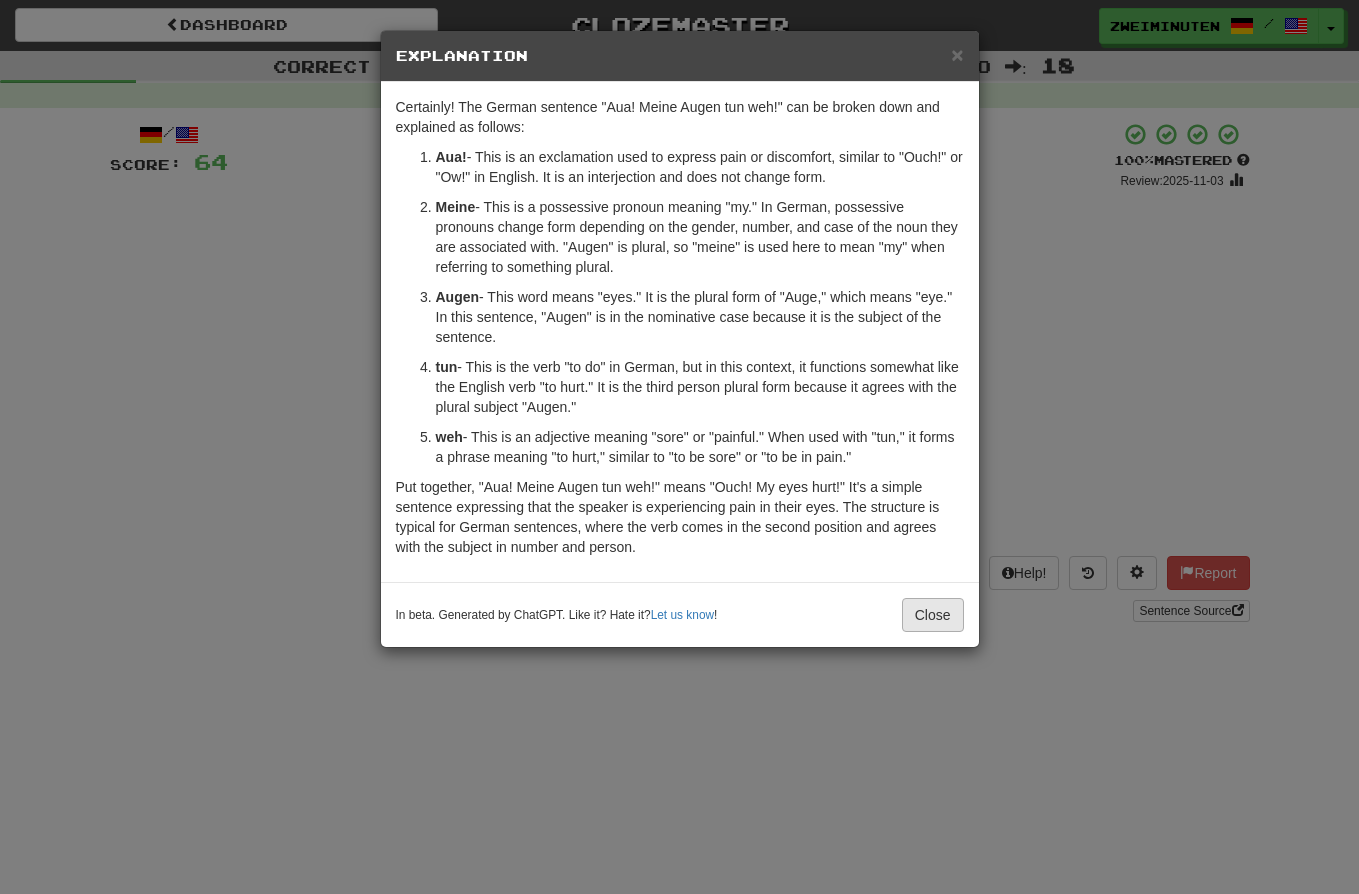 click on "Close" at bounding box center [933, 615] 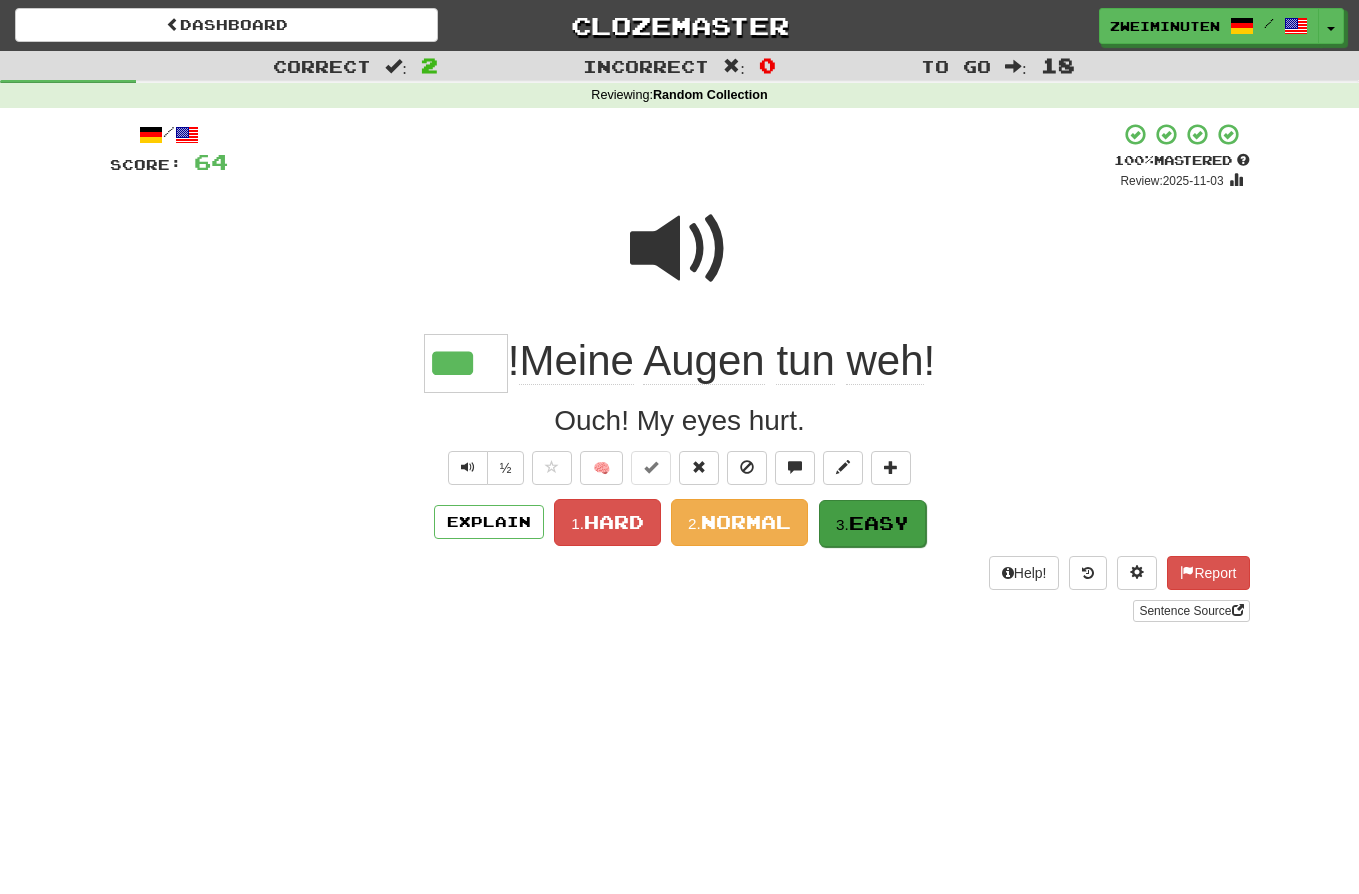 click on "3." at bounding box center [842, 524] 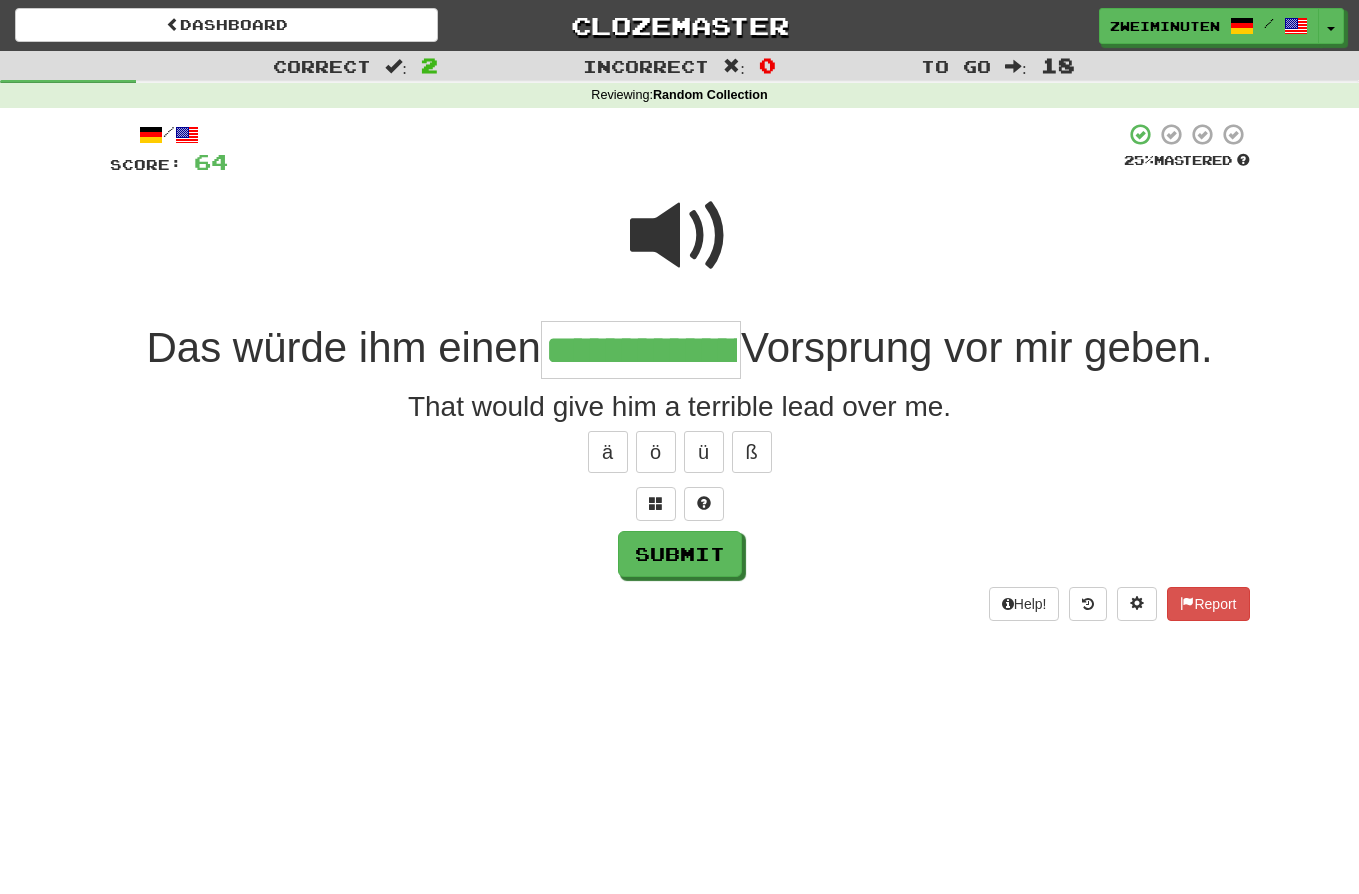 type on "**********" 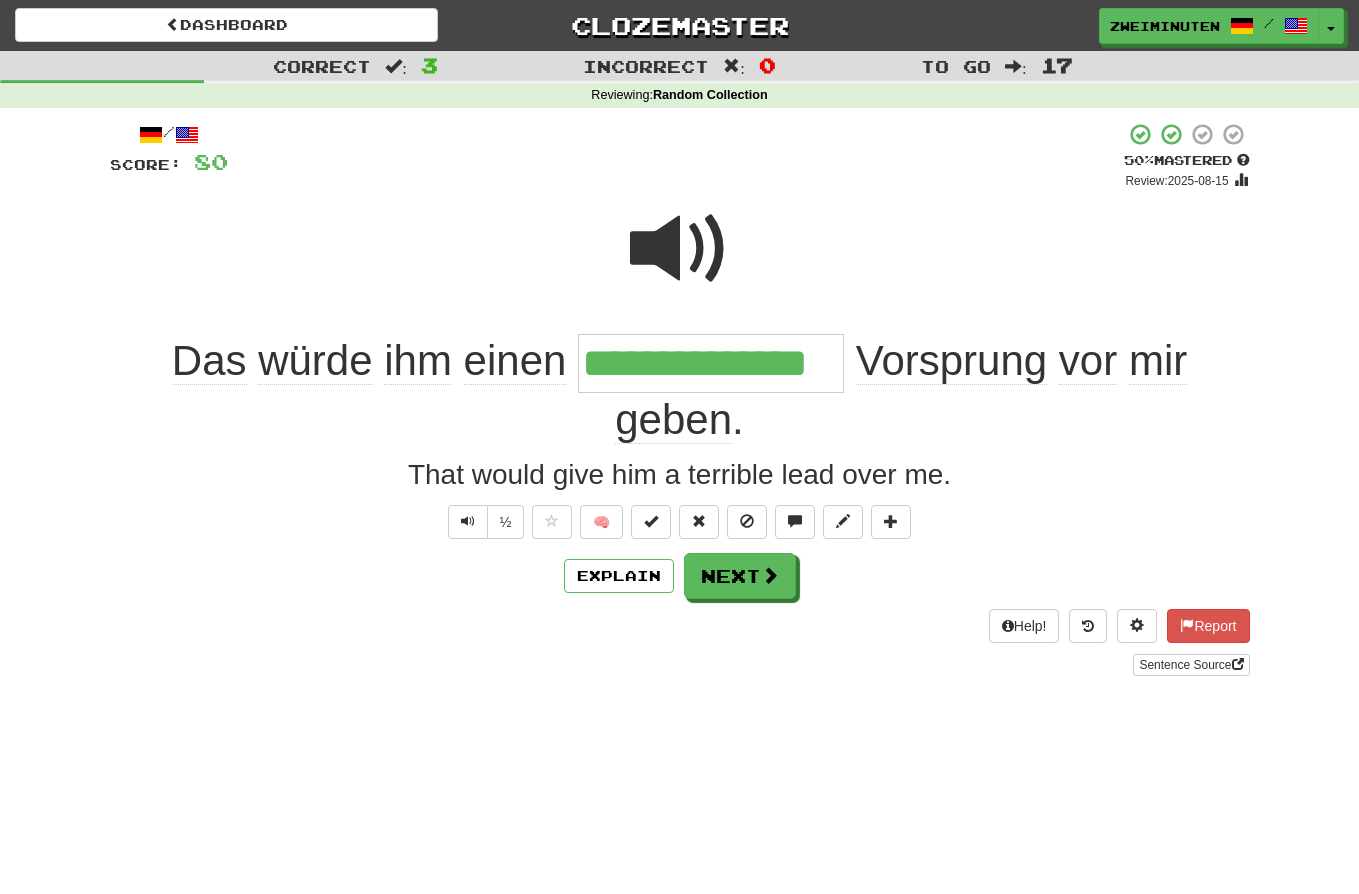 click on "Vorsprung" at bounding box center [951, 361] 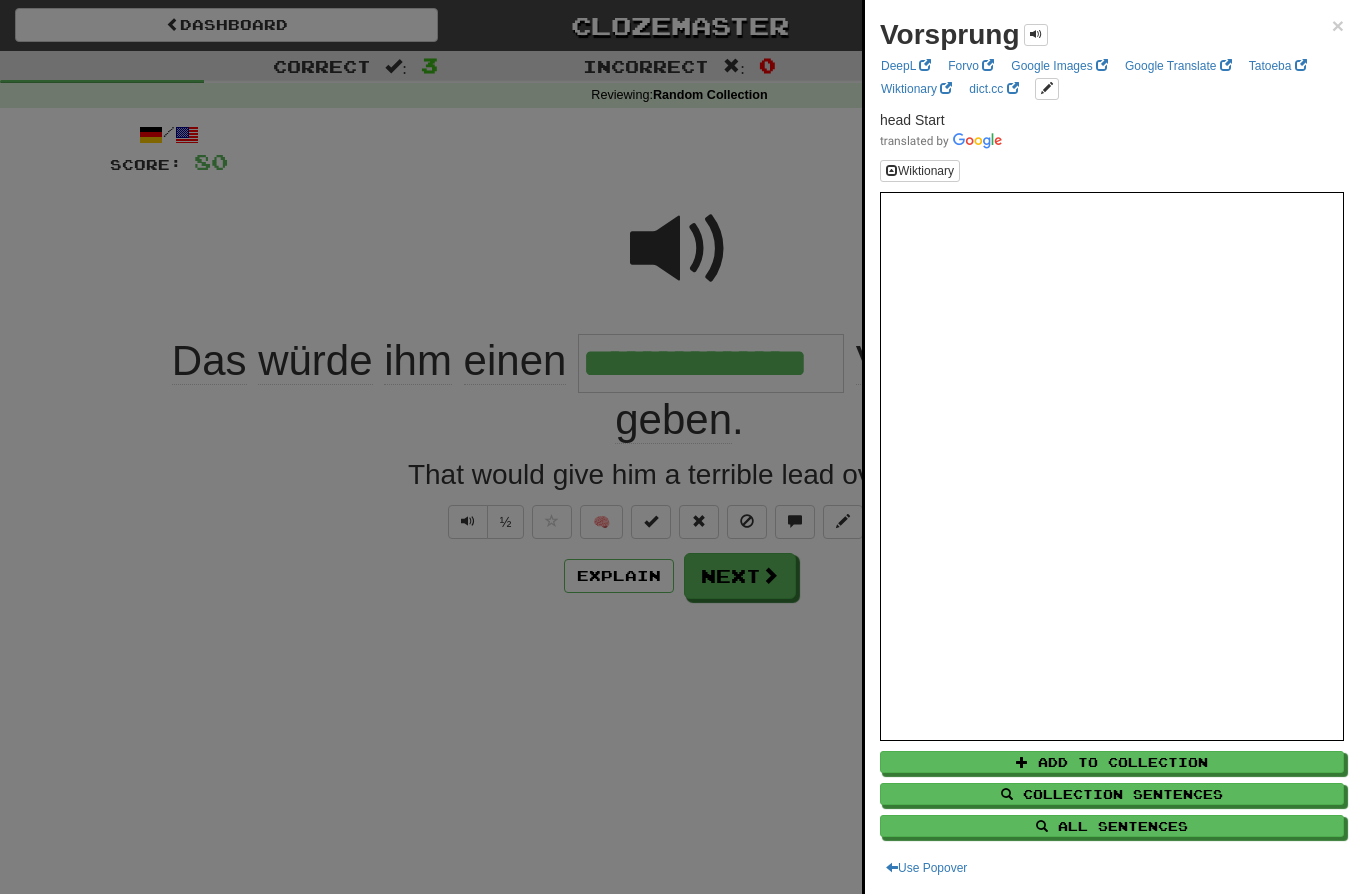 click at bounding box center [679, 447] 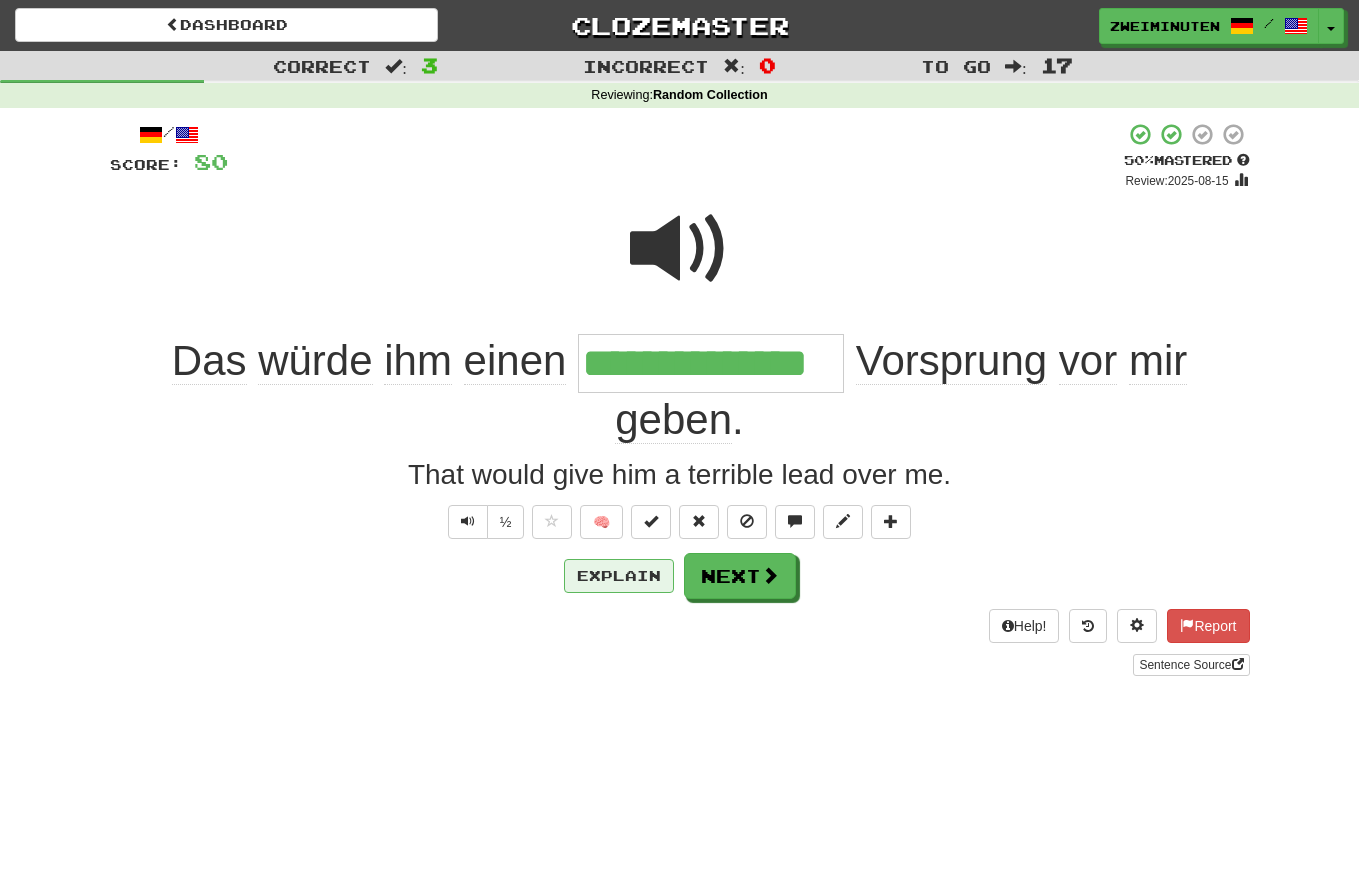 click on "Explain" at bounding box center [619, 576] 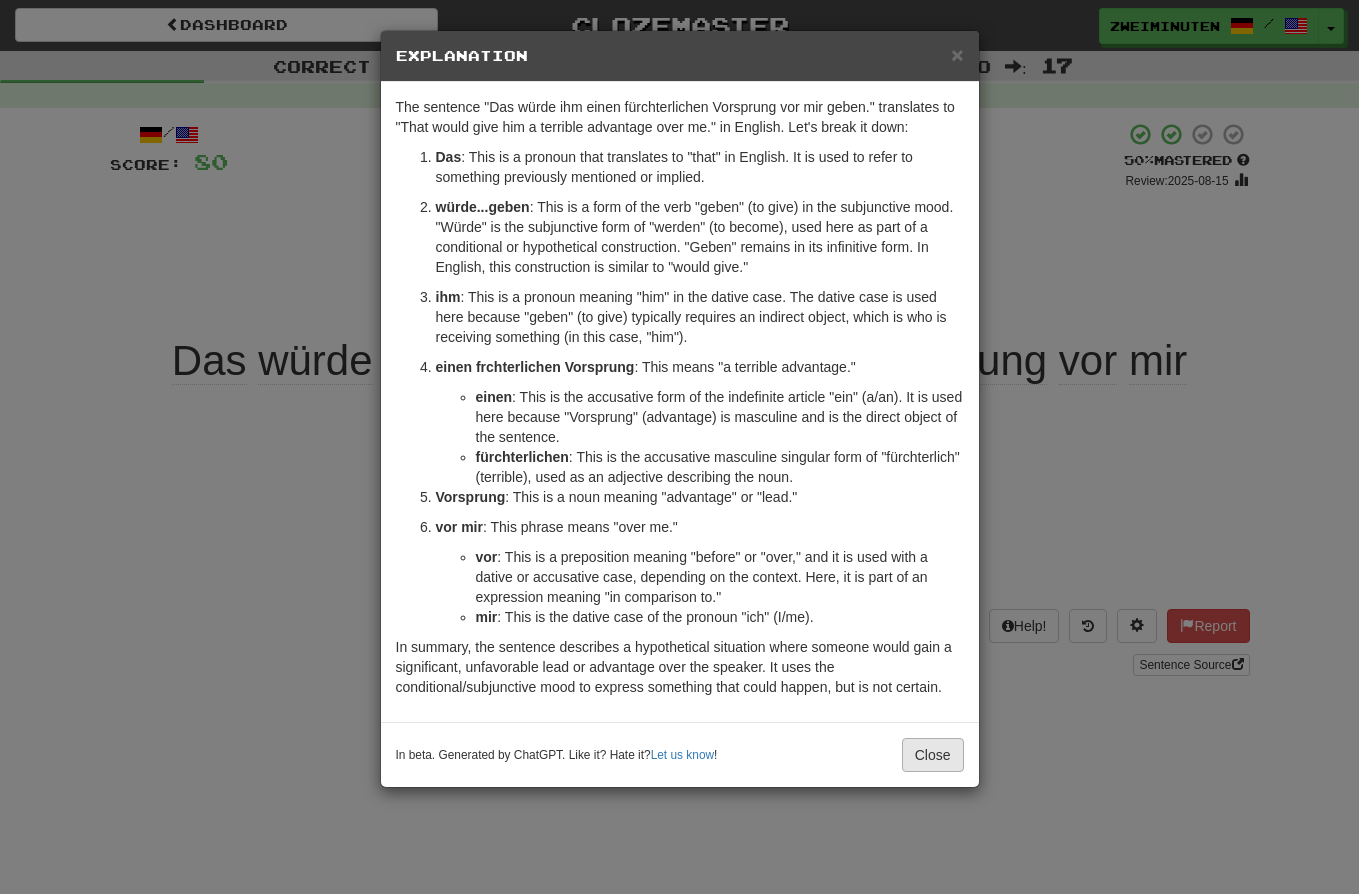 click on "Close" at bounding box center (933, 755) 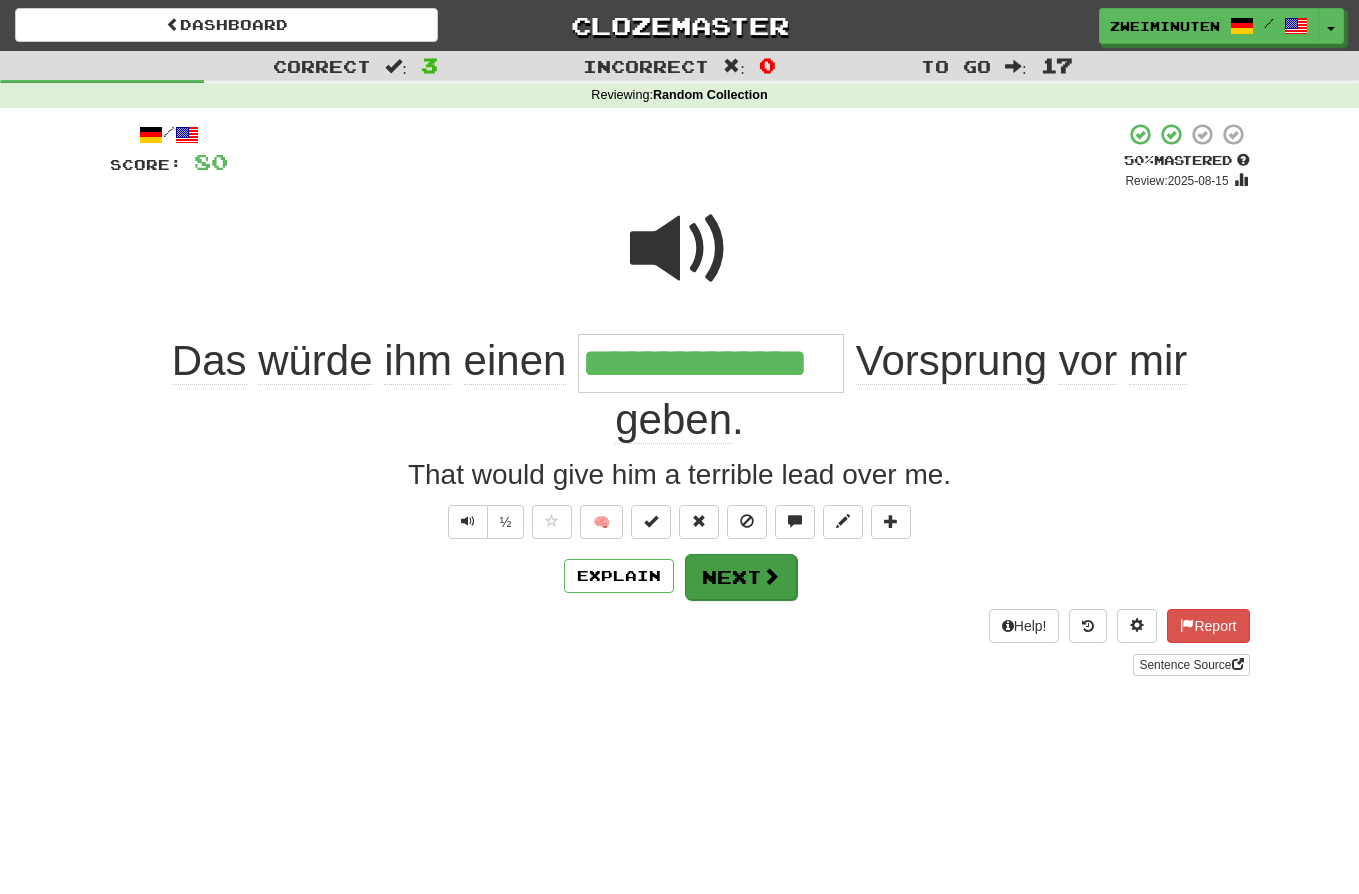 click on "Next" at bounding box center [741, 577] 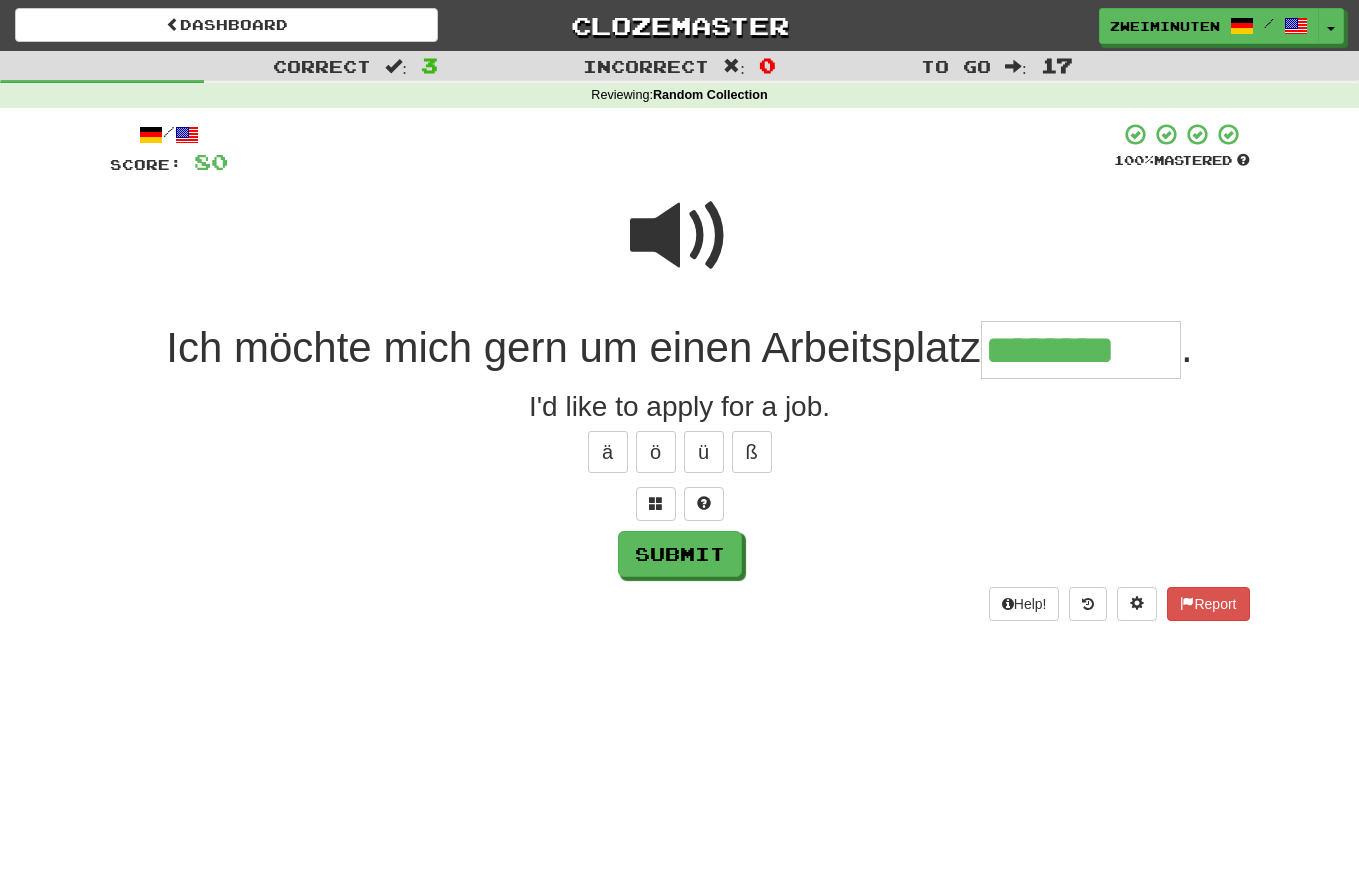 type on "********" 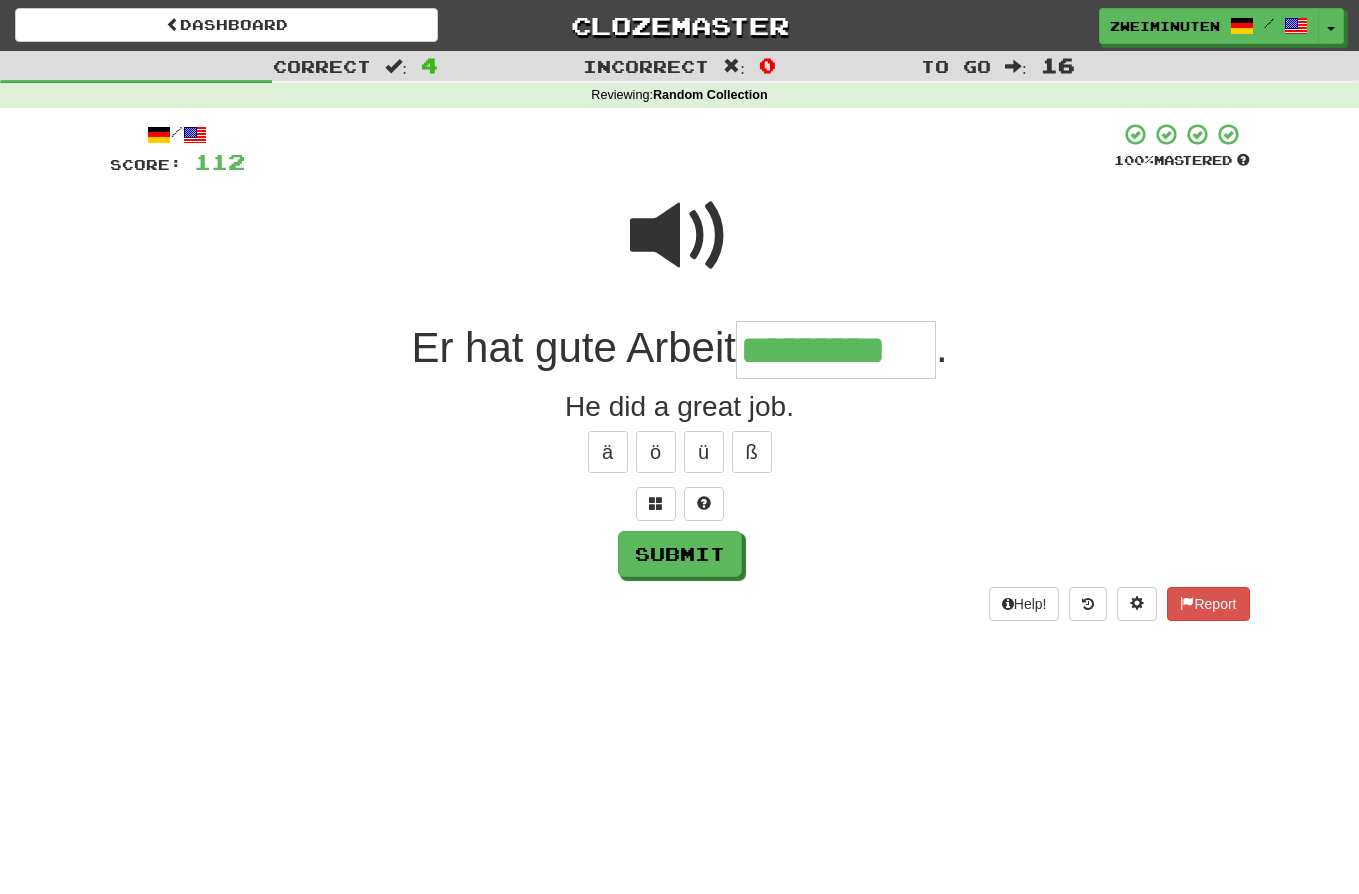 type on "*********" 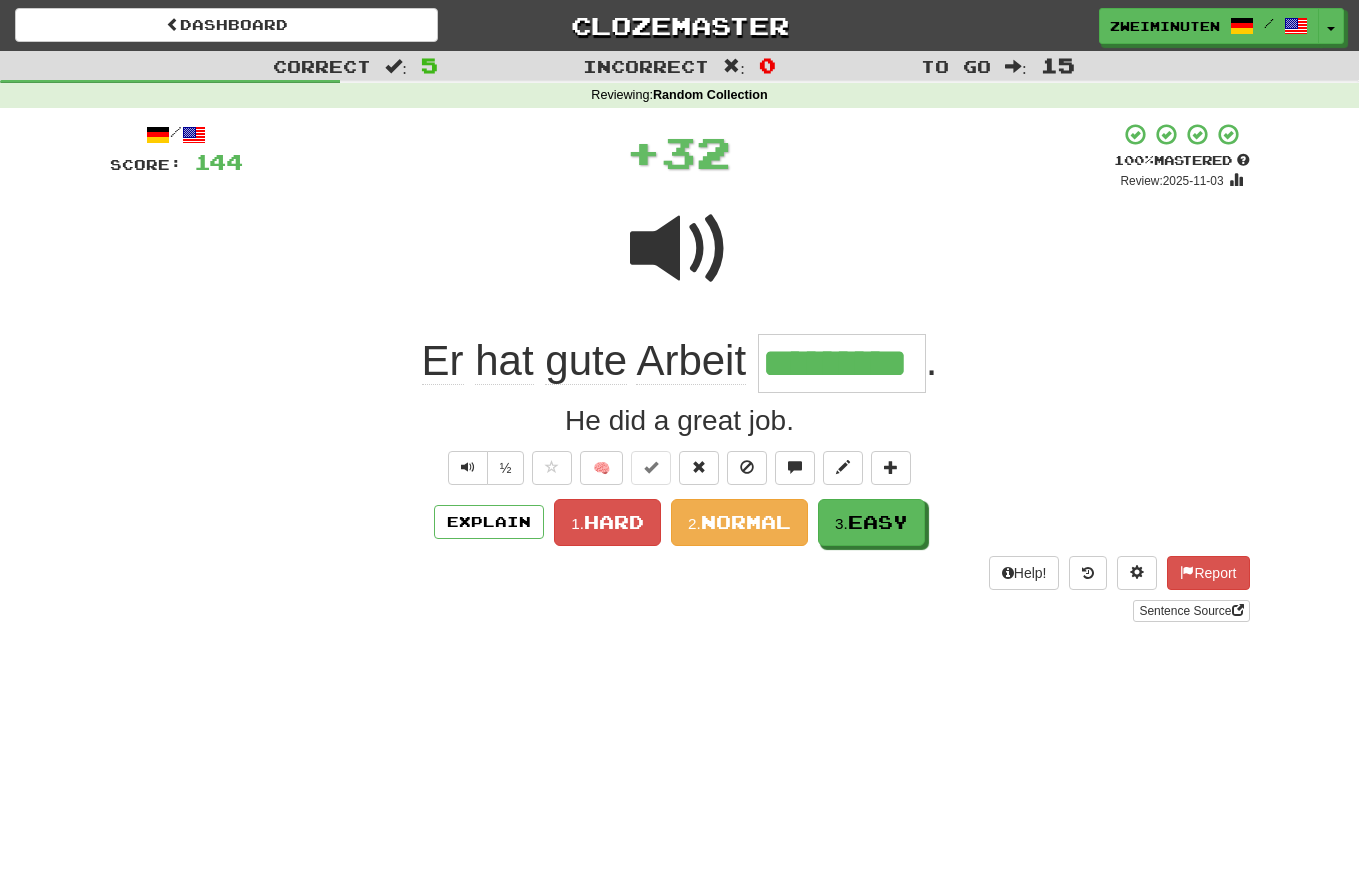 click on "*********" at bounding box center [842, 363] 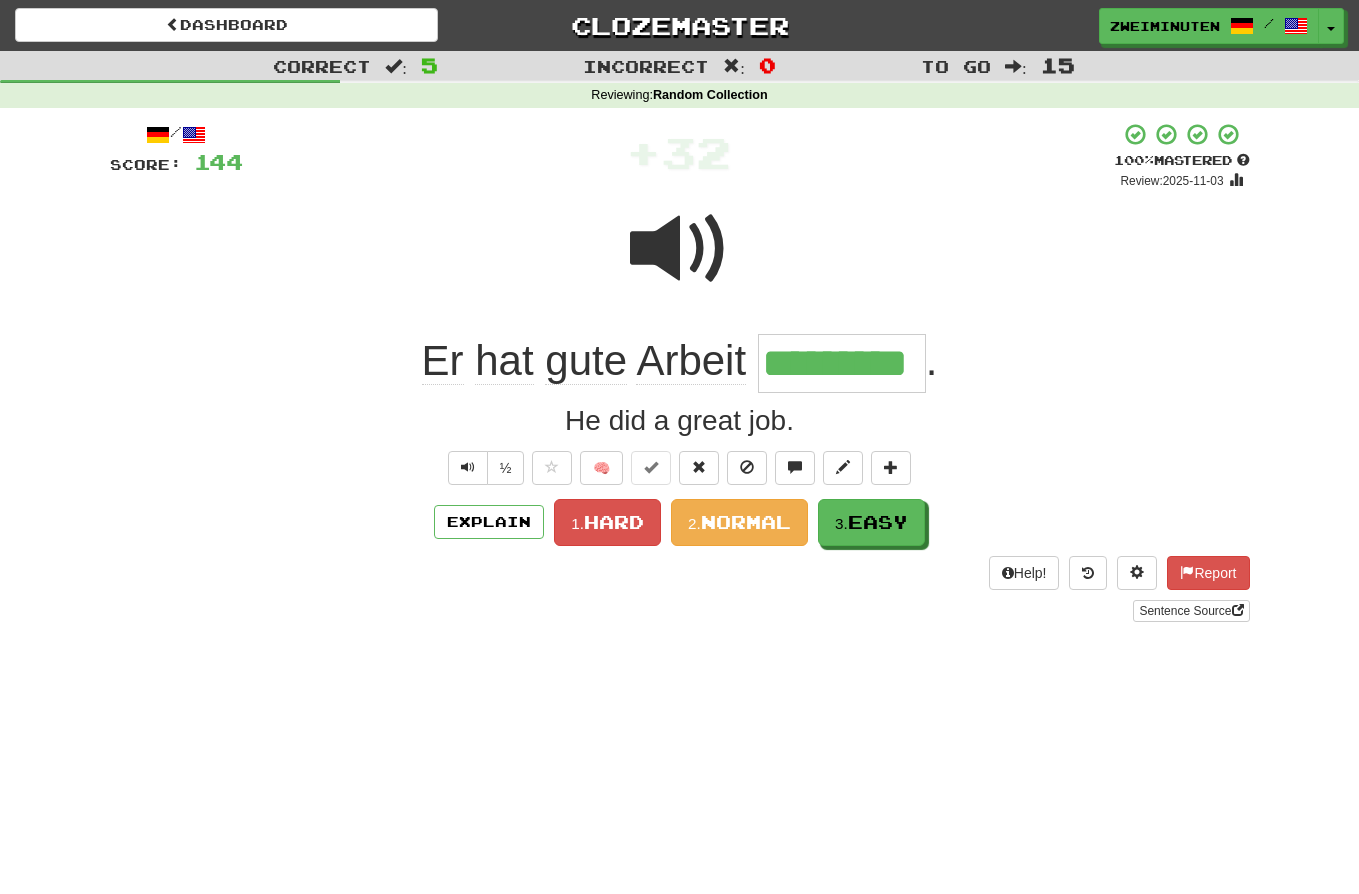 click on "*********" at bounding box center (842, 363) 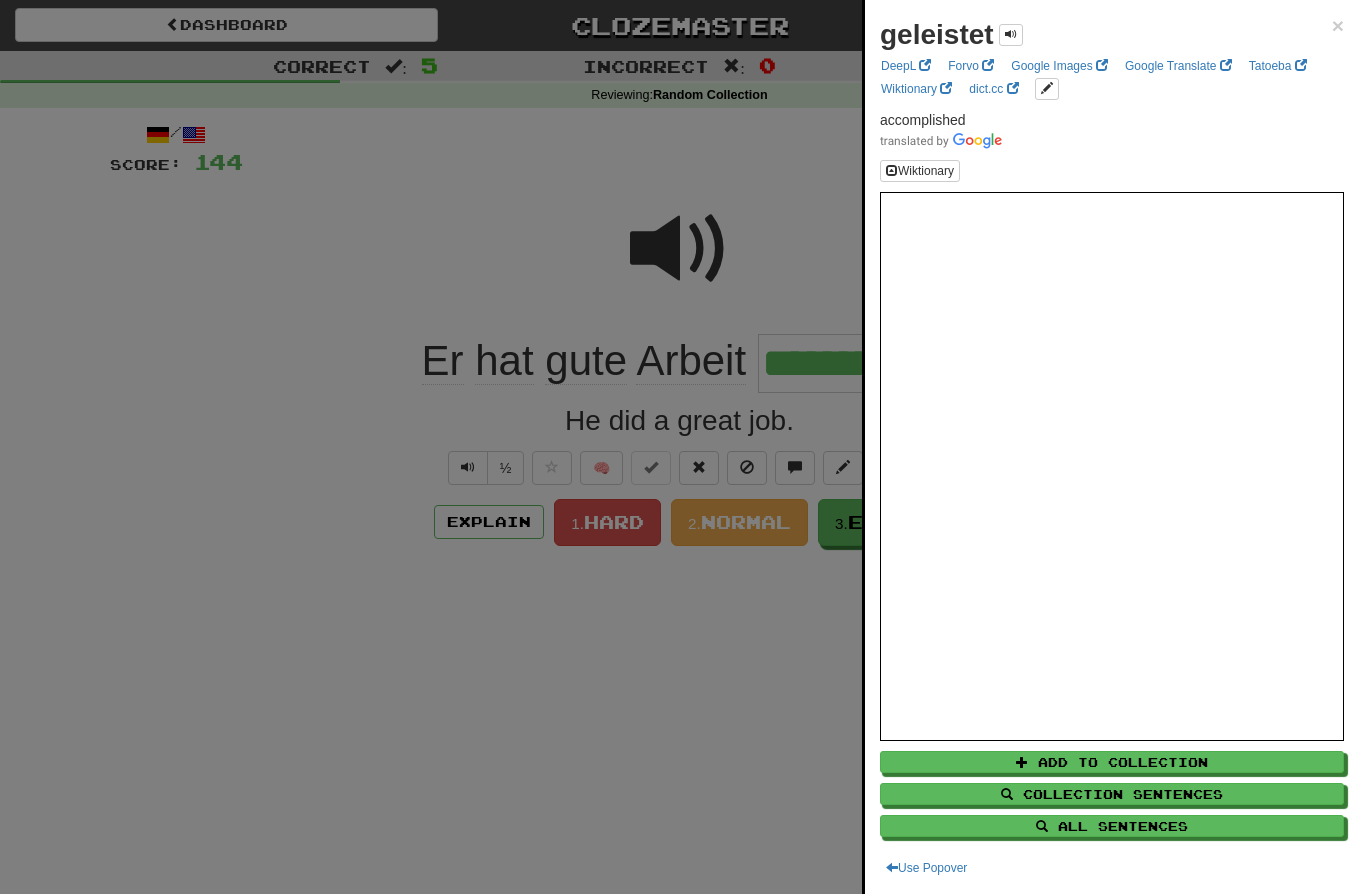 click at bounding box center (679, 447) 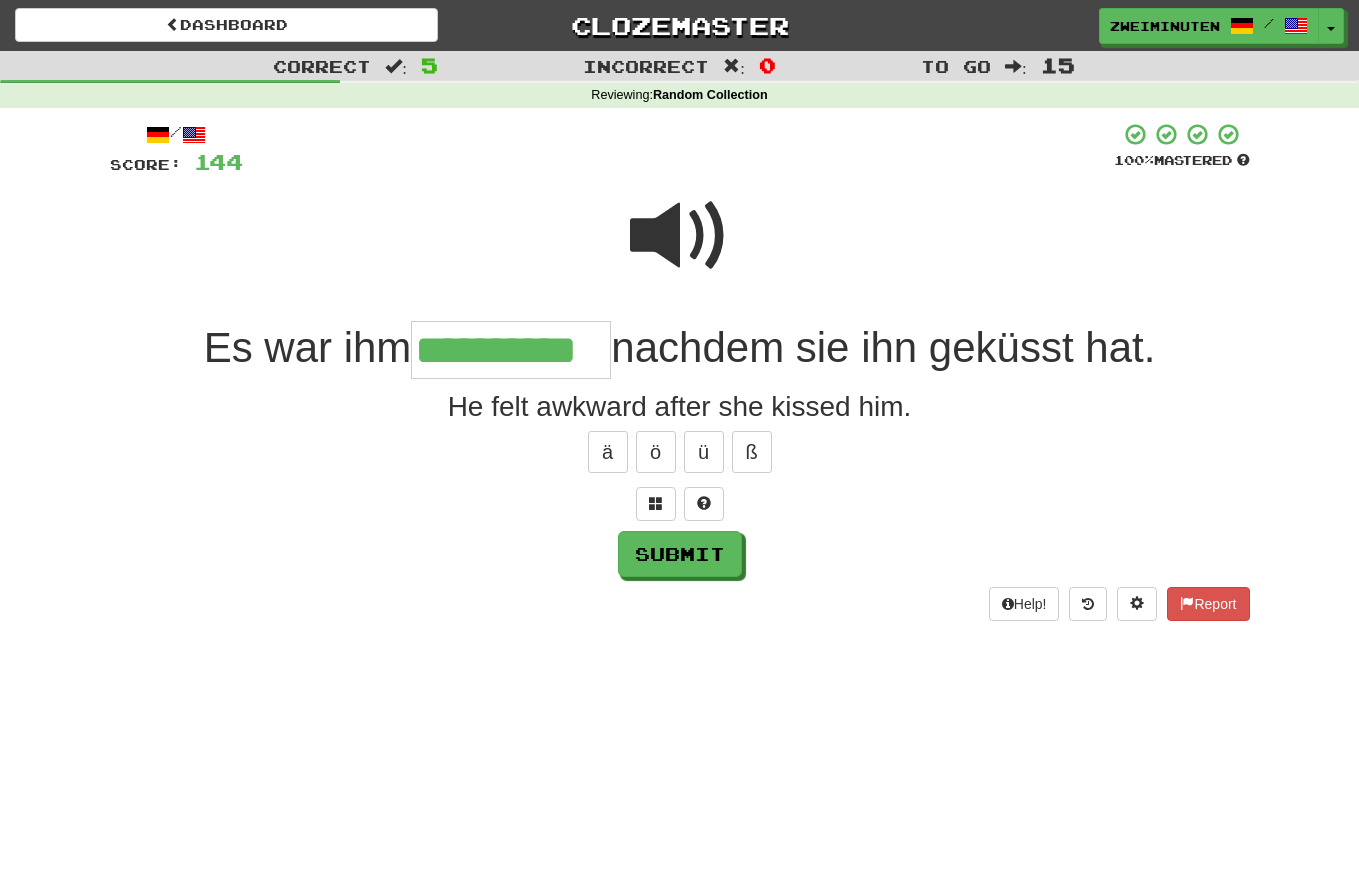 type on "**********" 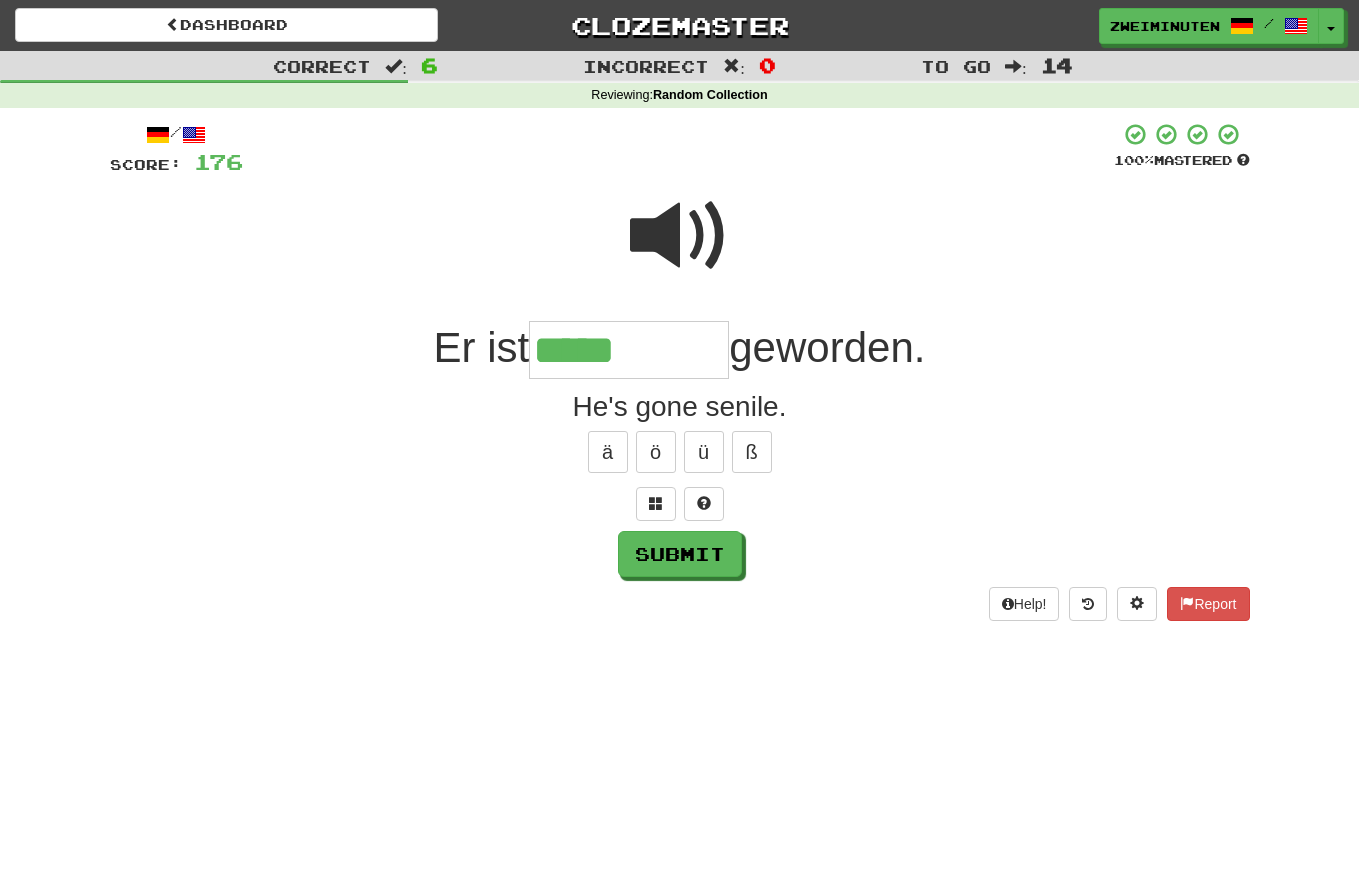 type on "*****" 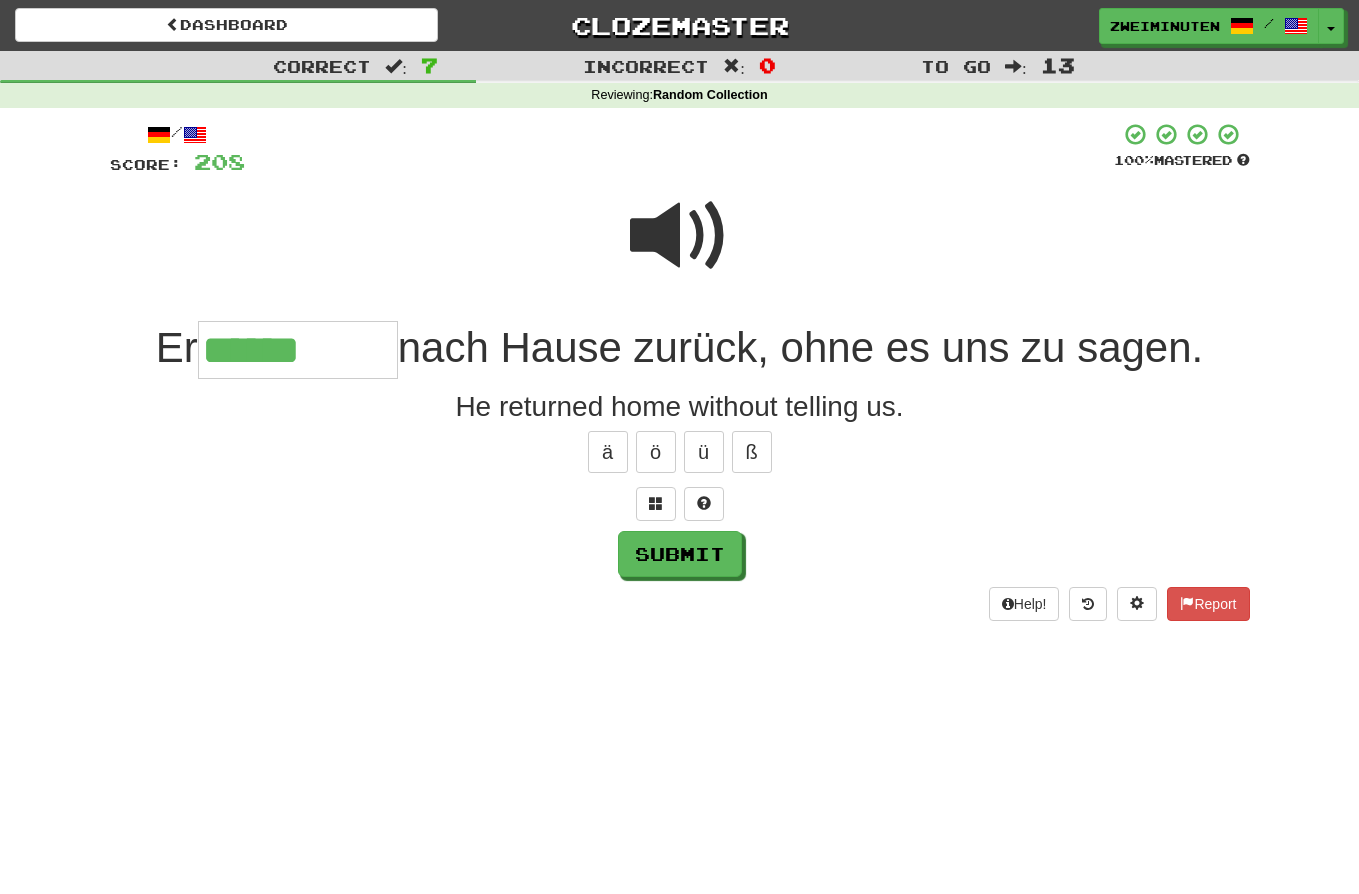type on "******" 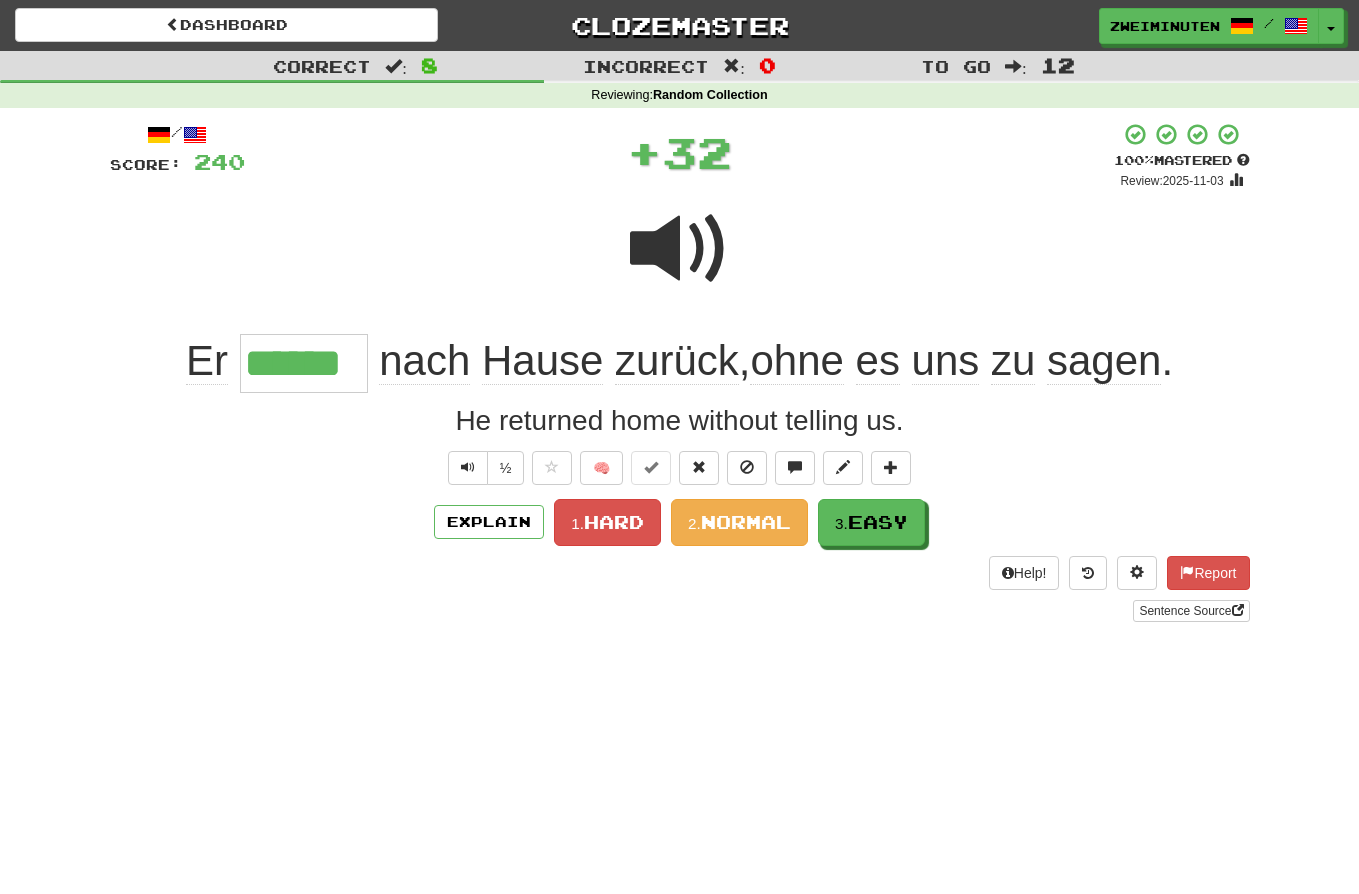 click on "******" at bounding box center [304, 363] 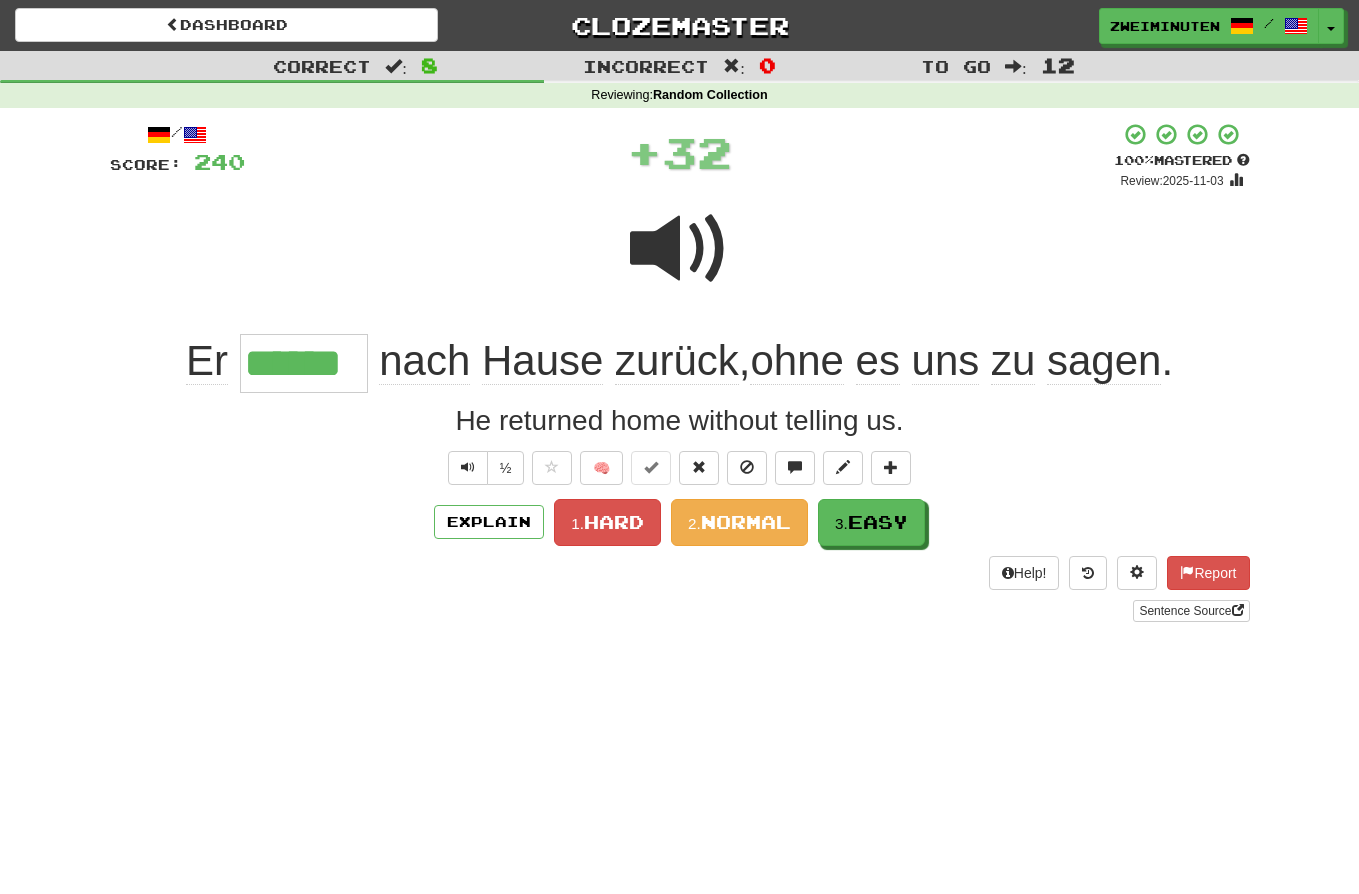 click on "******" at bounding box center [304, 363] 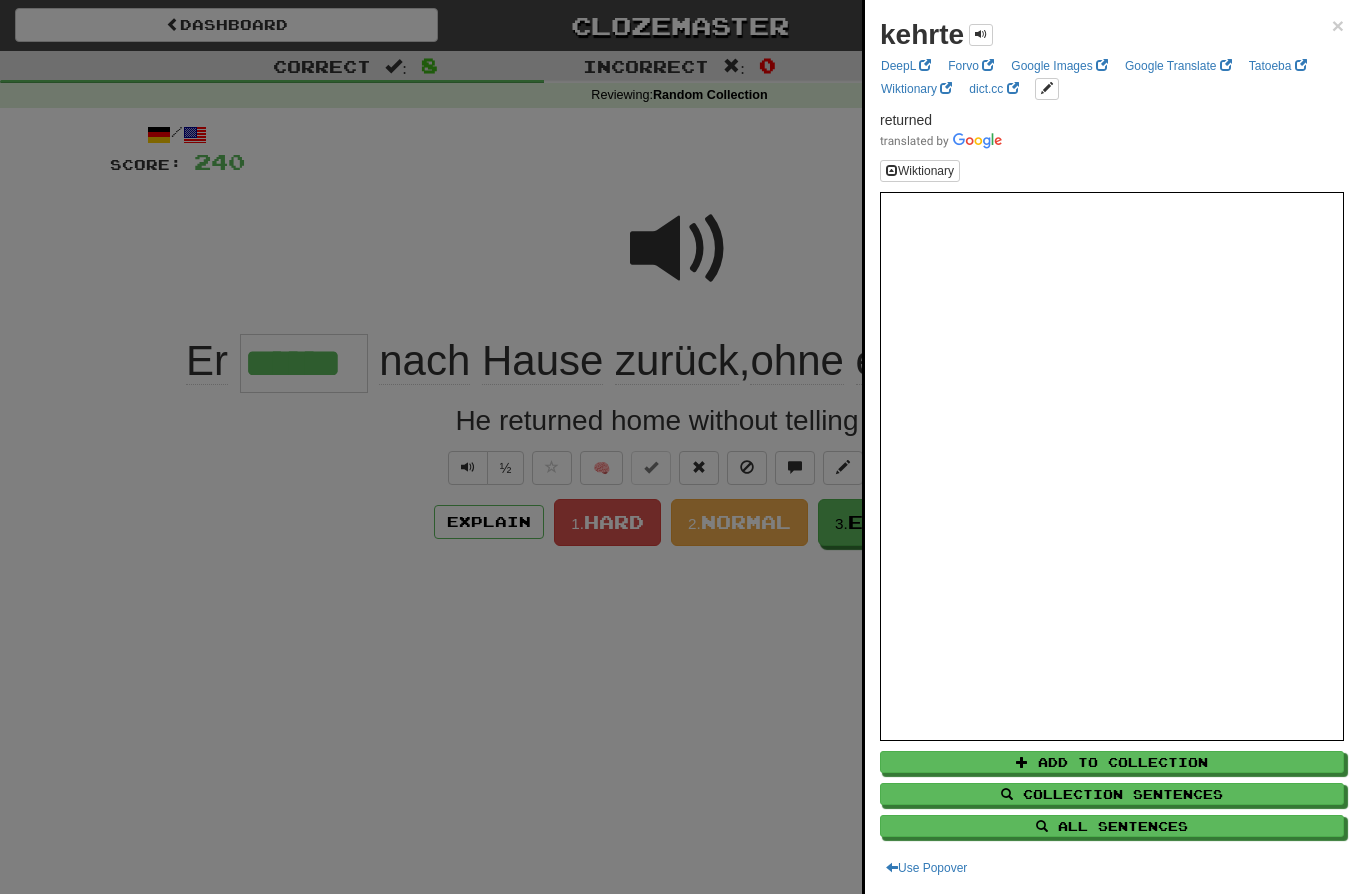 click at bounding box center [679, 447] 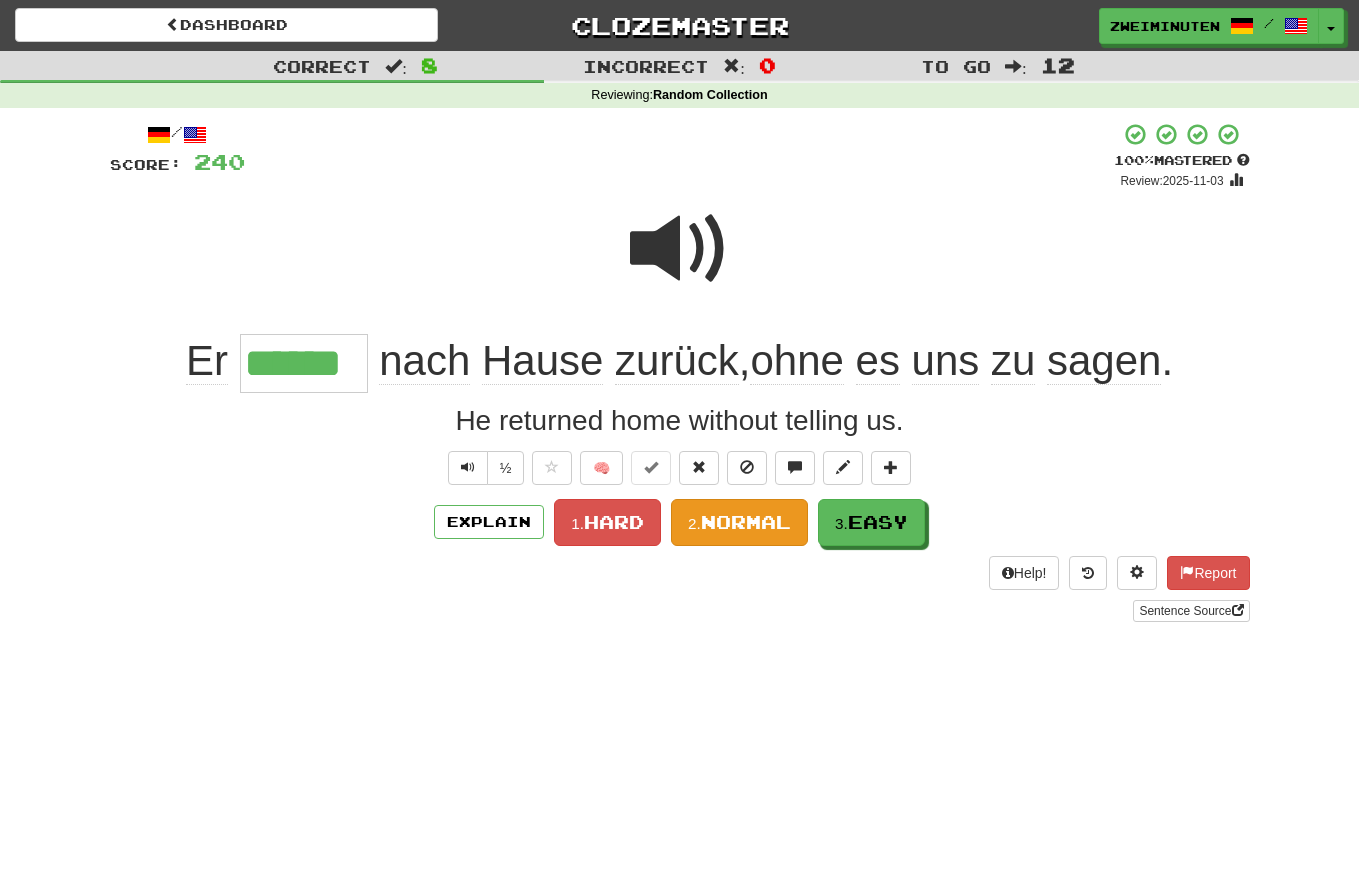 click on "Normal" at bounding box center [746, 522] 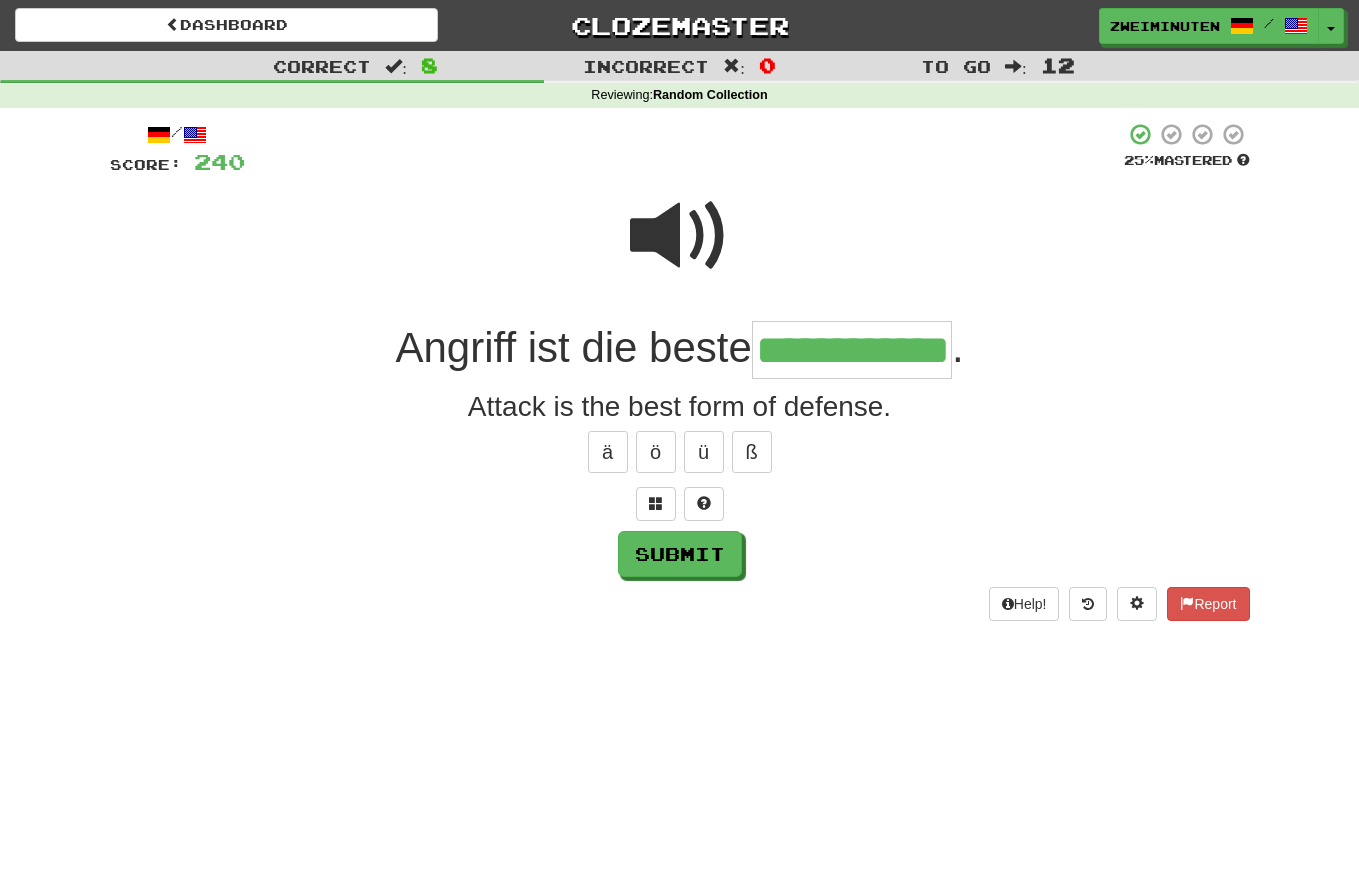 type on "**********" 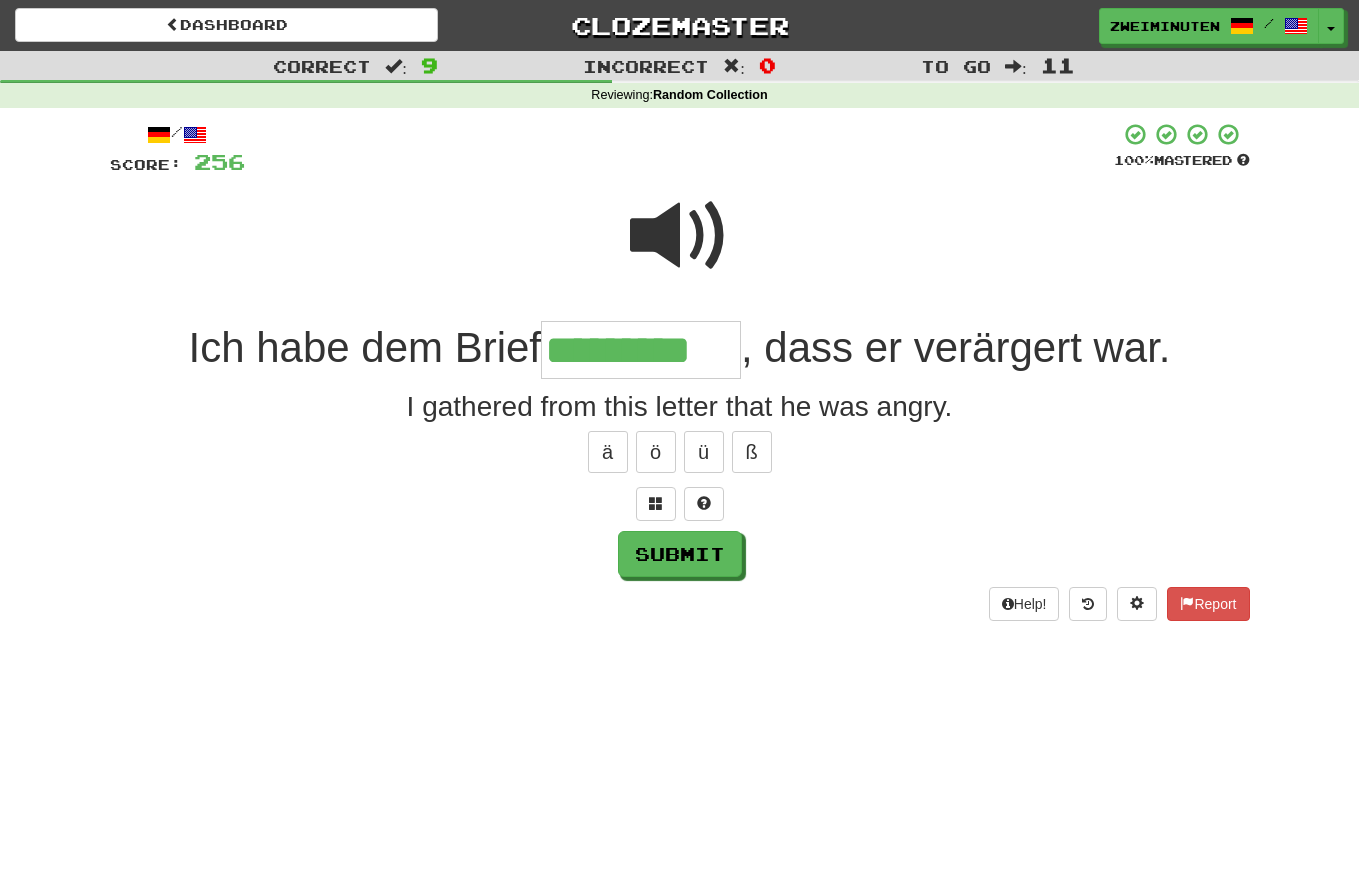 type on "*********" 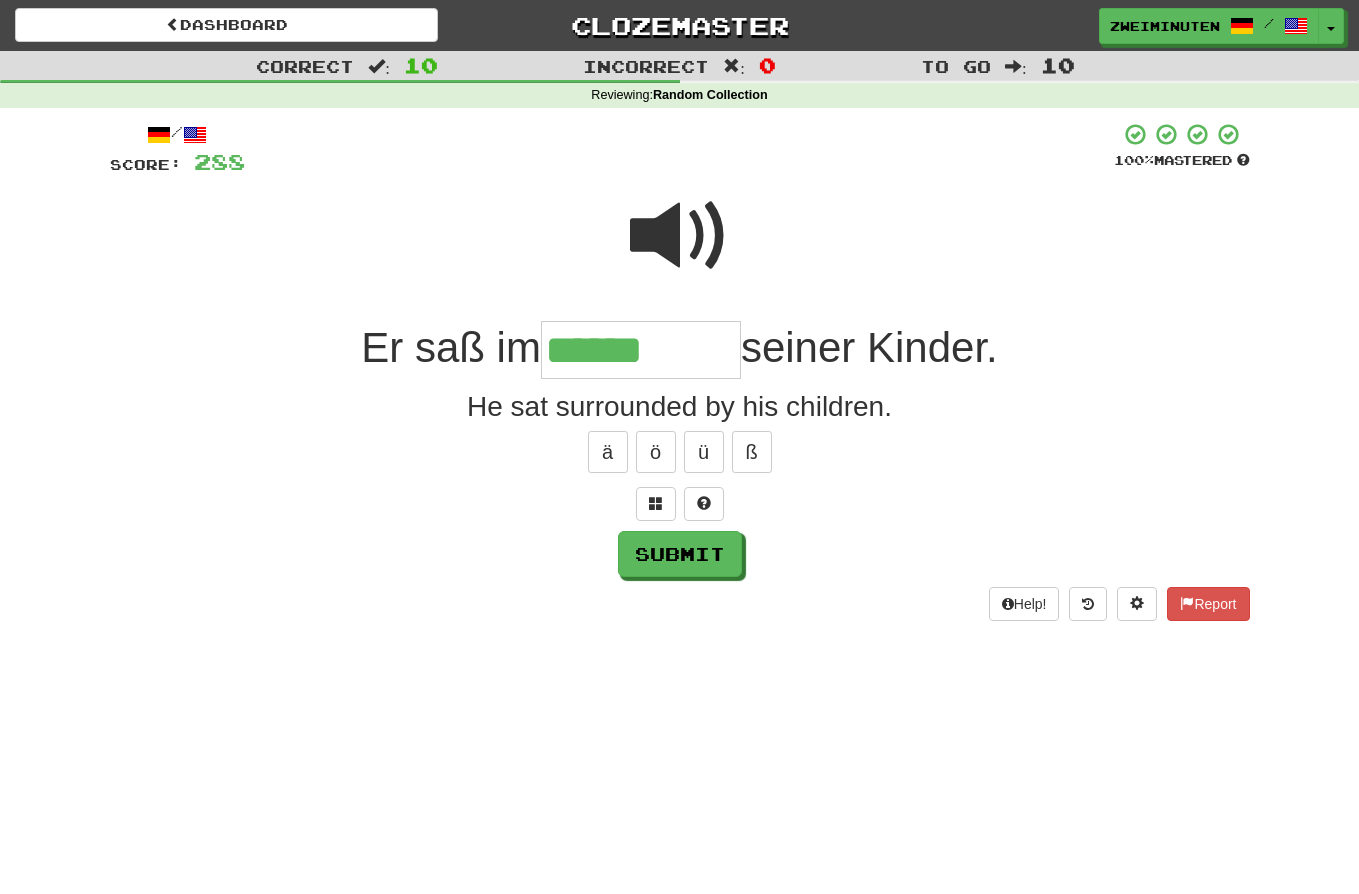 type on "******" 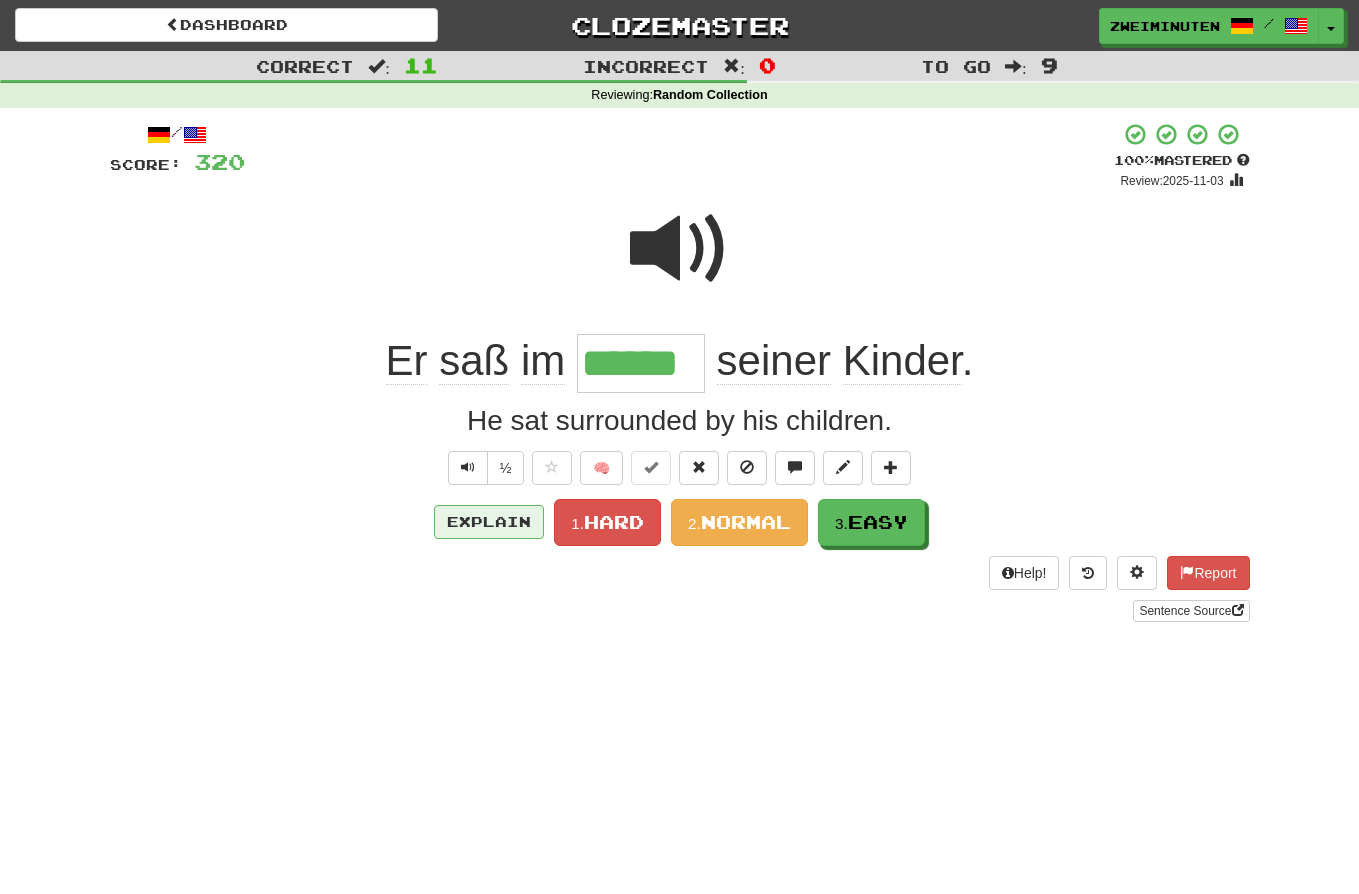 click on "Explain" at bounding box center [489, 522] 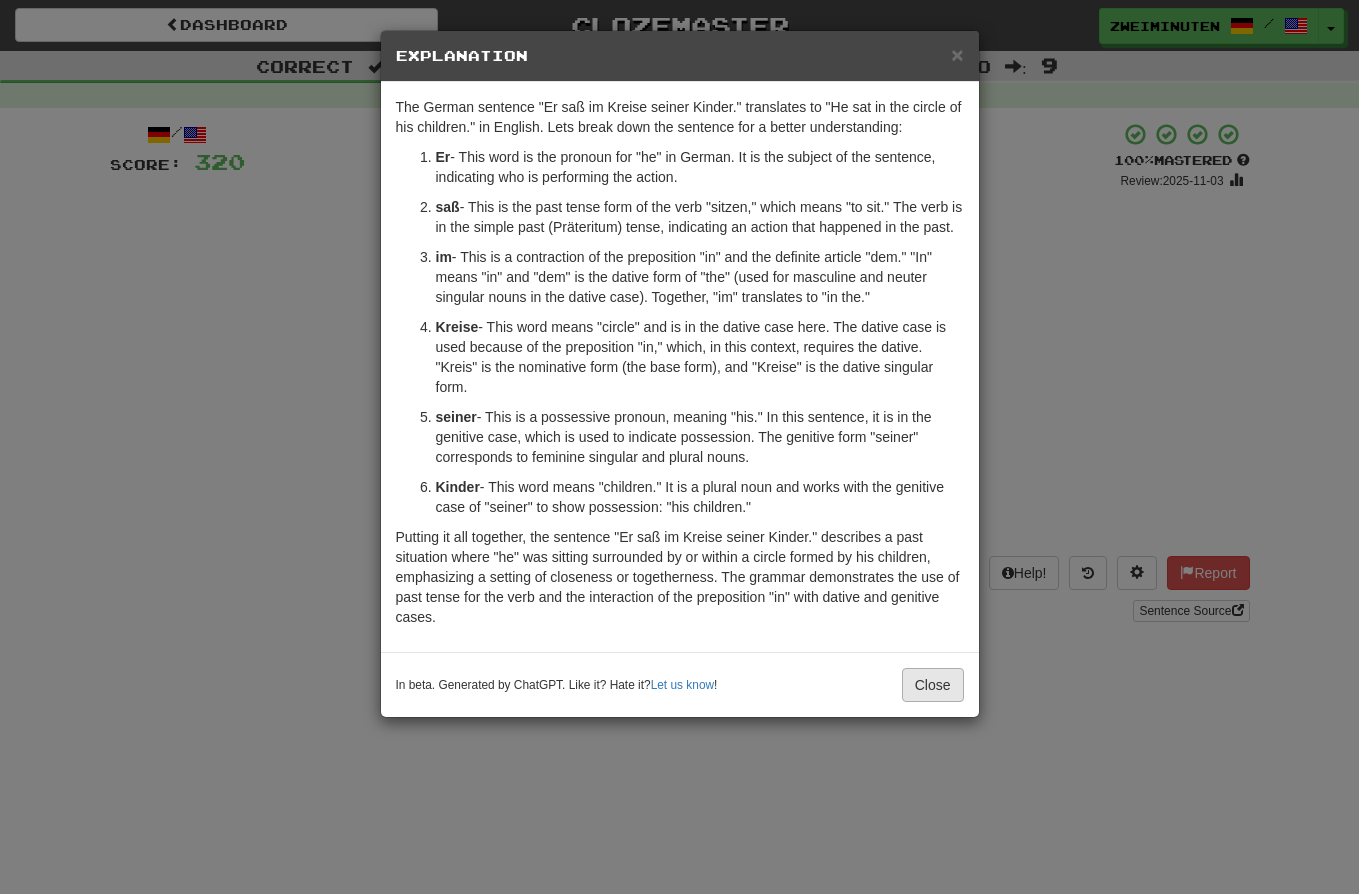 click on "Close" at bounding box center [933, 685] 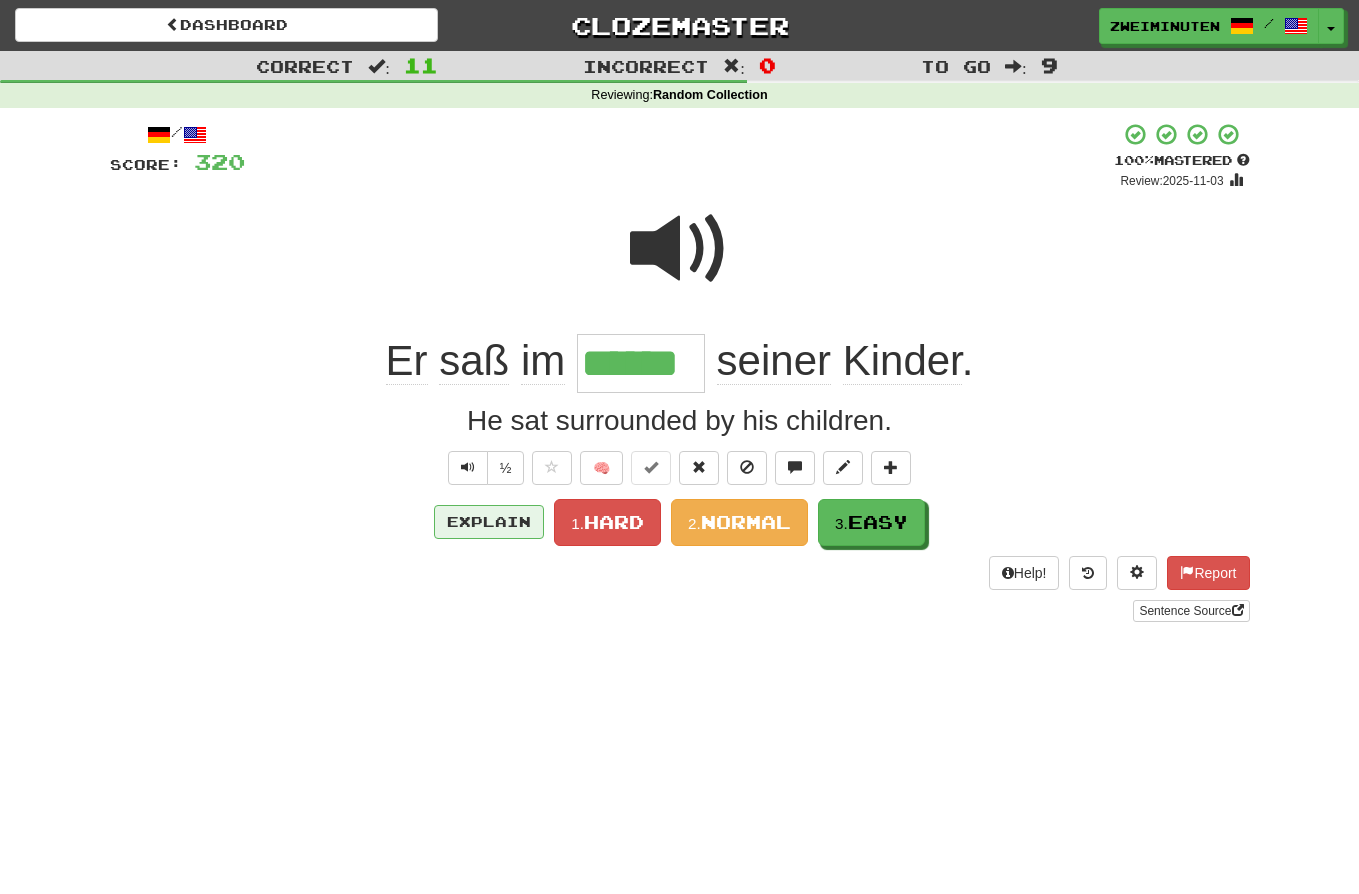 click on "Explain" at bounding box center [489, 522] 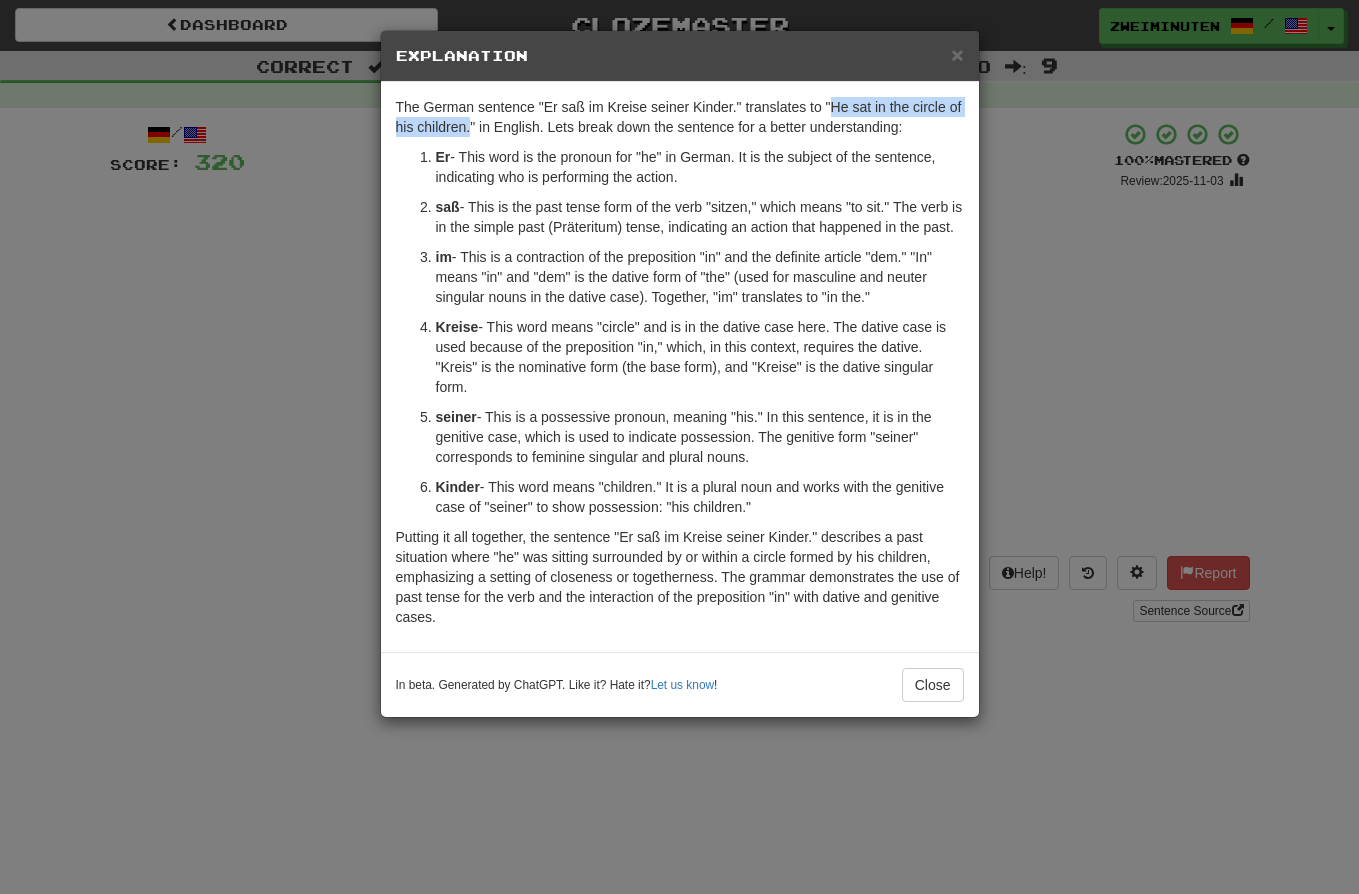 drag, startPoint x: 832, startPoint y: 108, endPoint x: 473, endPoint y: 133, distance: 359.86942 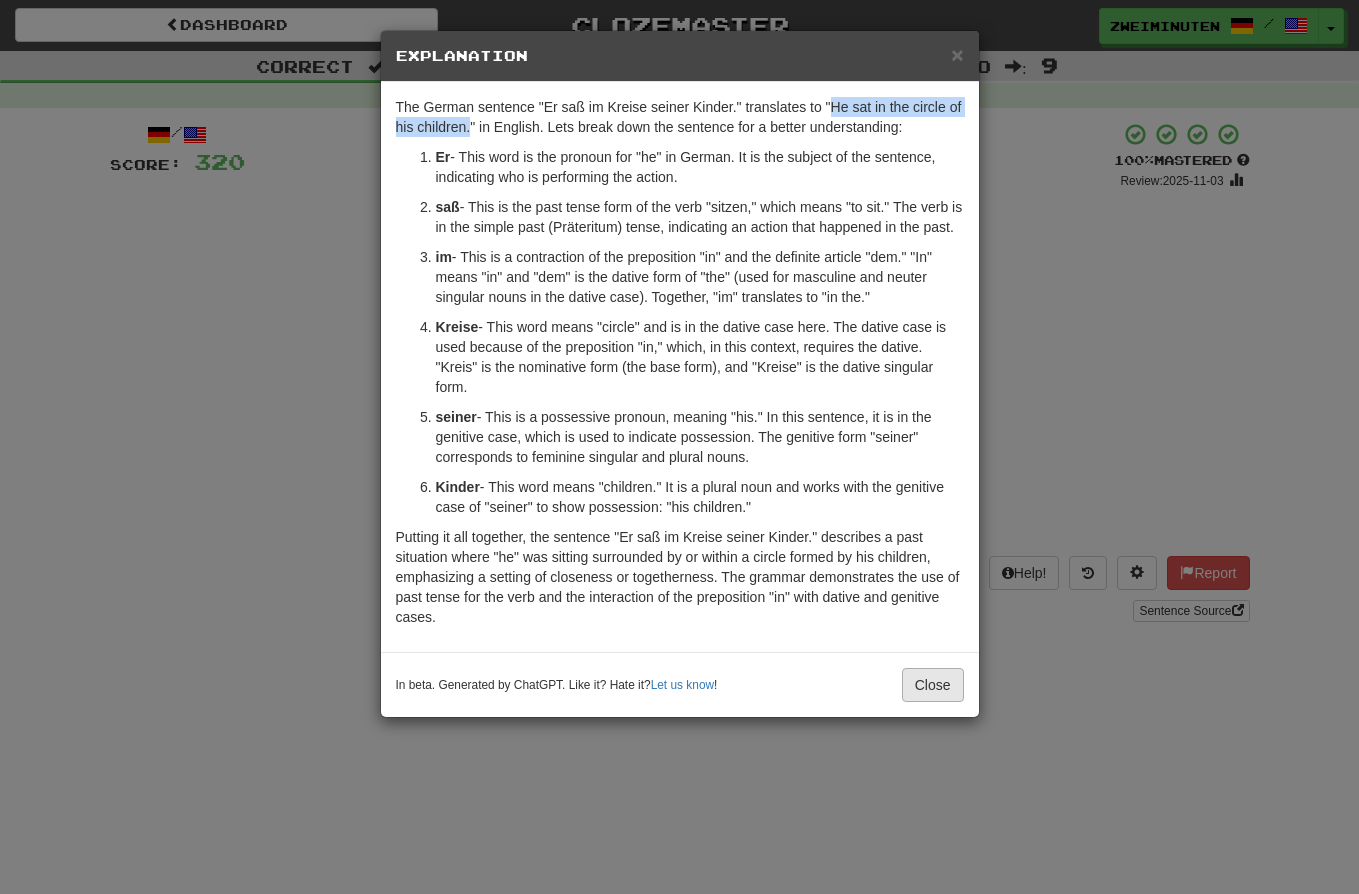 click on "Close" at bounding box center [933, 685] 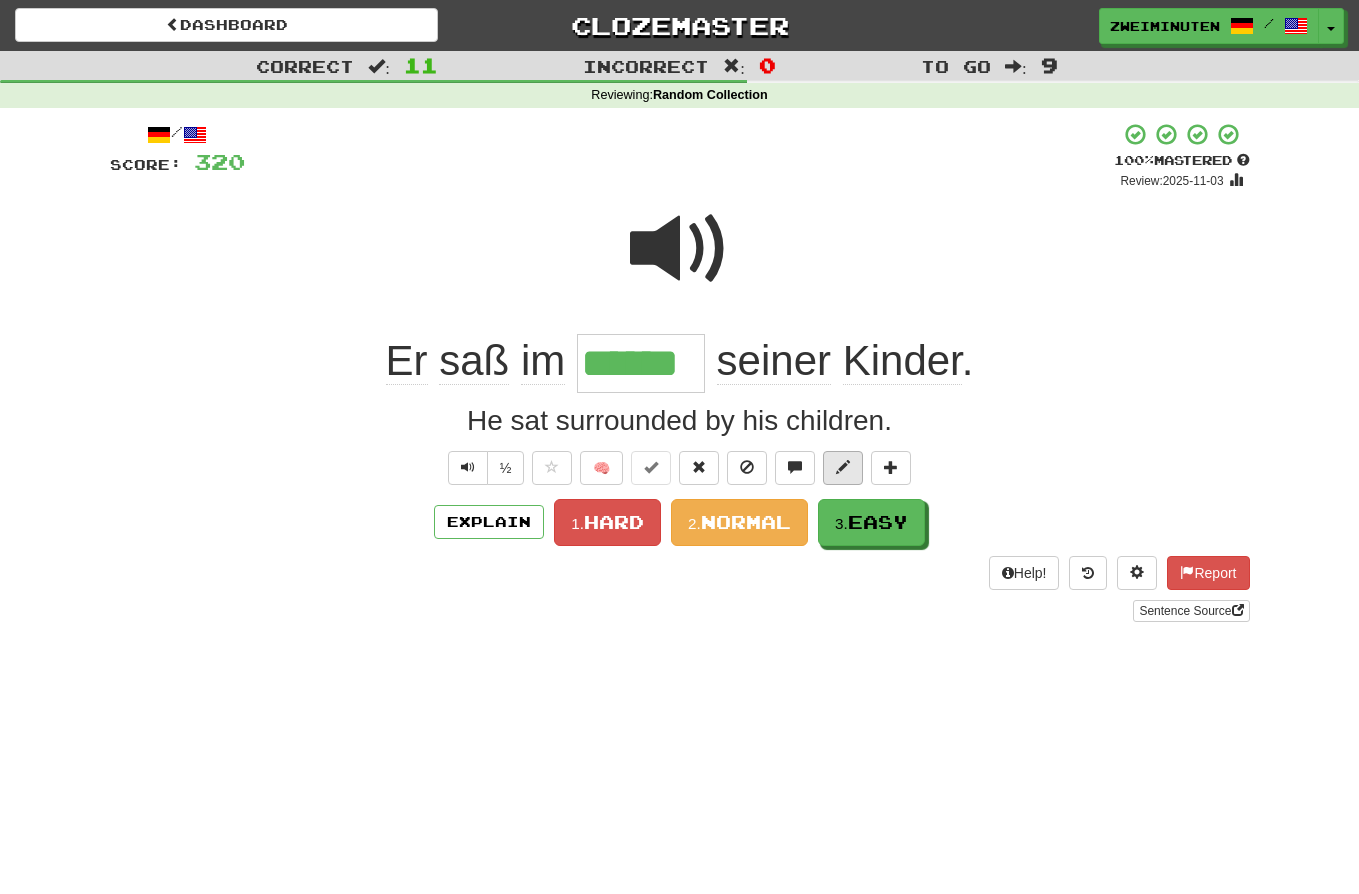 click at bounding box center [843, 468] 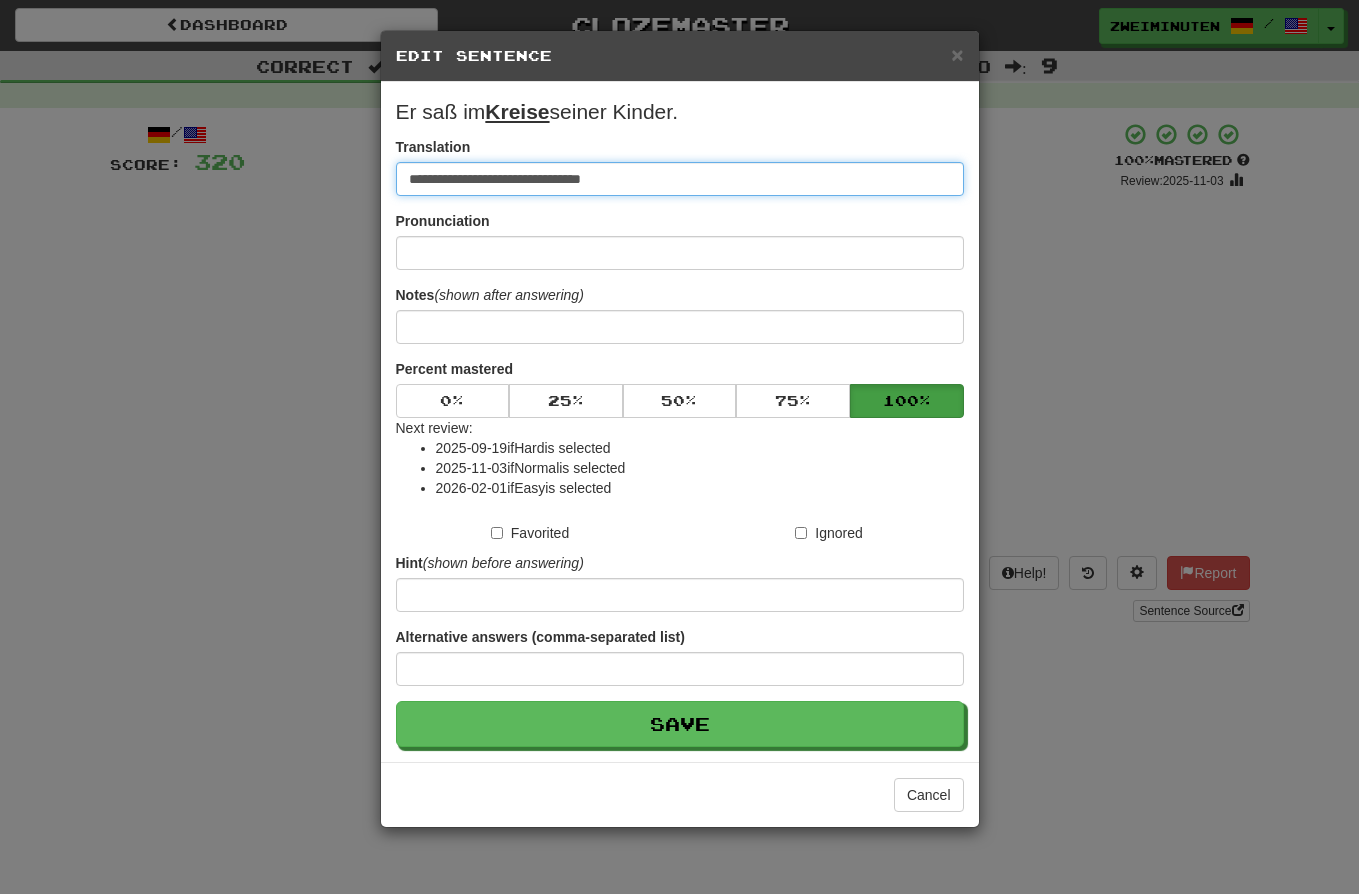 drag, startPoint x: 616, startPoint y: 182, endPoint x: 400, endPoint y: 181, distance: 216.00232 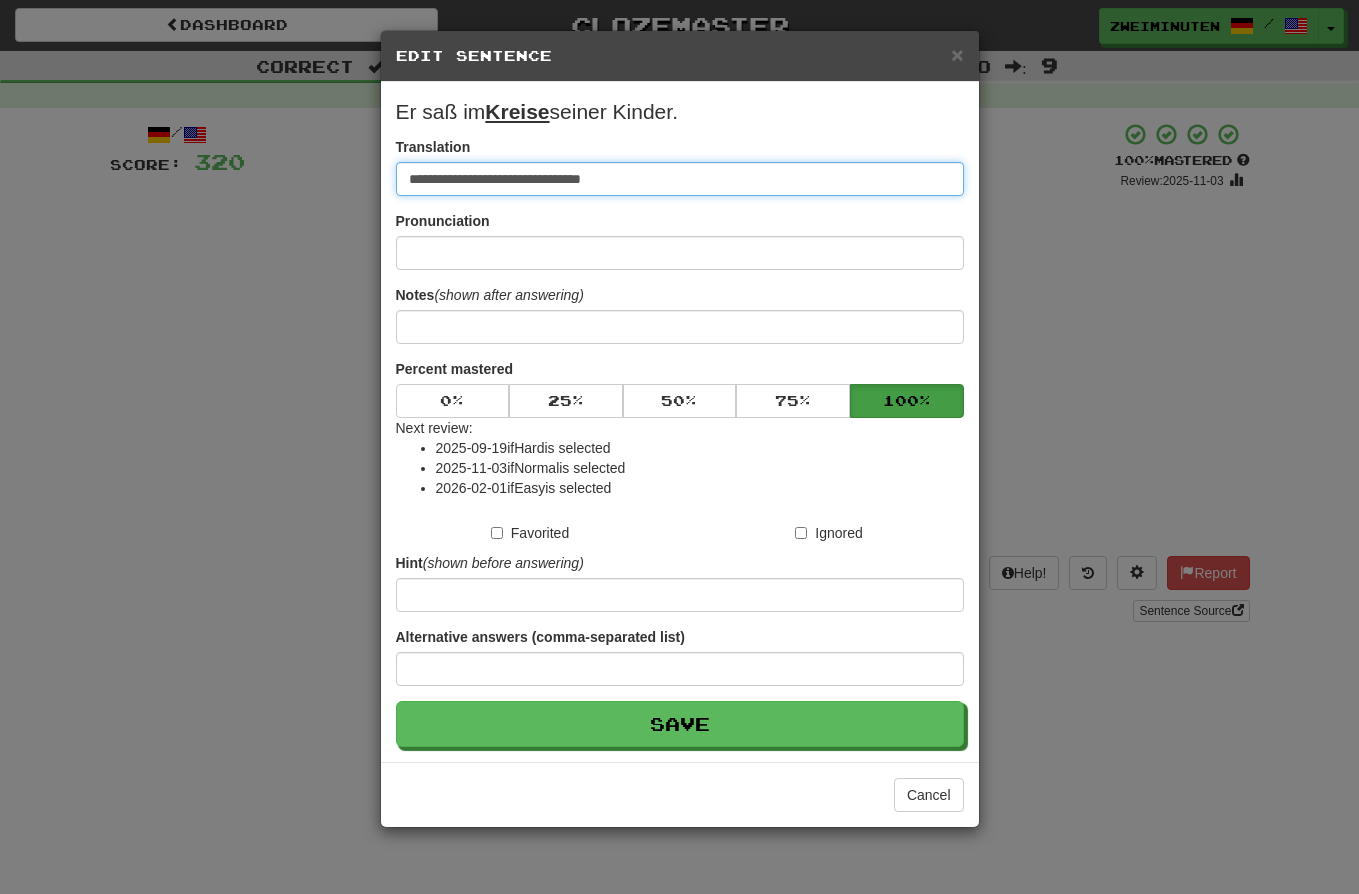 paste on "****" 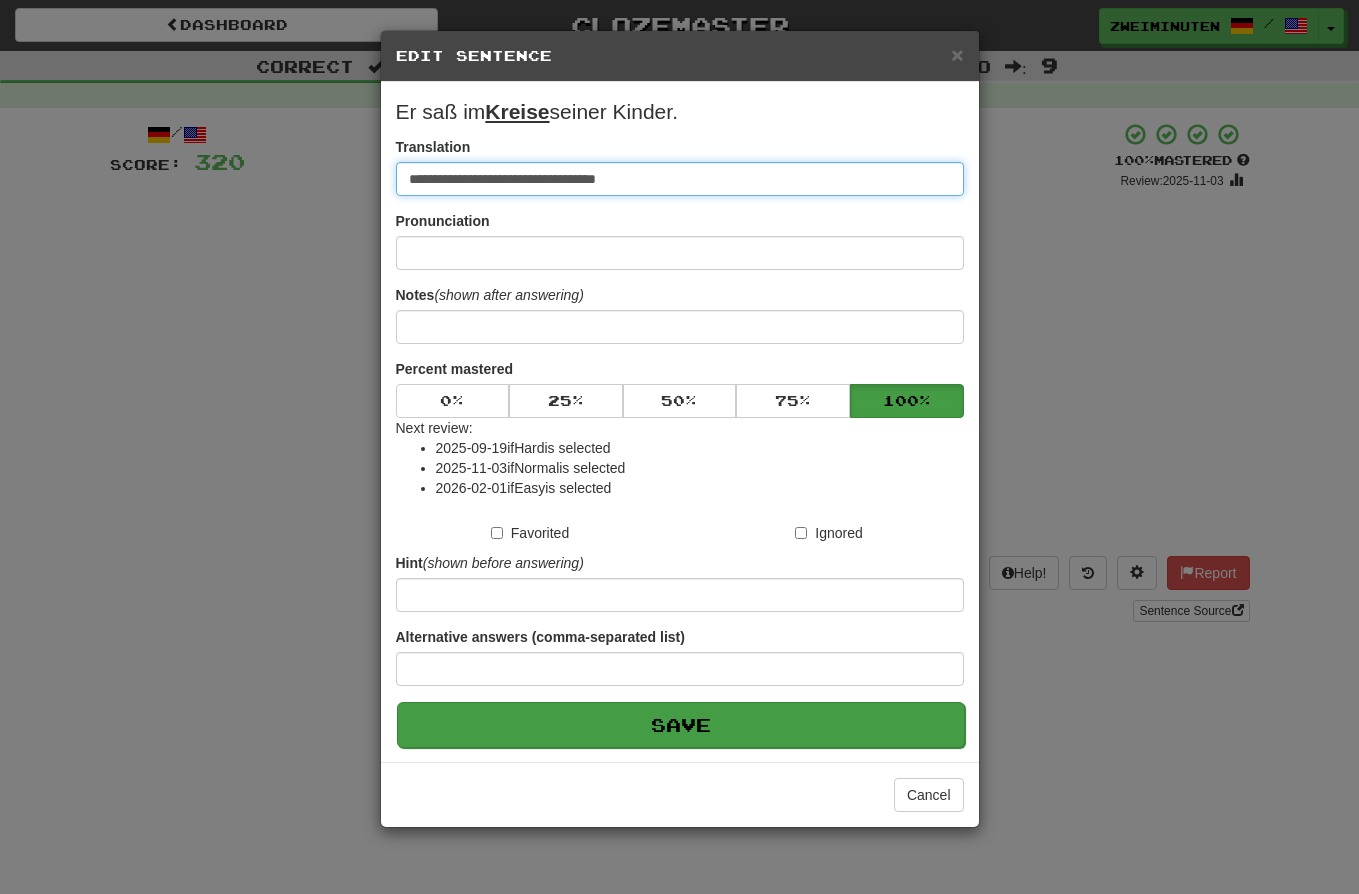 type on "**********" 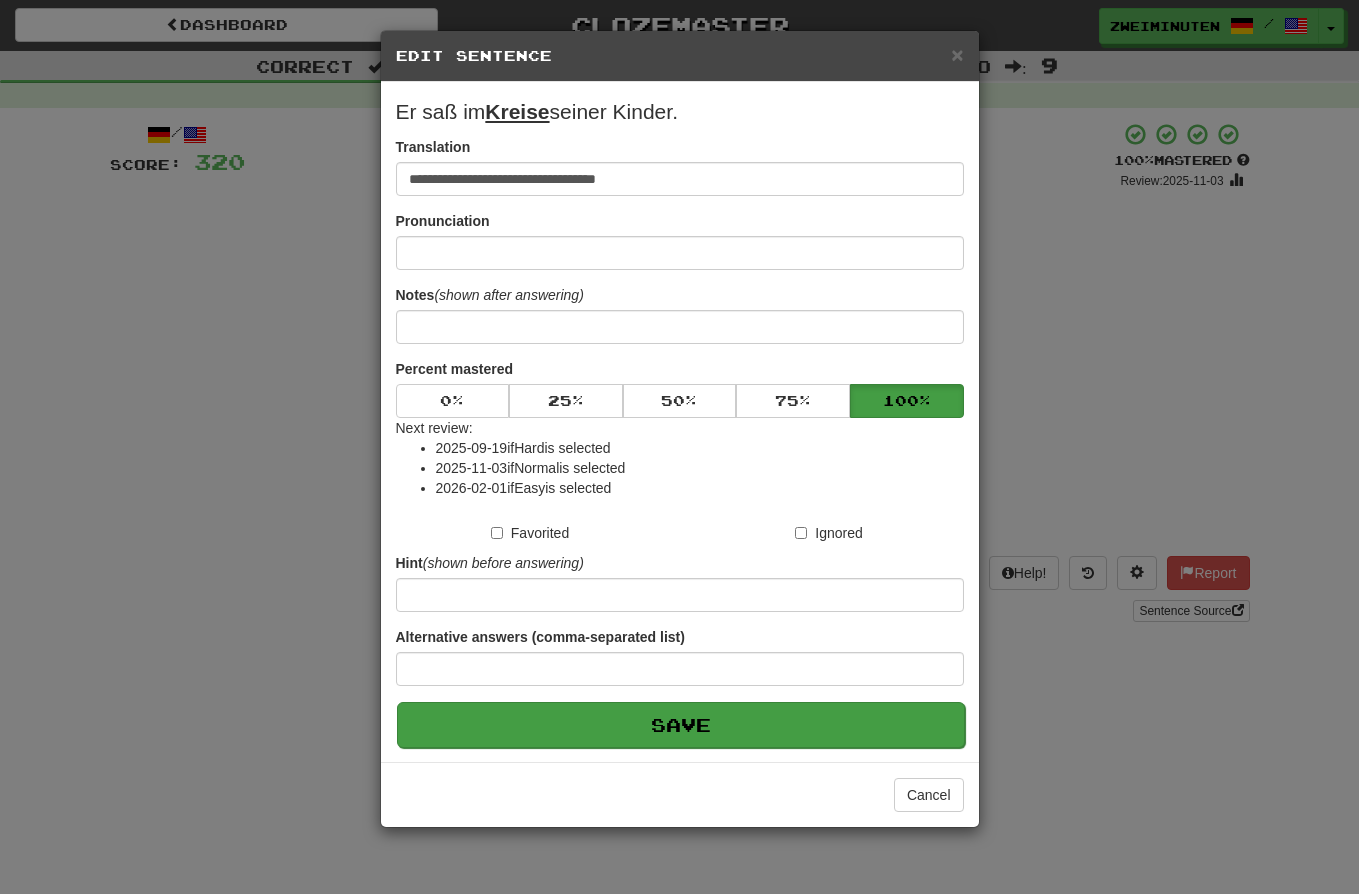 click on "Save" at bounding box center [681, 725] 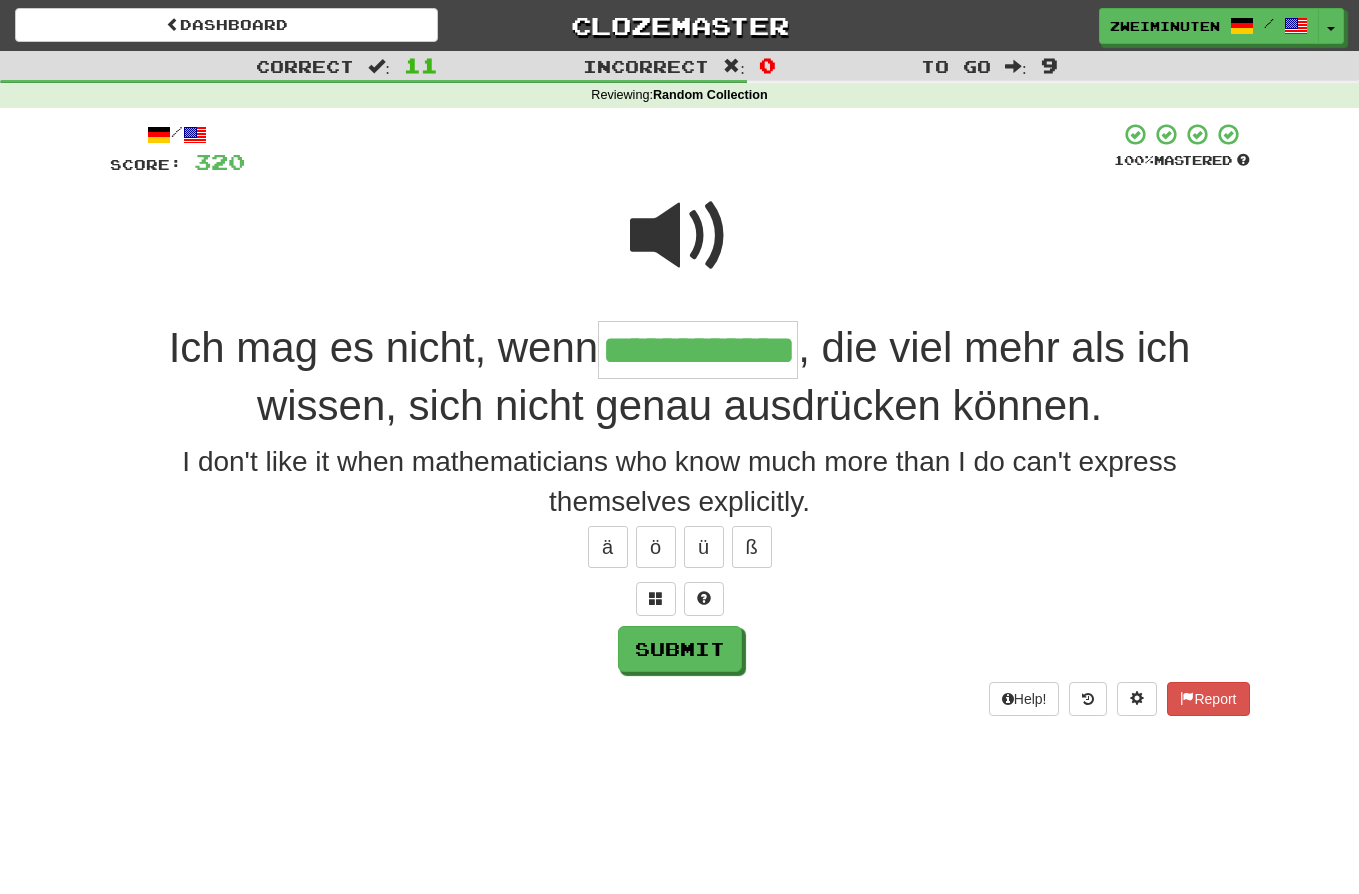 type on "**********" 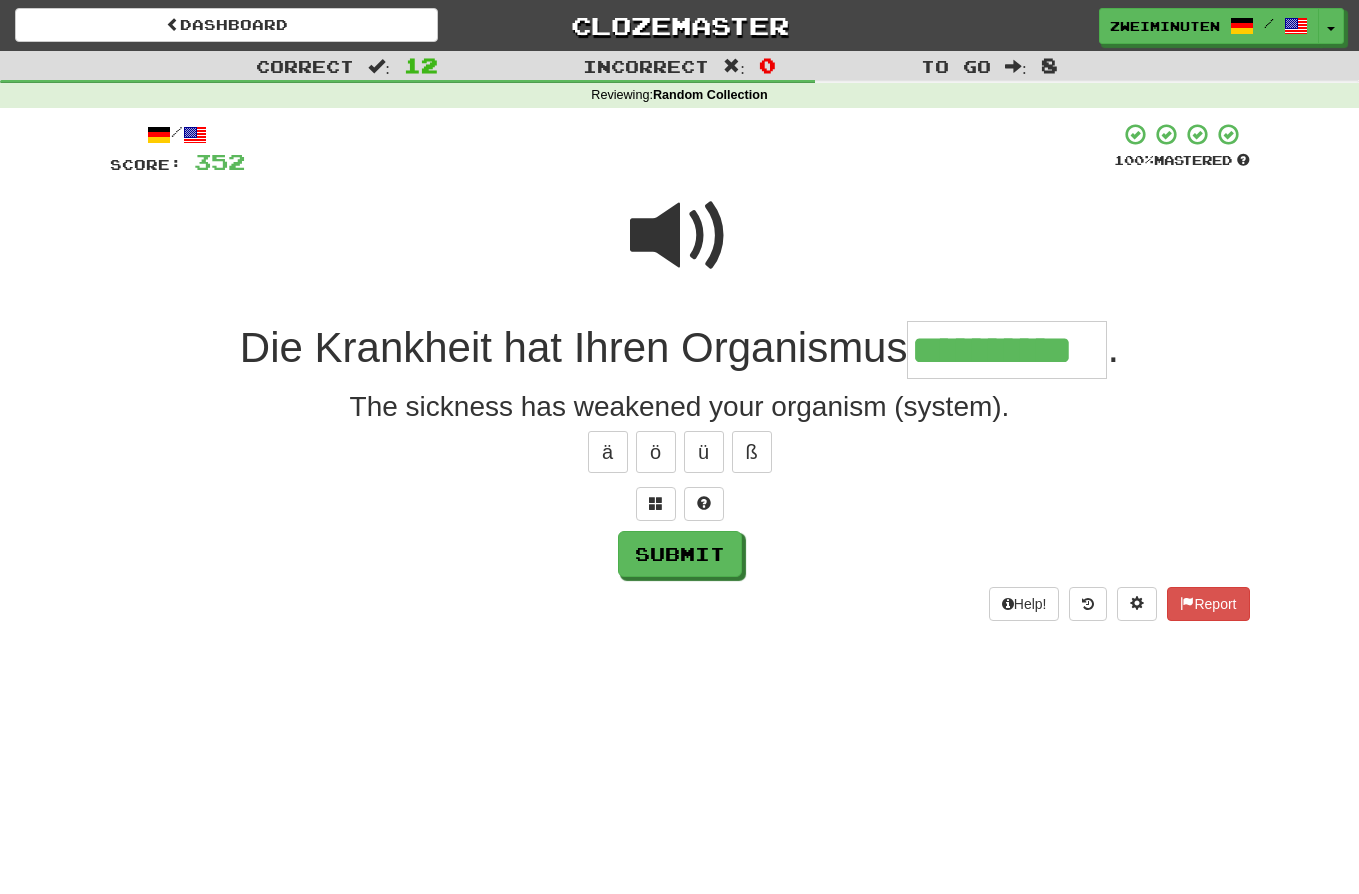 type on "**********" 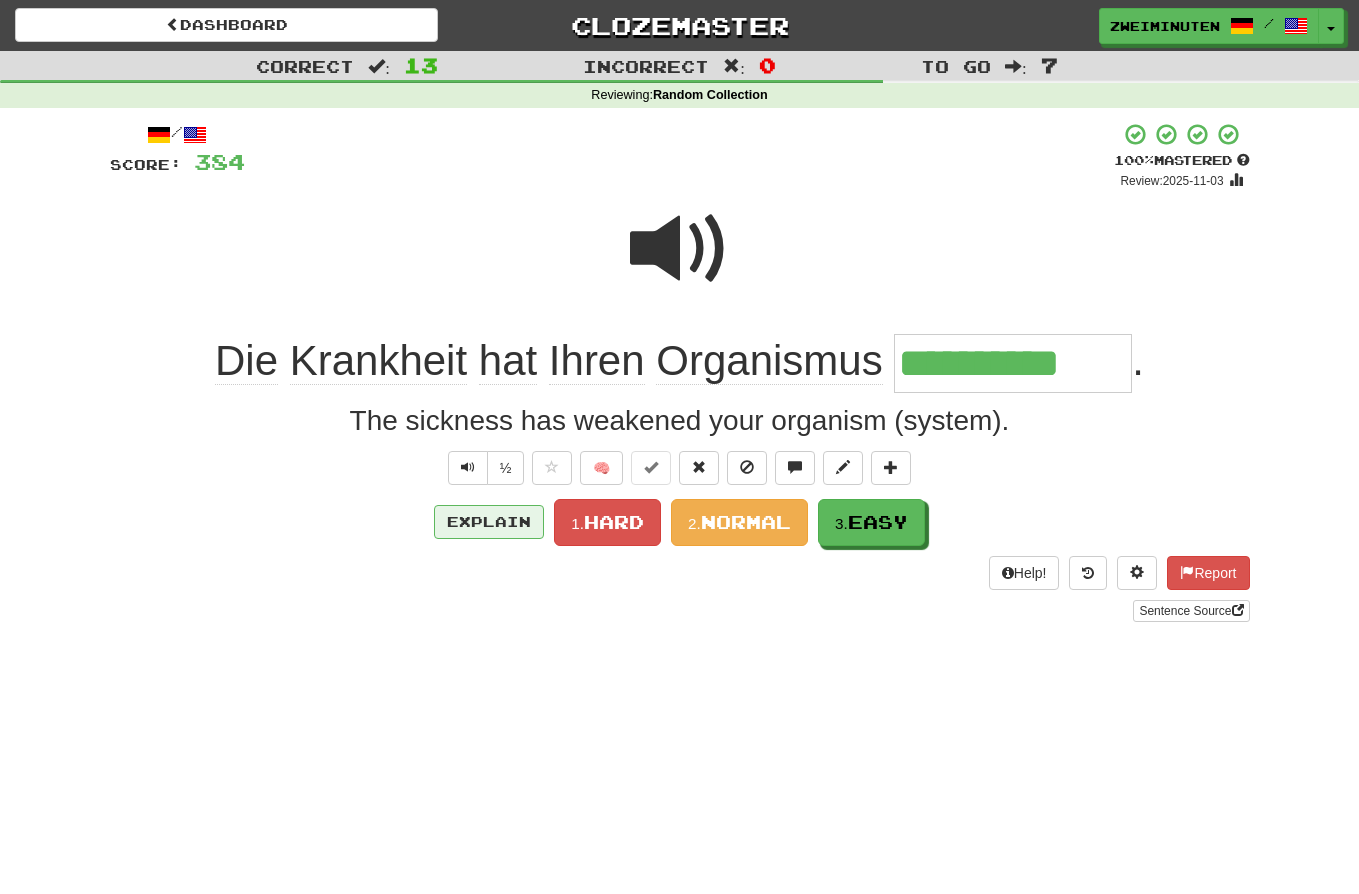 click on "Explain" at bounding box center [489, 522] 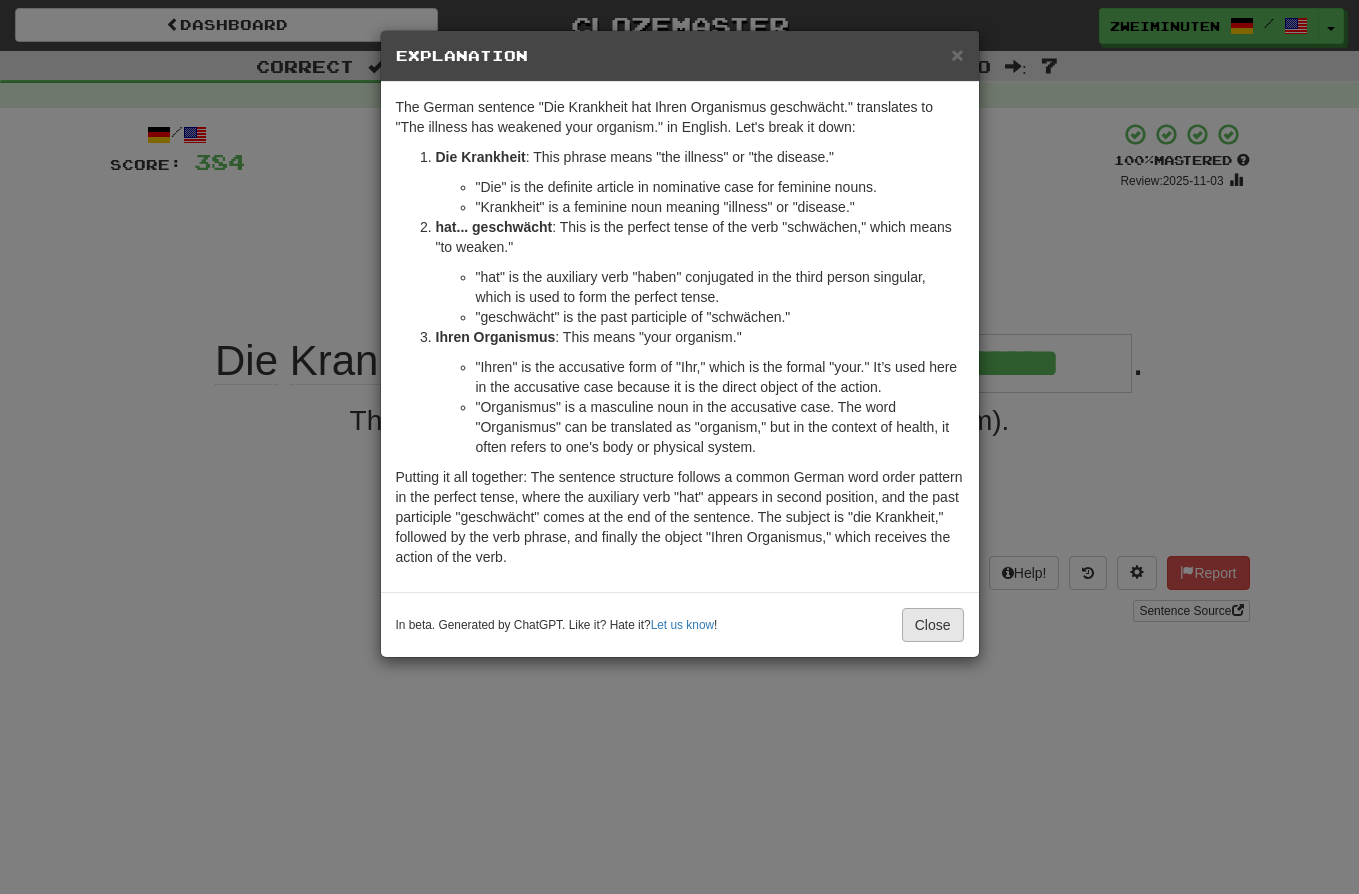 click on "Close" at bounding box center (933, 625) 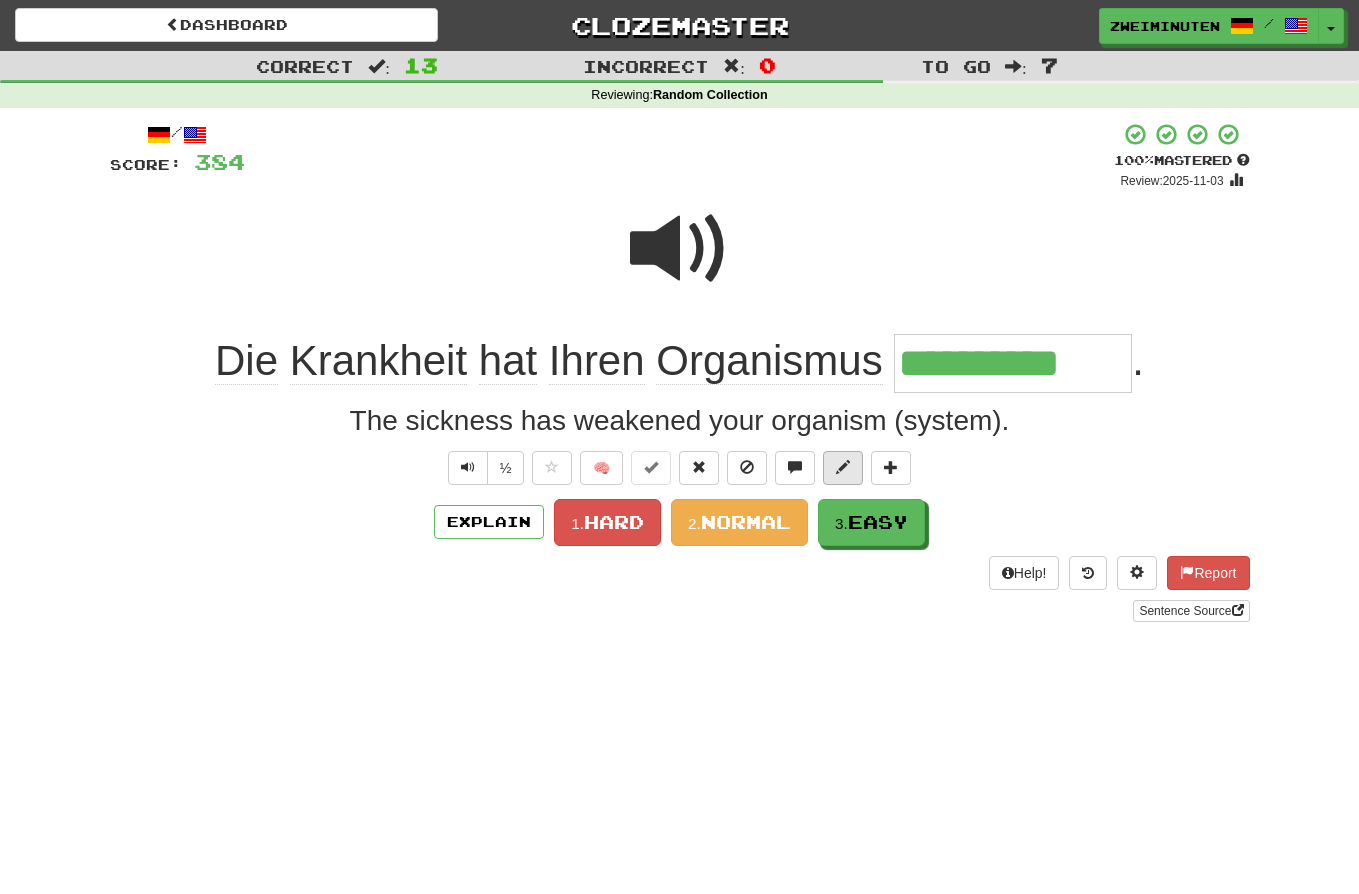 click at bounding box center [843, 467] 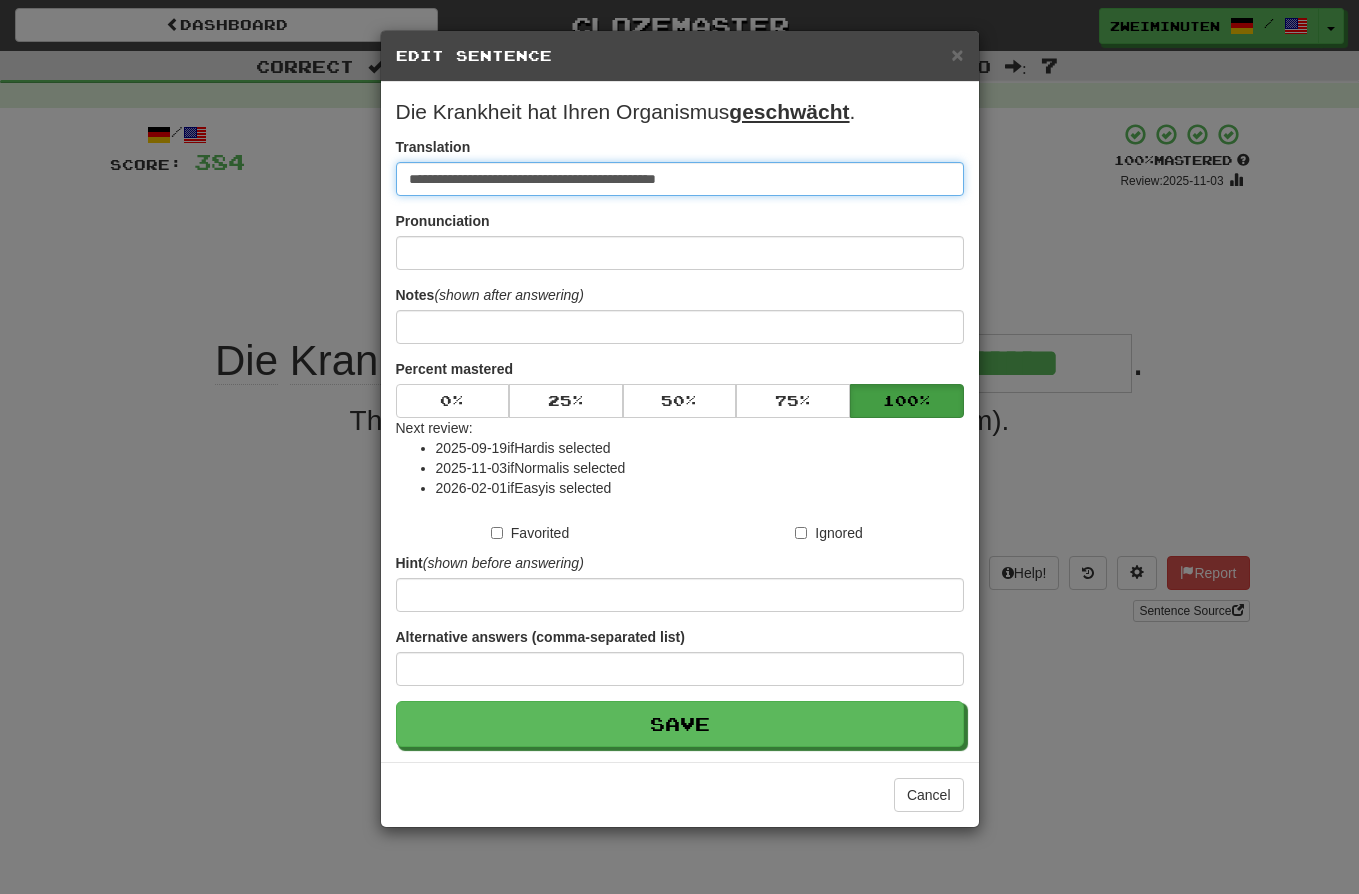 click on "**********" at bounding box center (680, 179) 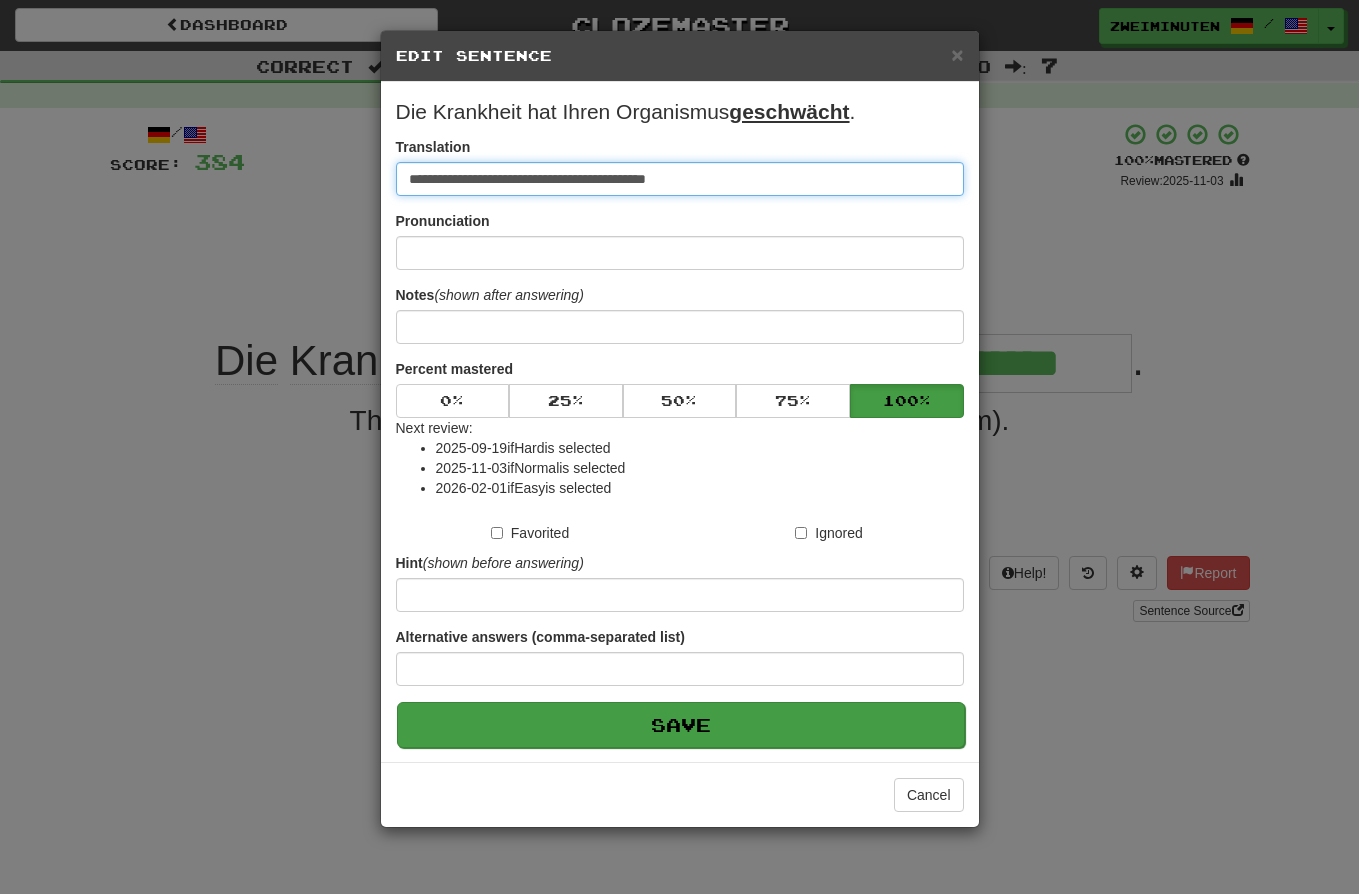 type on "**********" 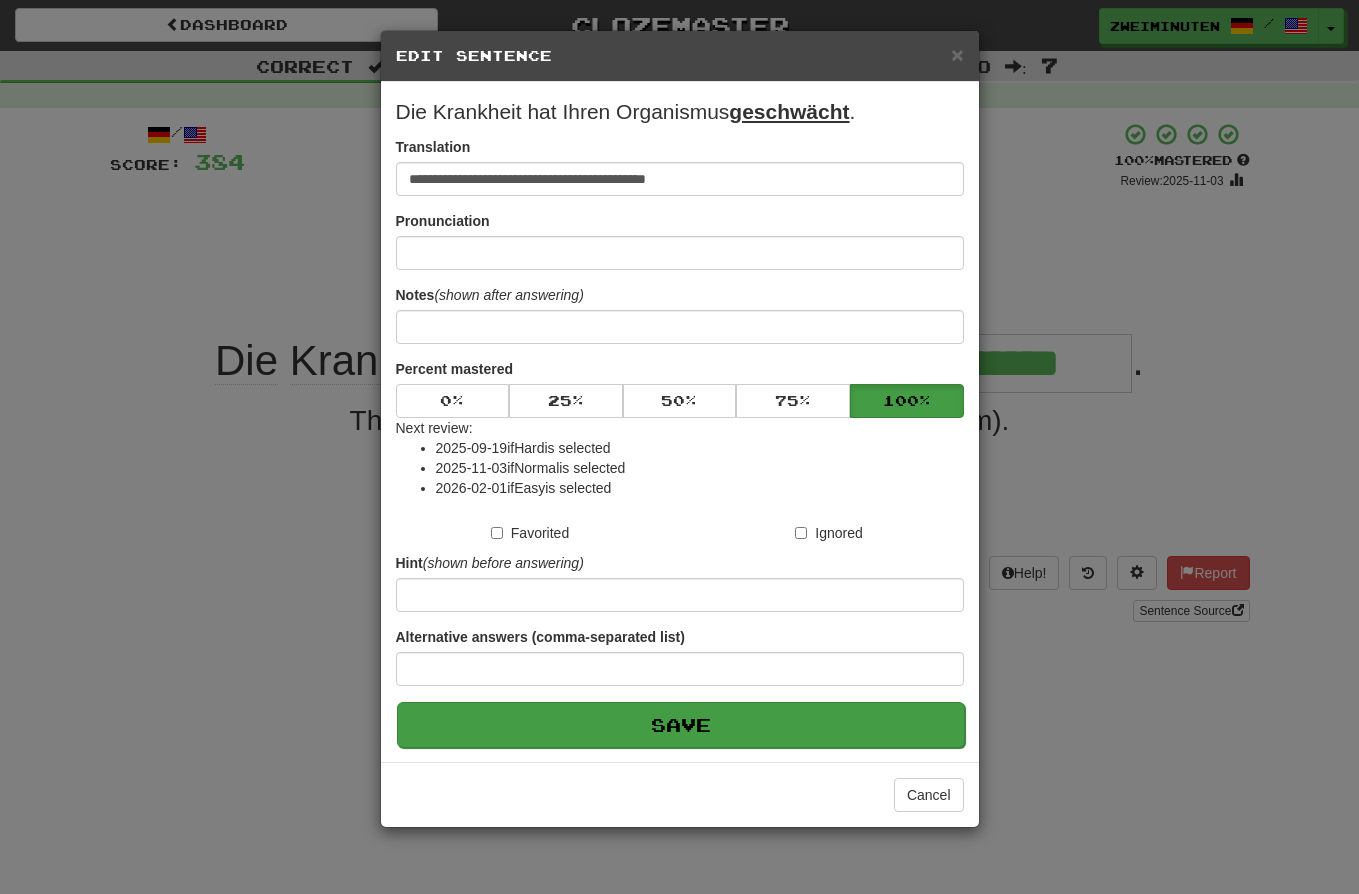 click on "Save" at bounding box center (681, 725) 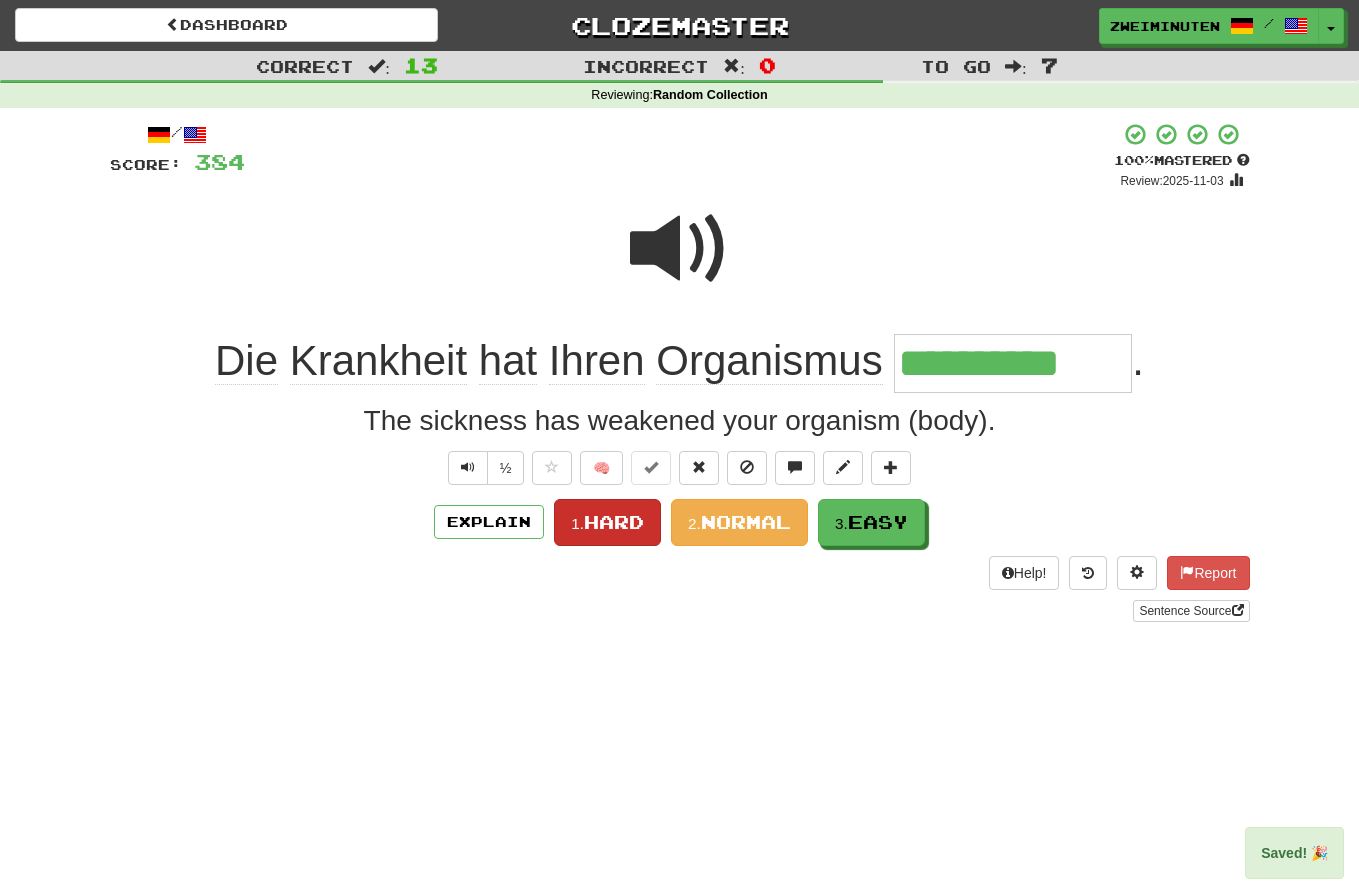 click on "Hard" at bounding box center (614, 522) 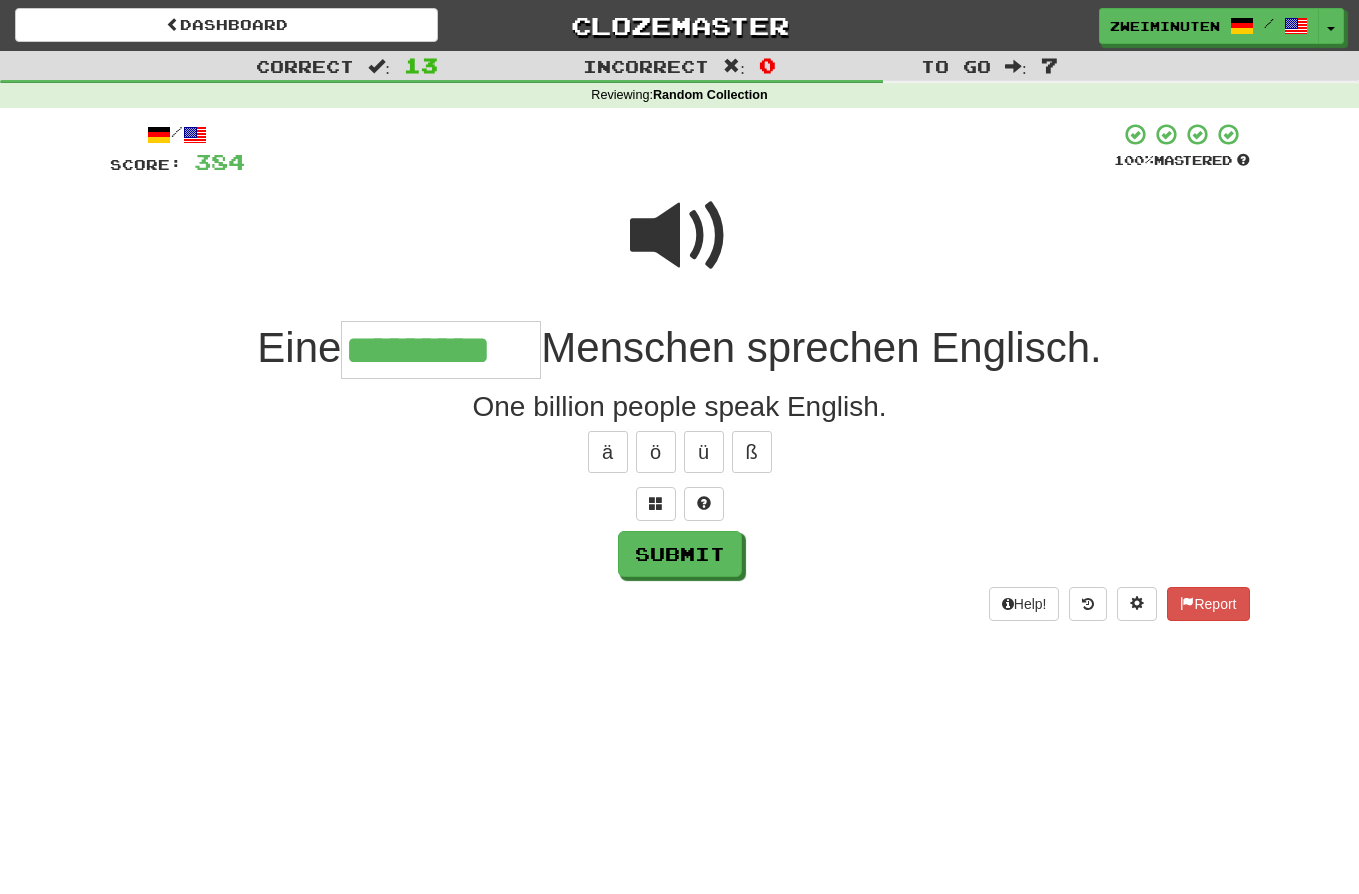 type on "*********" 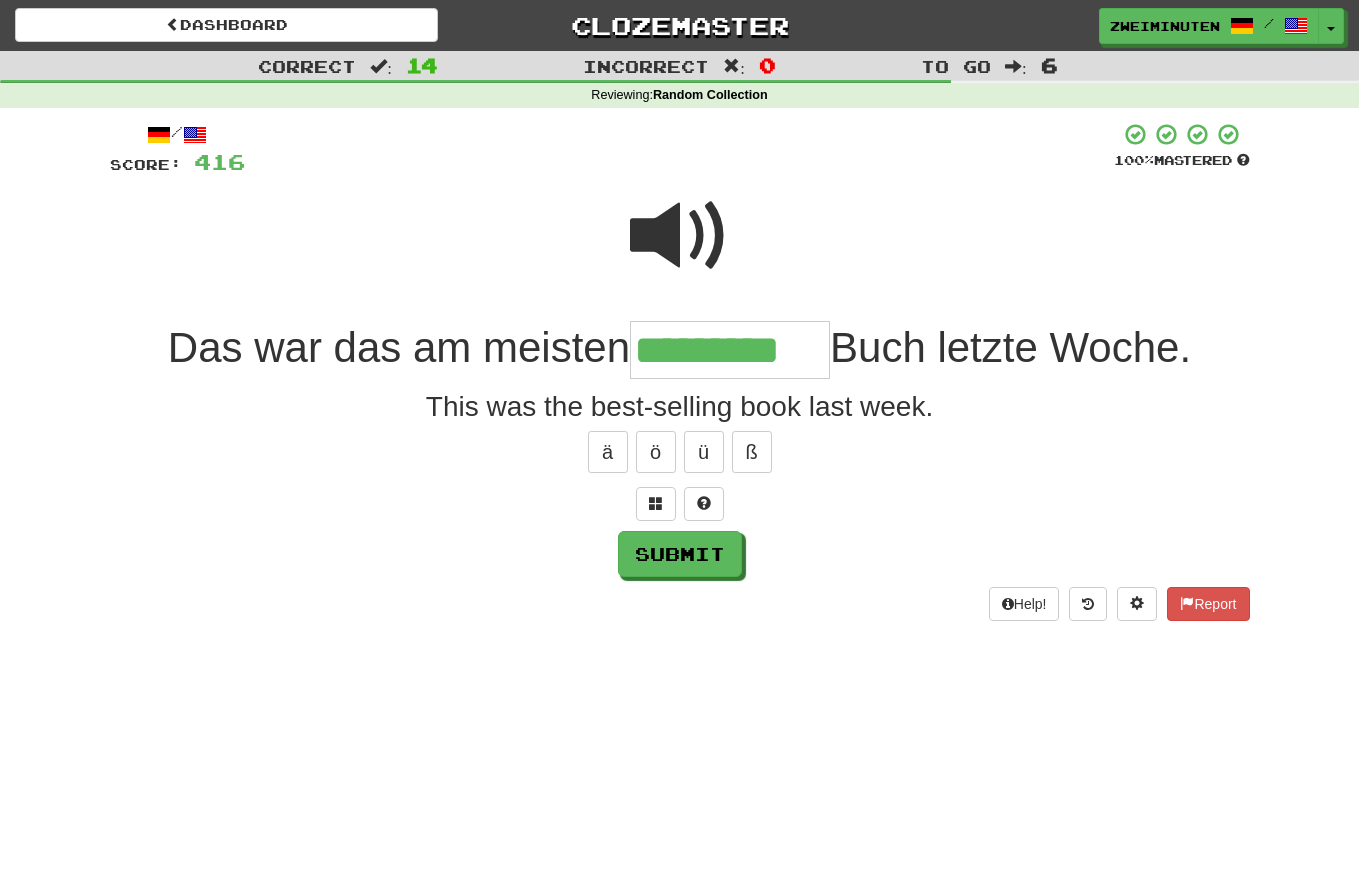 type on "*********" 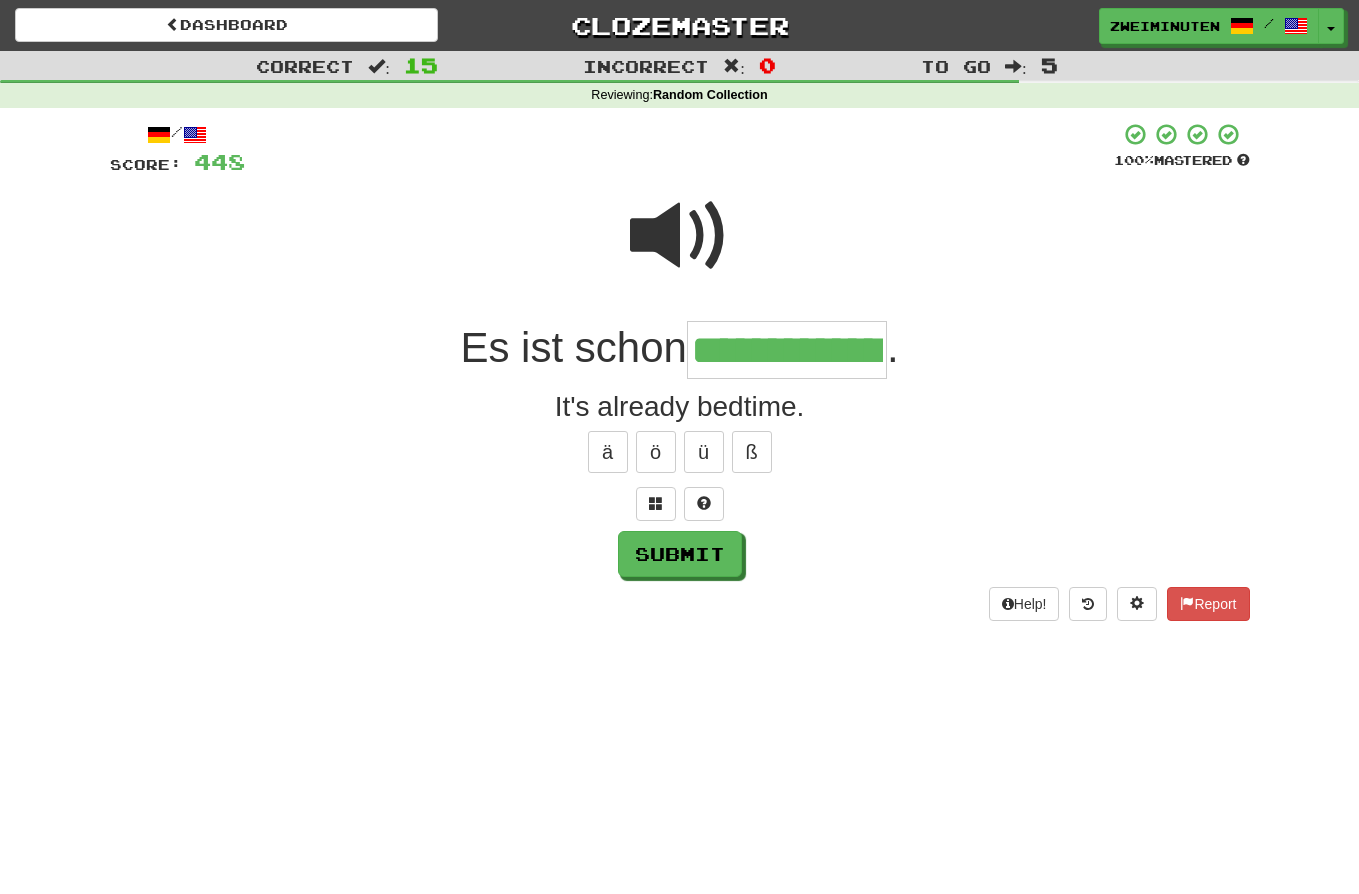 type on "**********" 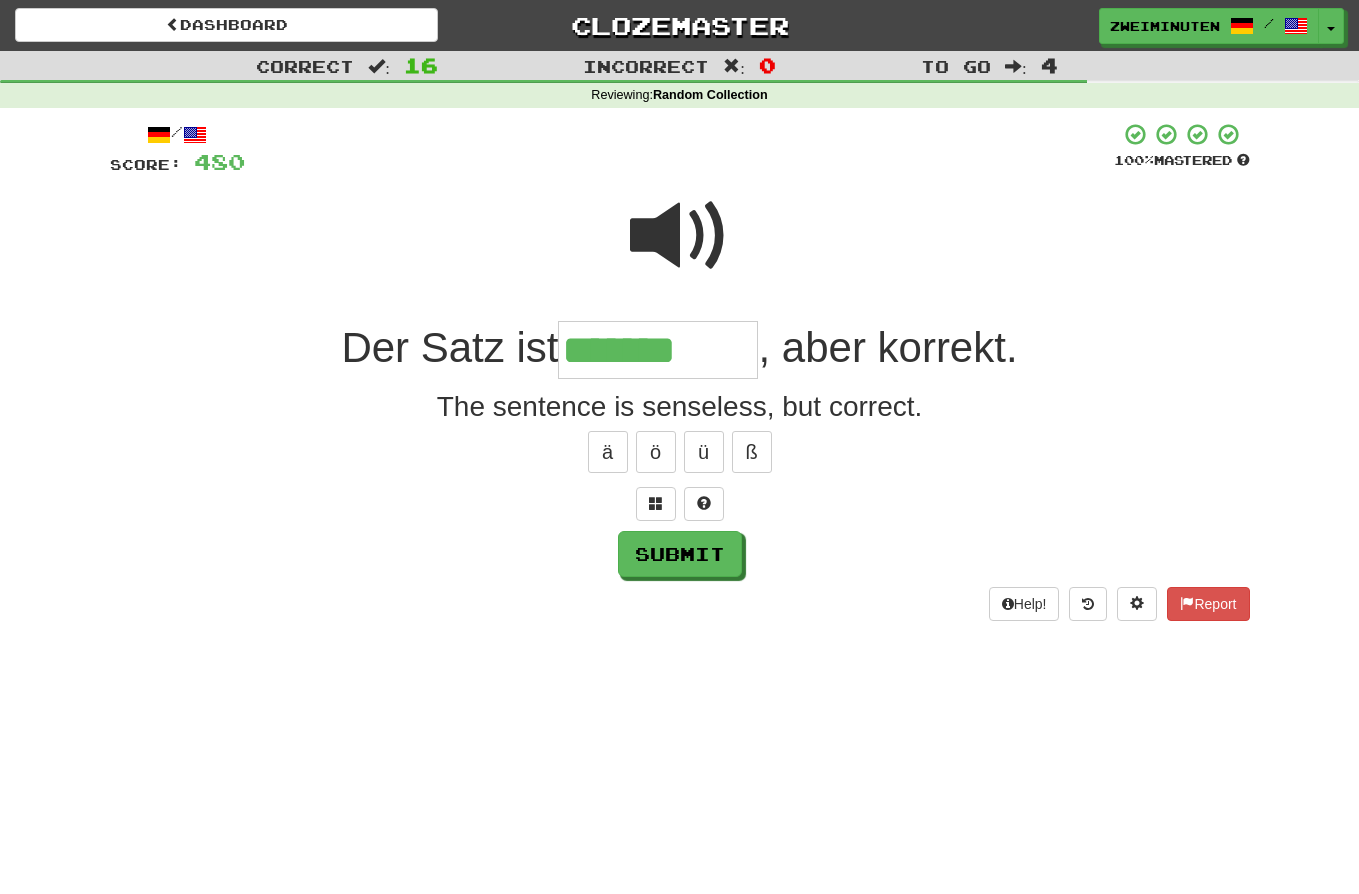 type on "*******" 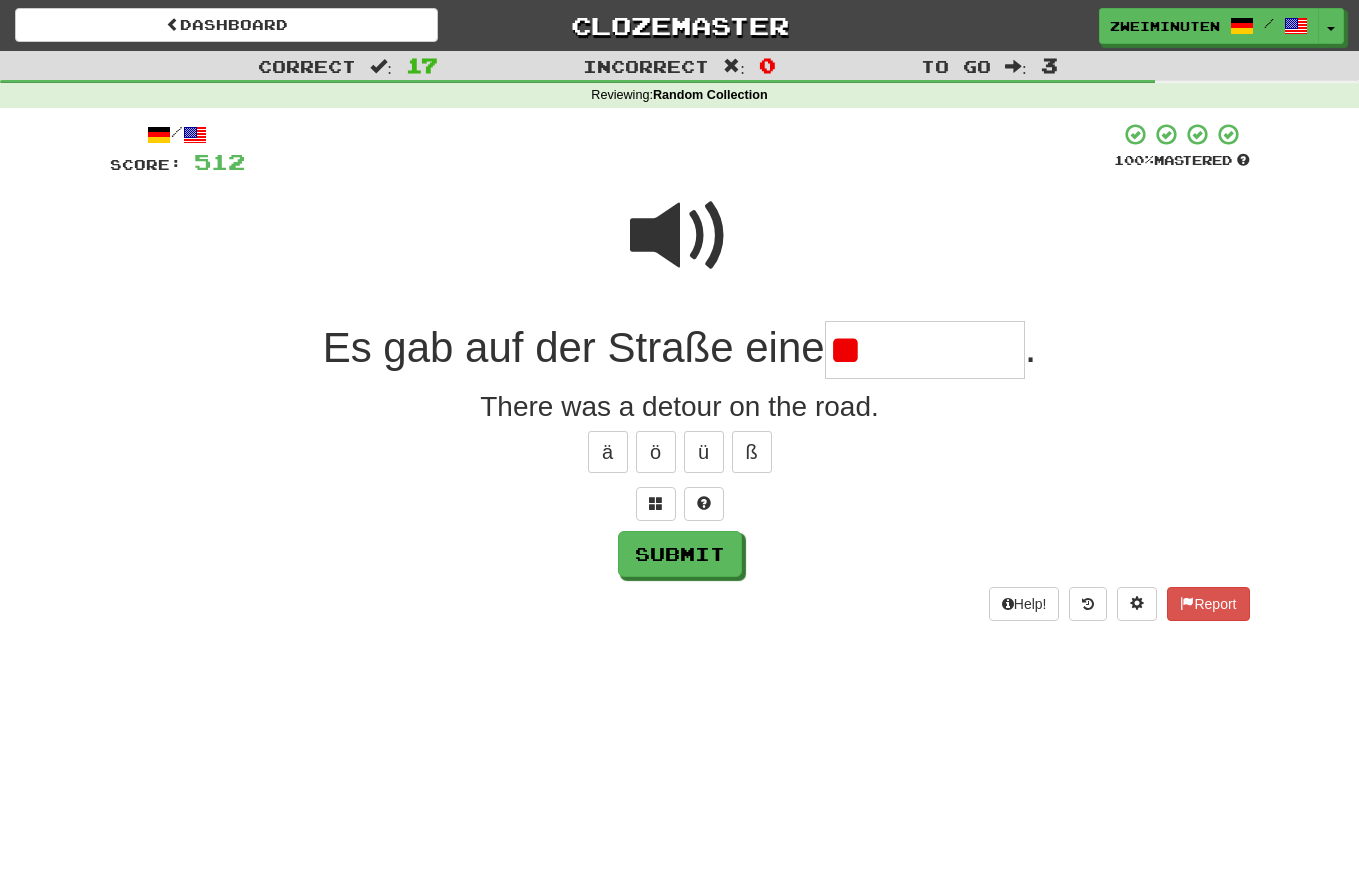 type on "*" 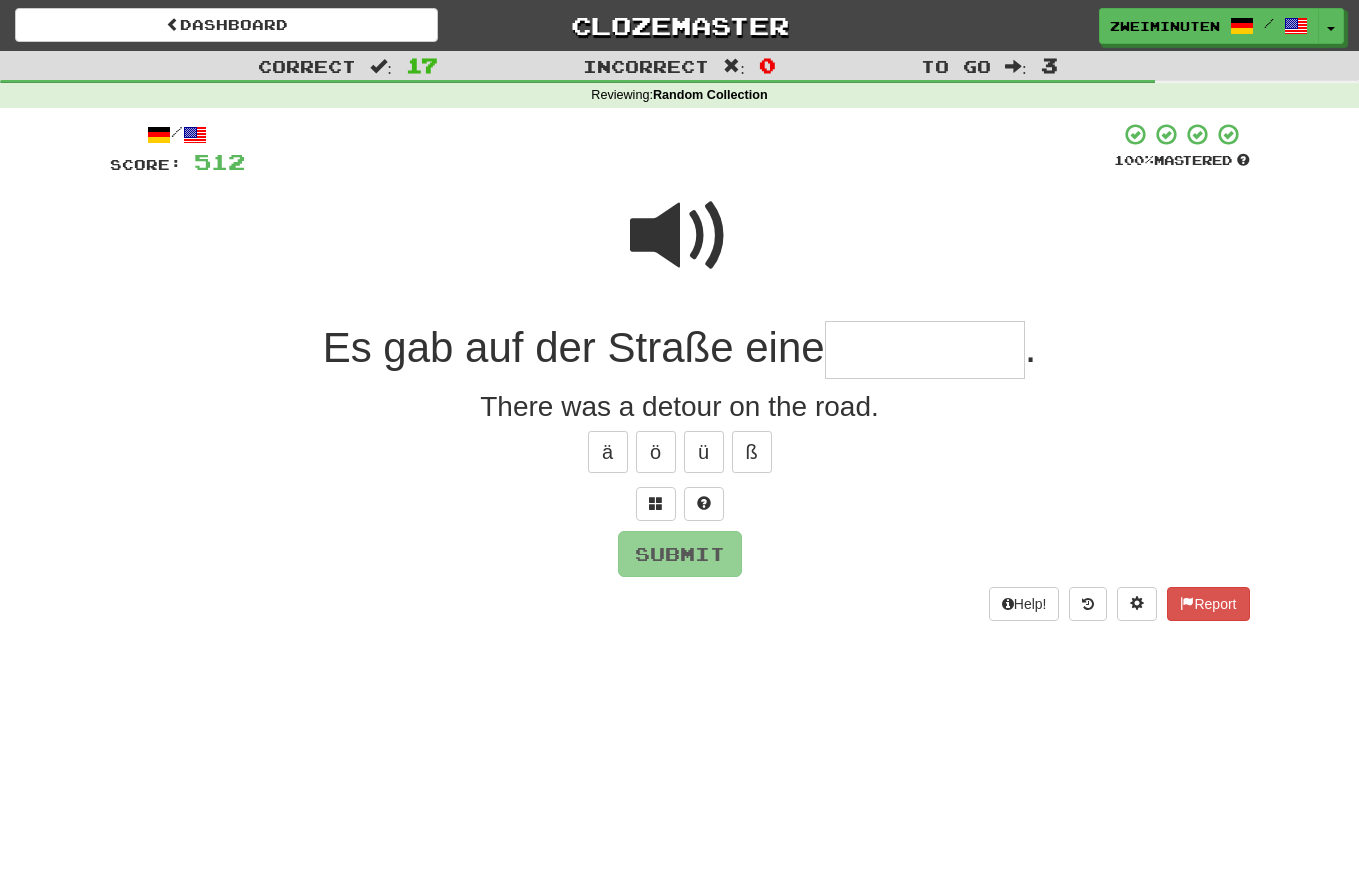 type on "*" 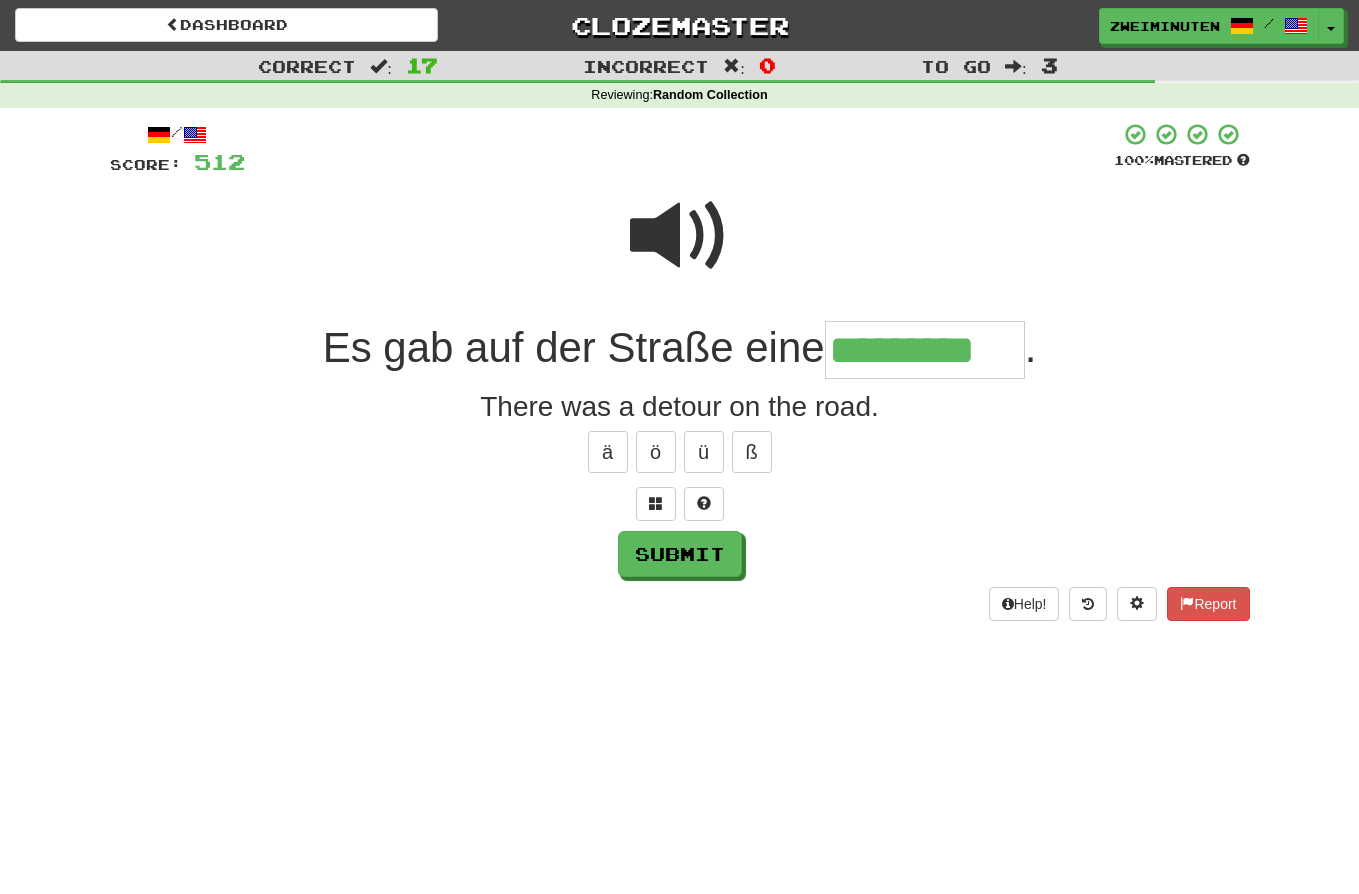 type on "*********" 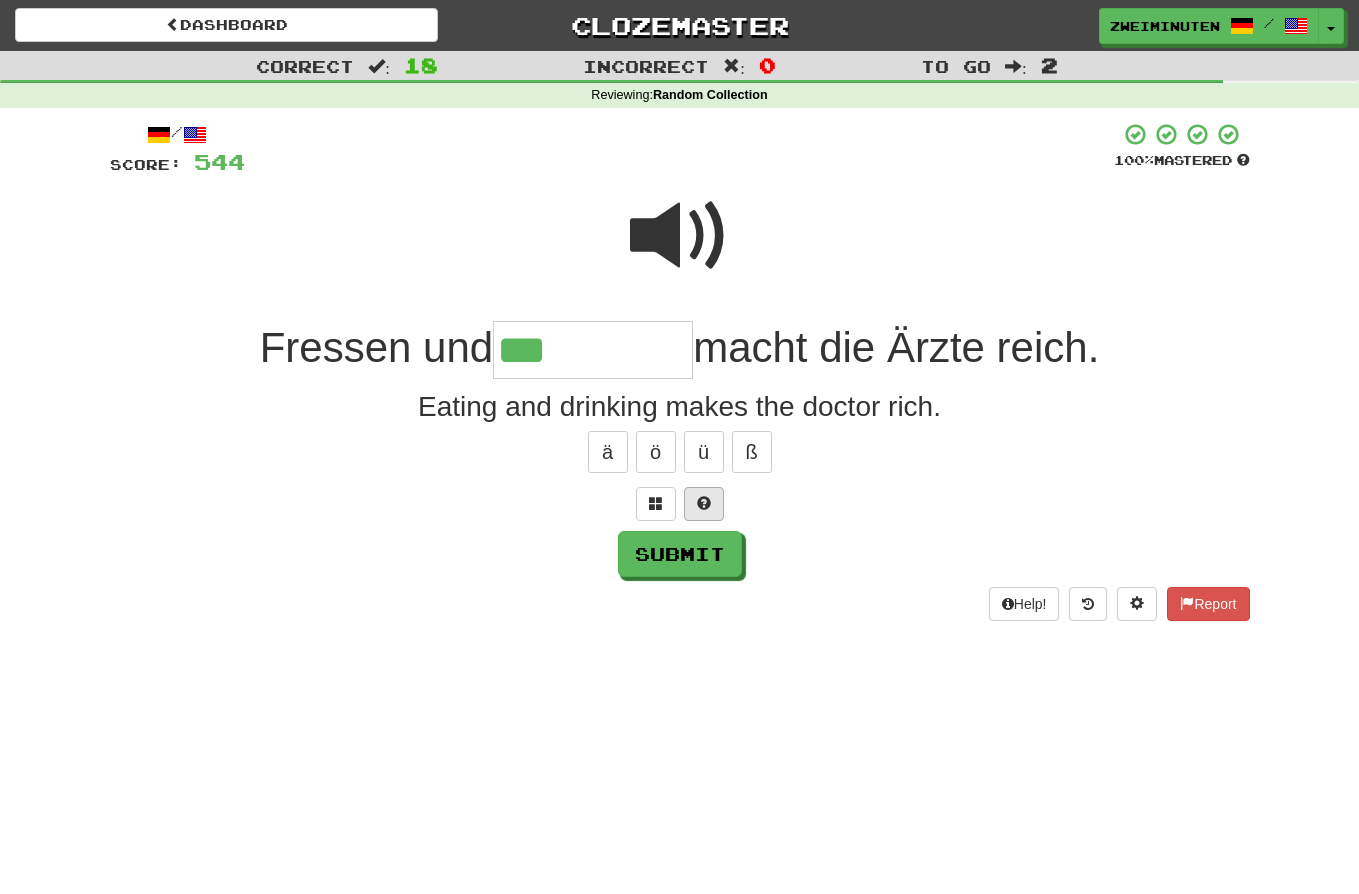 click at bounding box center [704, 503] 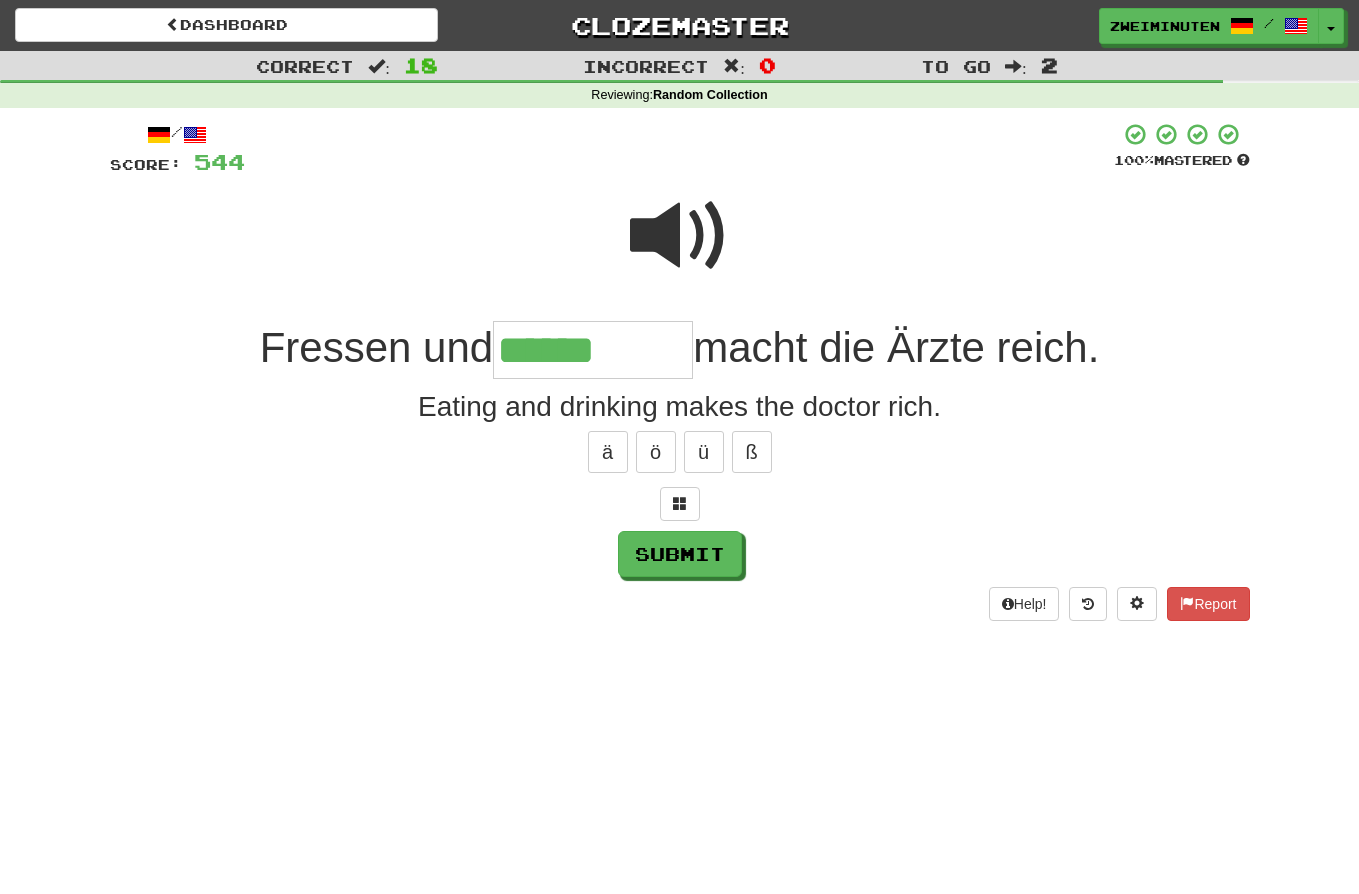 type on "******" 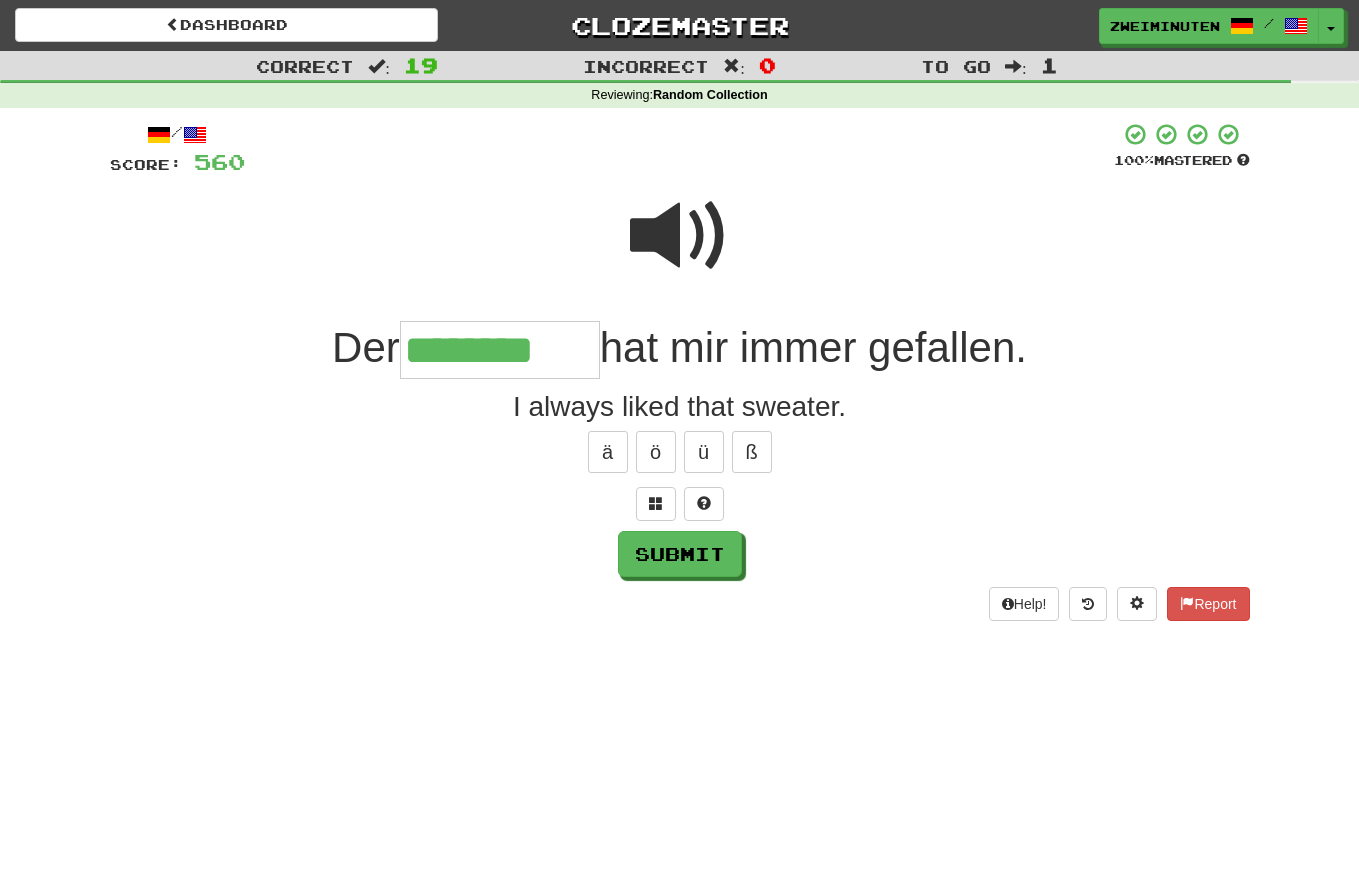 type on "********" 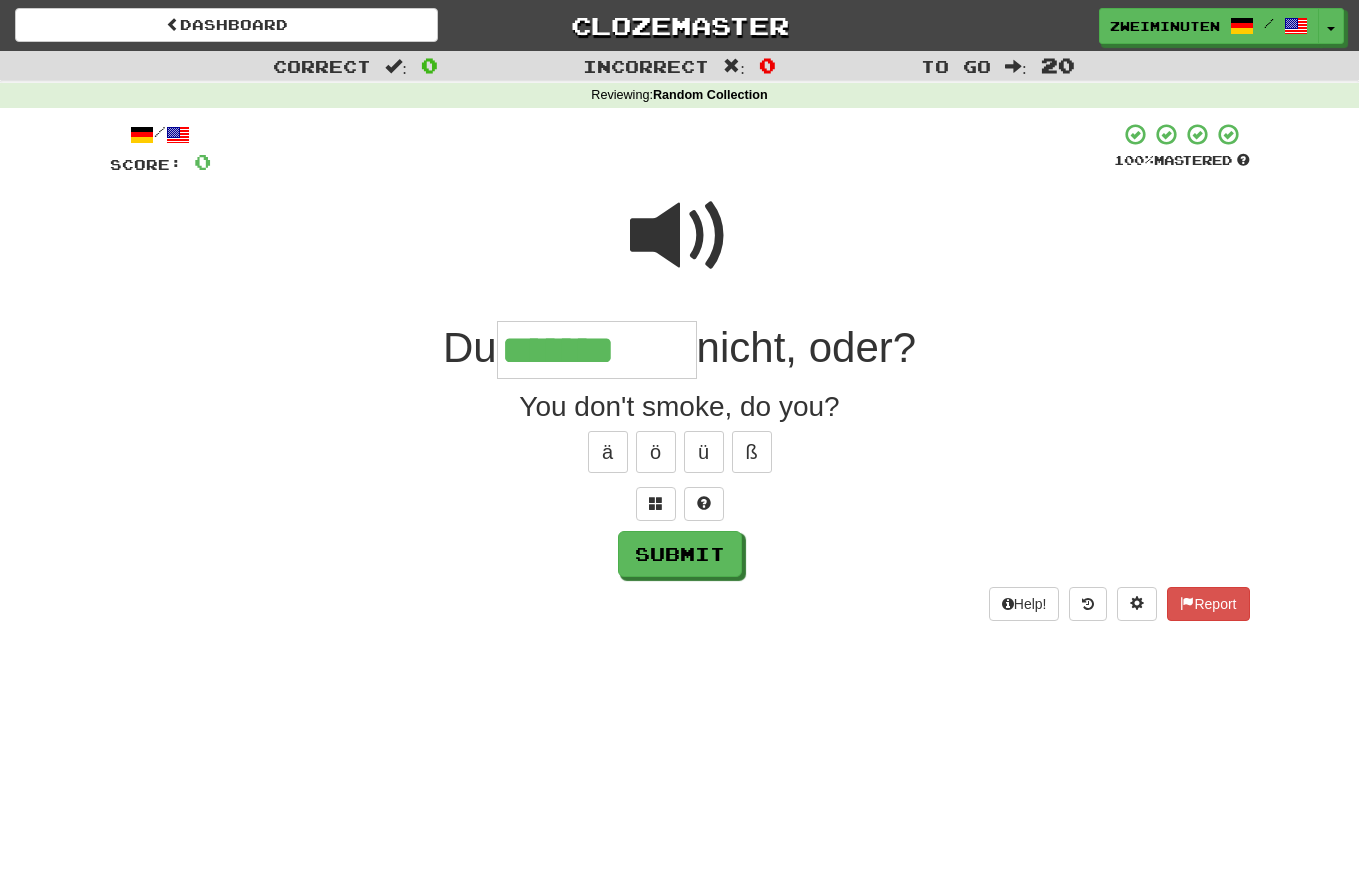 type on "*******" 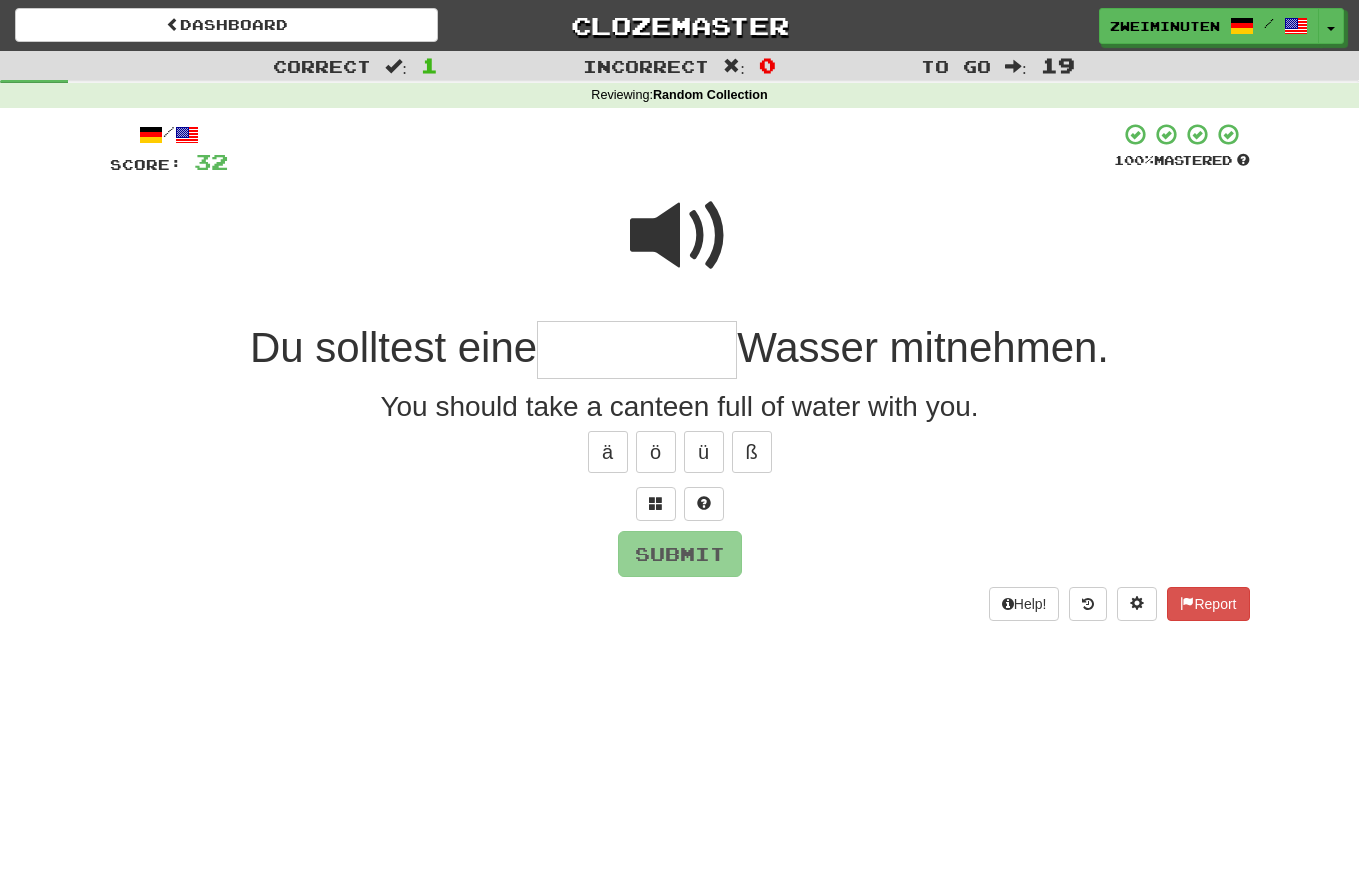 type on "*" 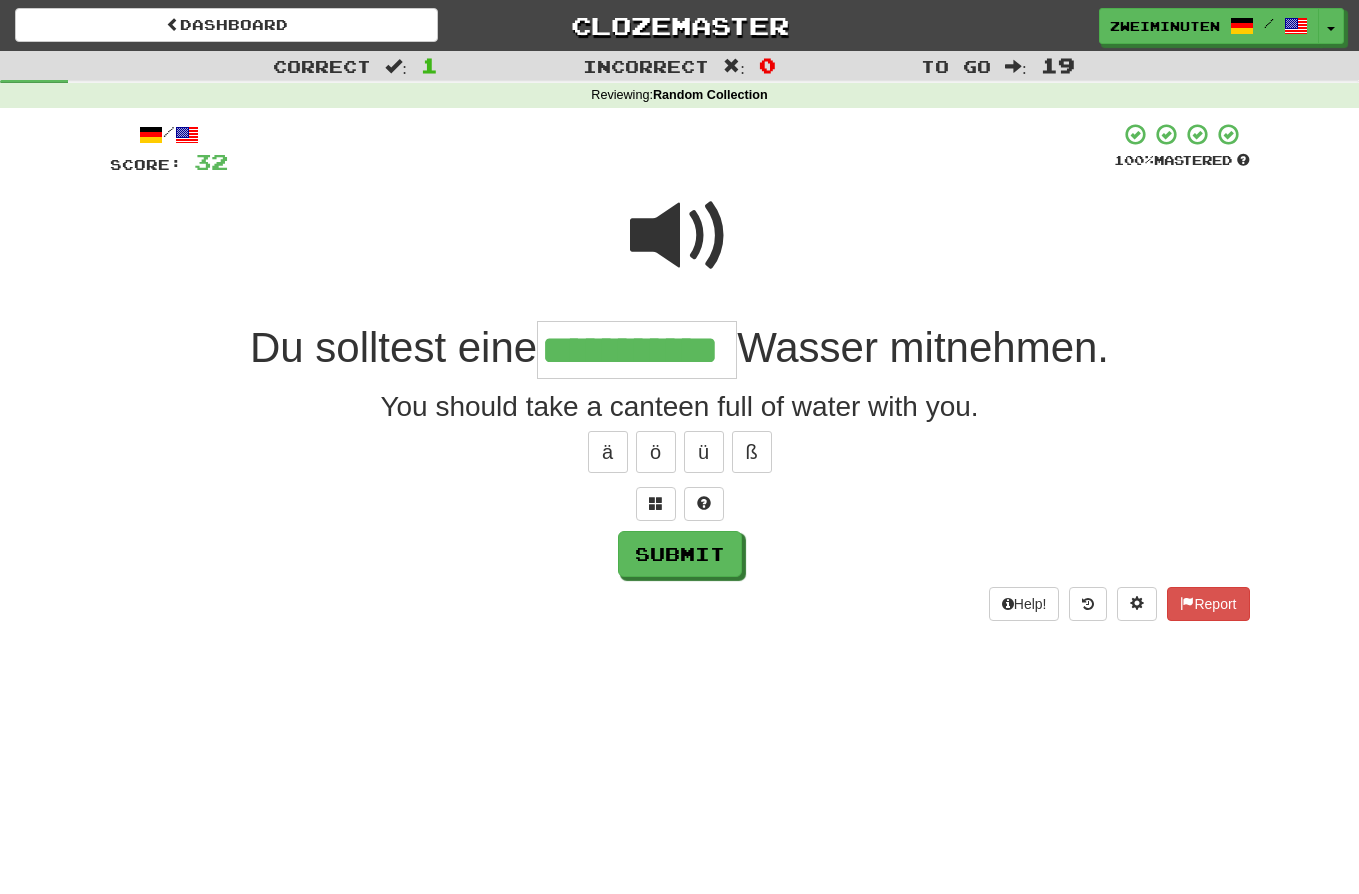 type on "**********" 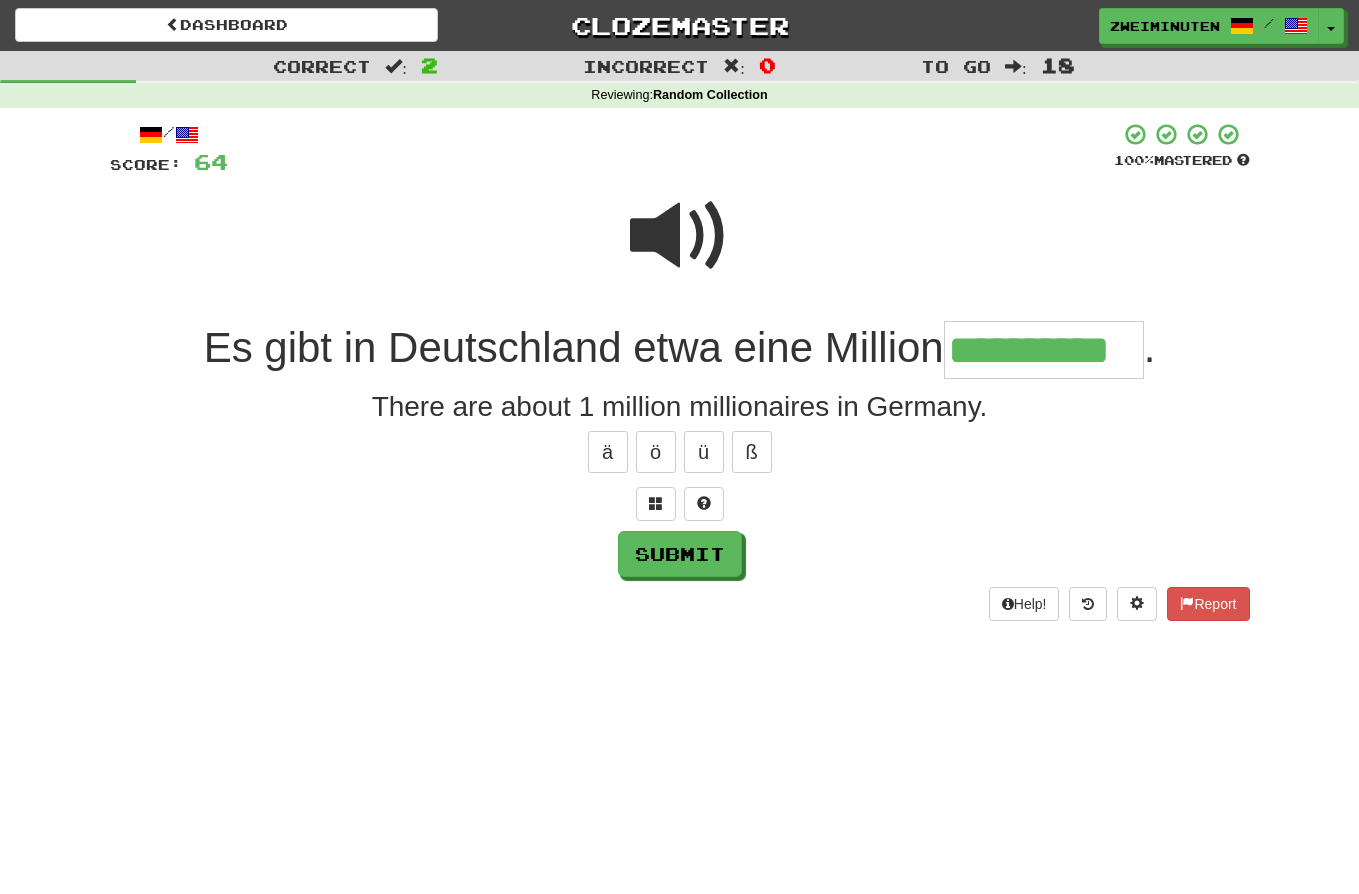 type on "**********" 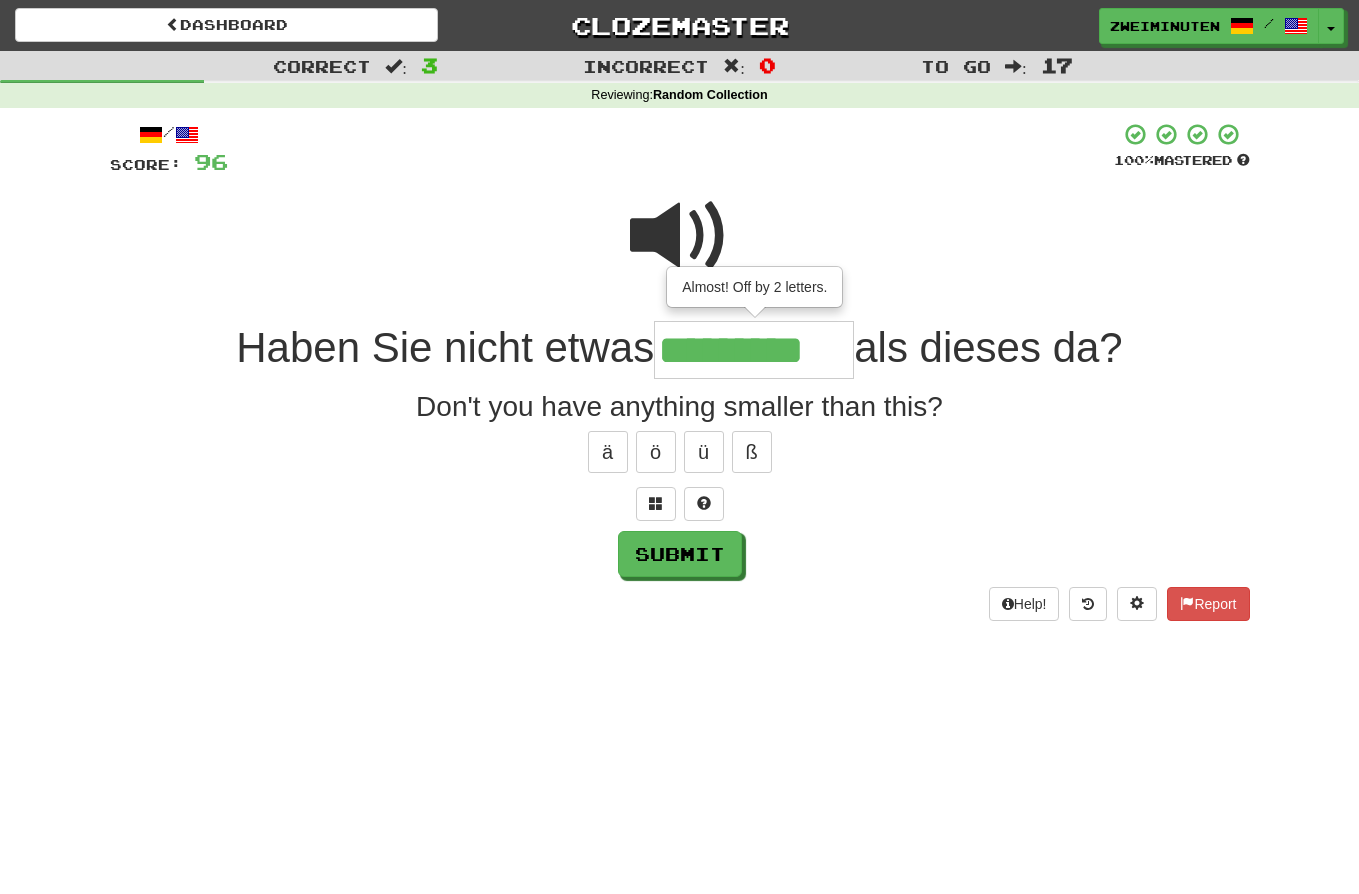type on "*********" 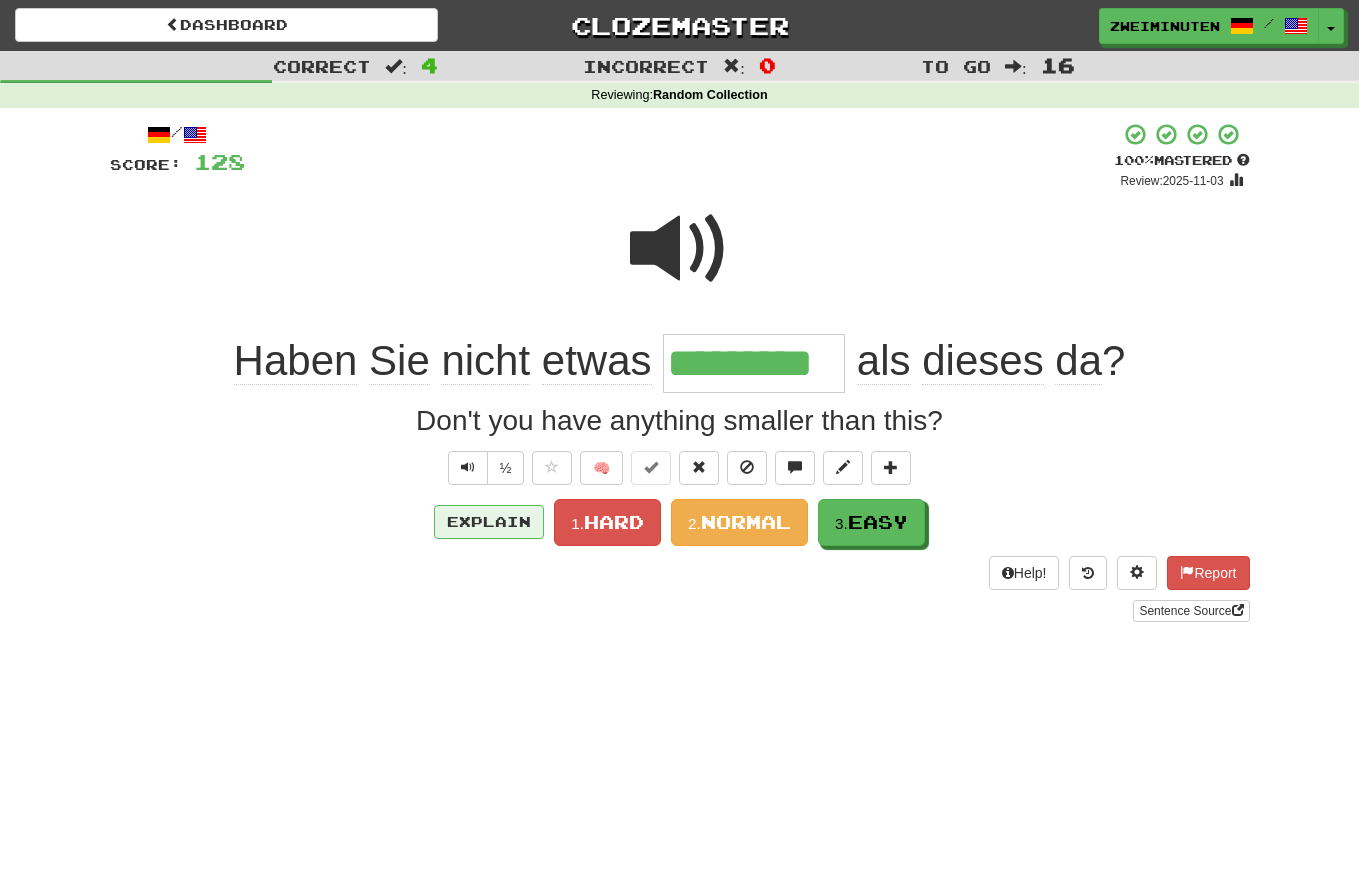 click on "Explain" at bounding box center (489, 522) 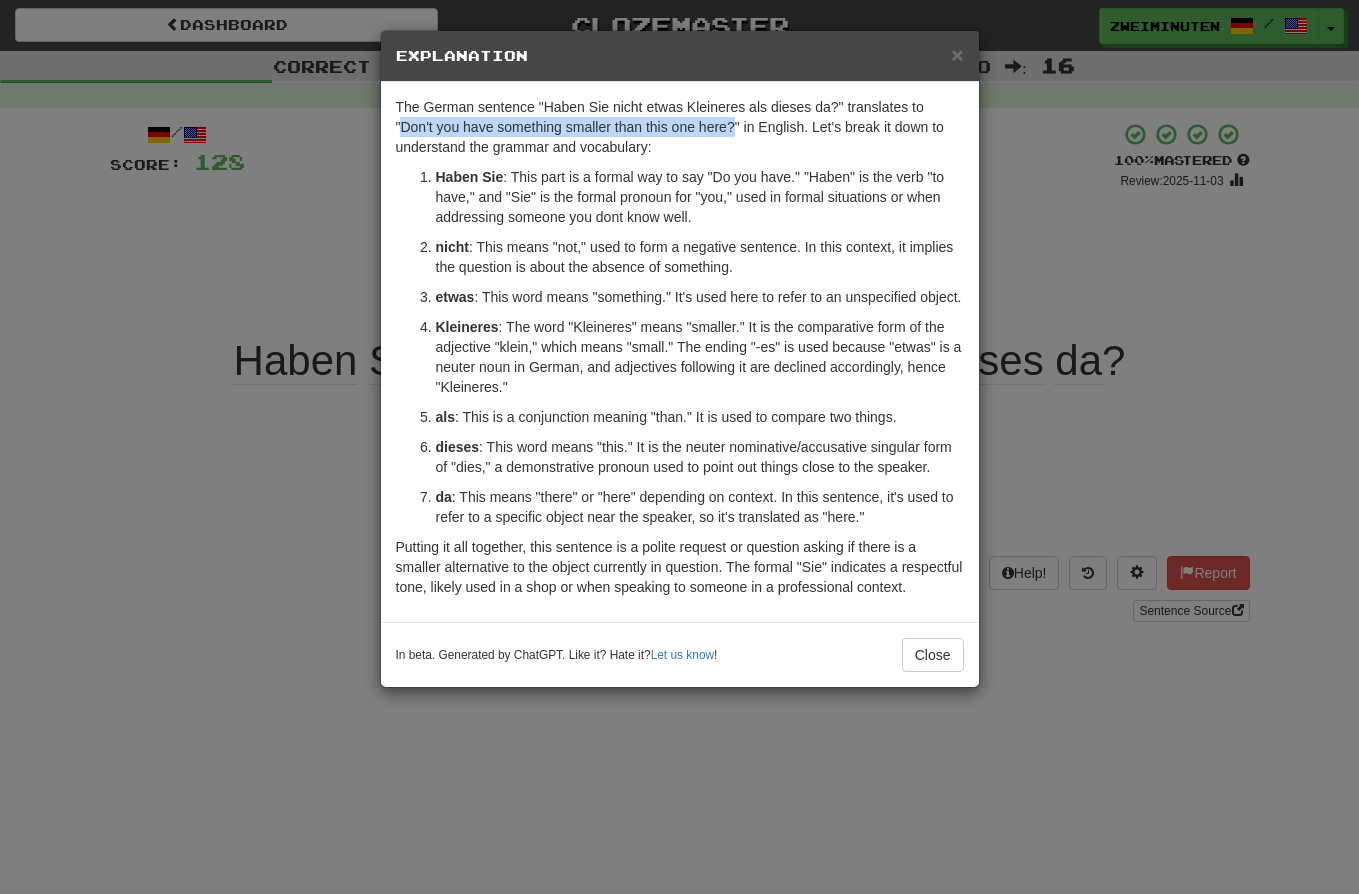 drag, startPoint x: 739, startPoint y: 127, endPoint x: 404, endPoint y: 131, distance: 335.02386 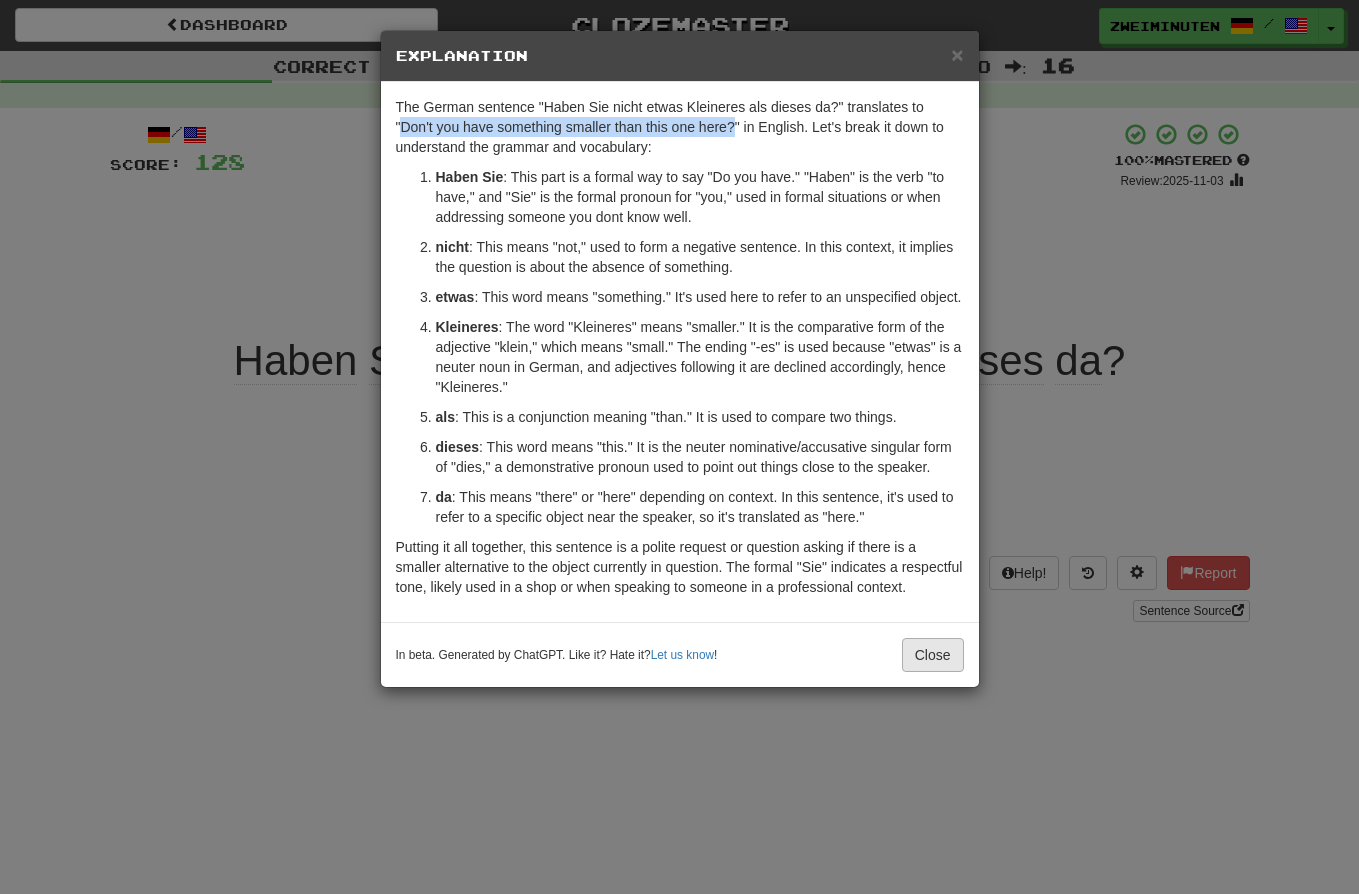 click on "Close" at bounding box center (933, 655) 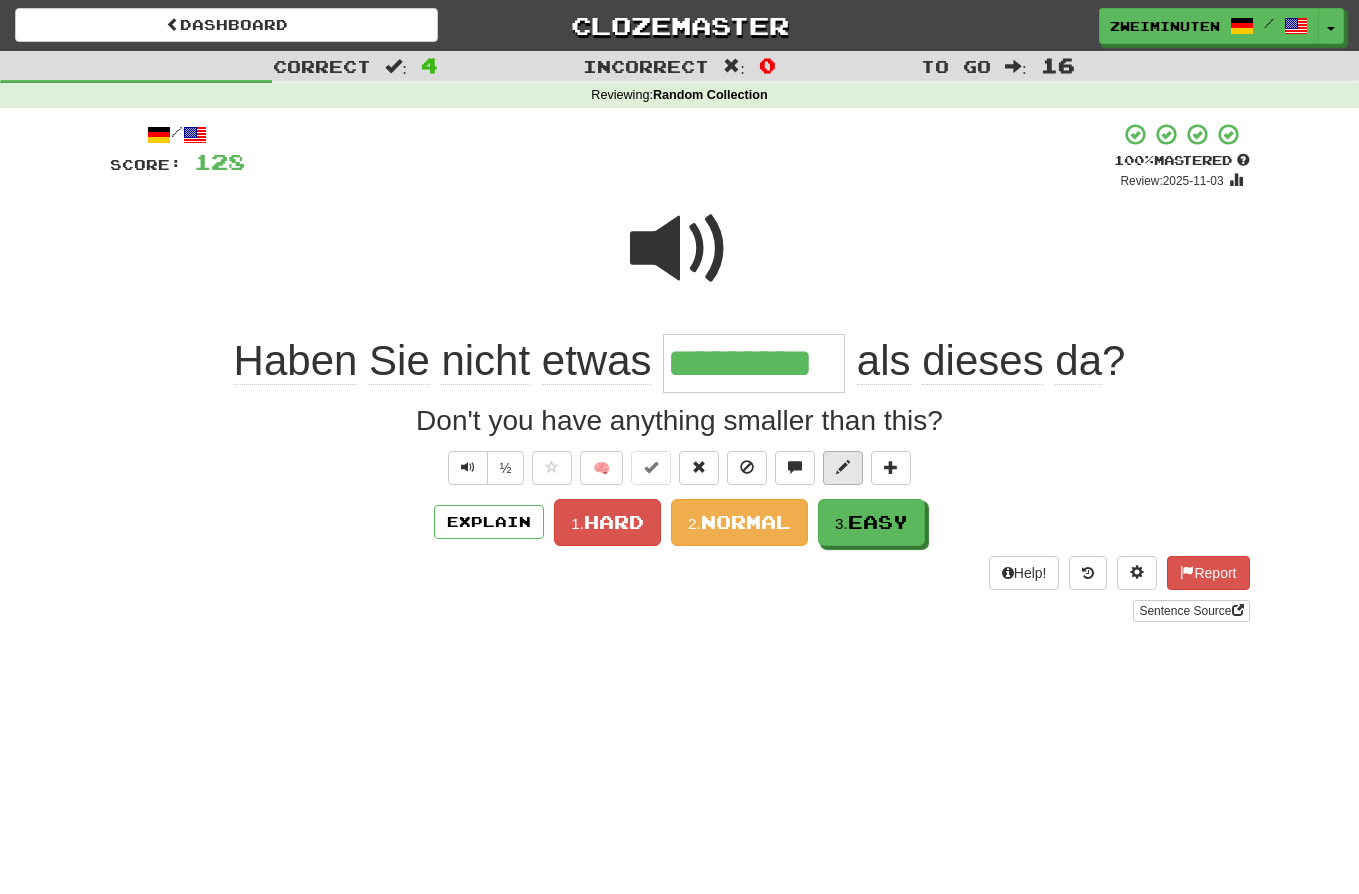 click at bounding box center (843, 467) 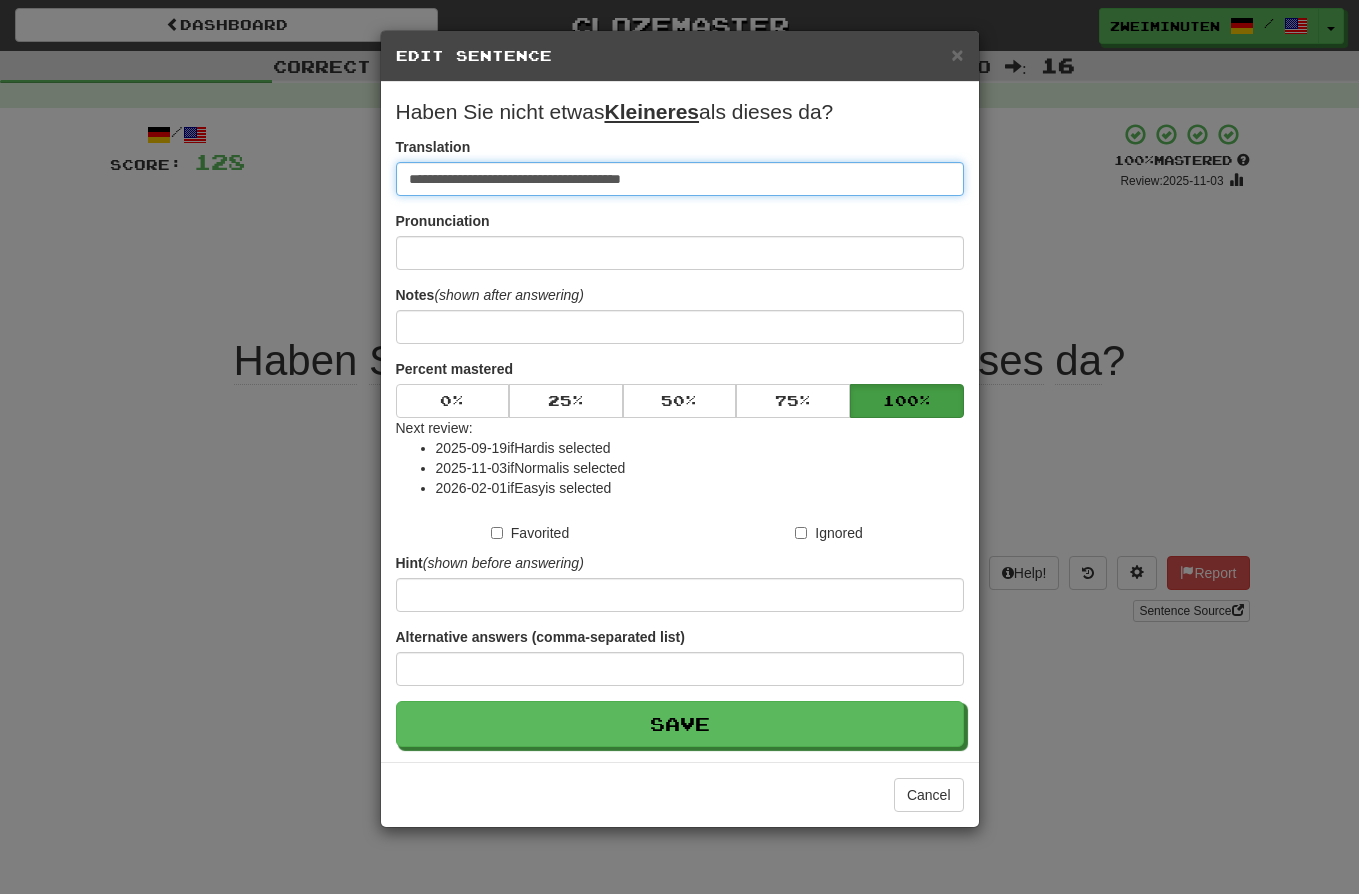 drag, startPoint x: 692, startPoint y: 180, endPoint x: 388, endPoint y: 178, distance: 304.0066 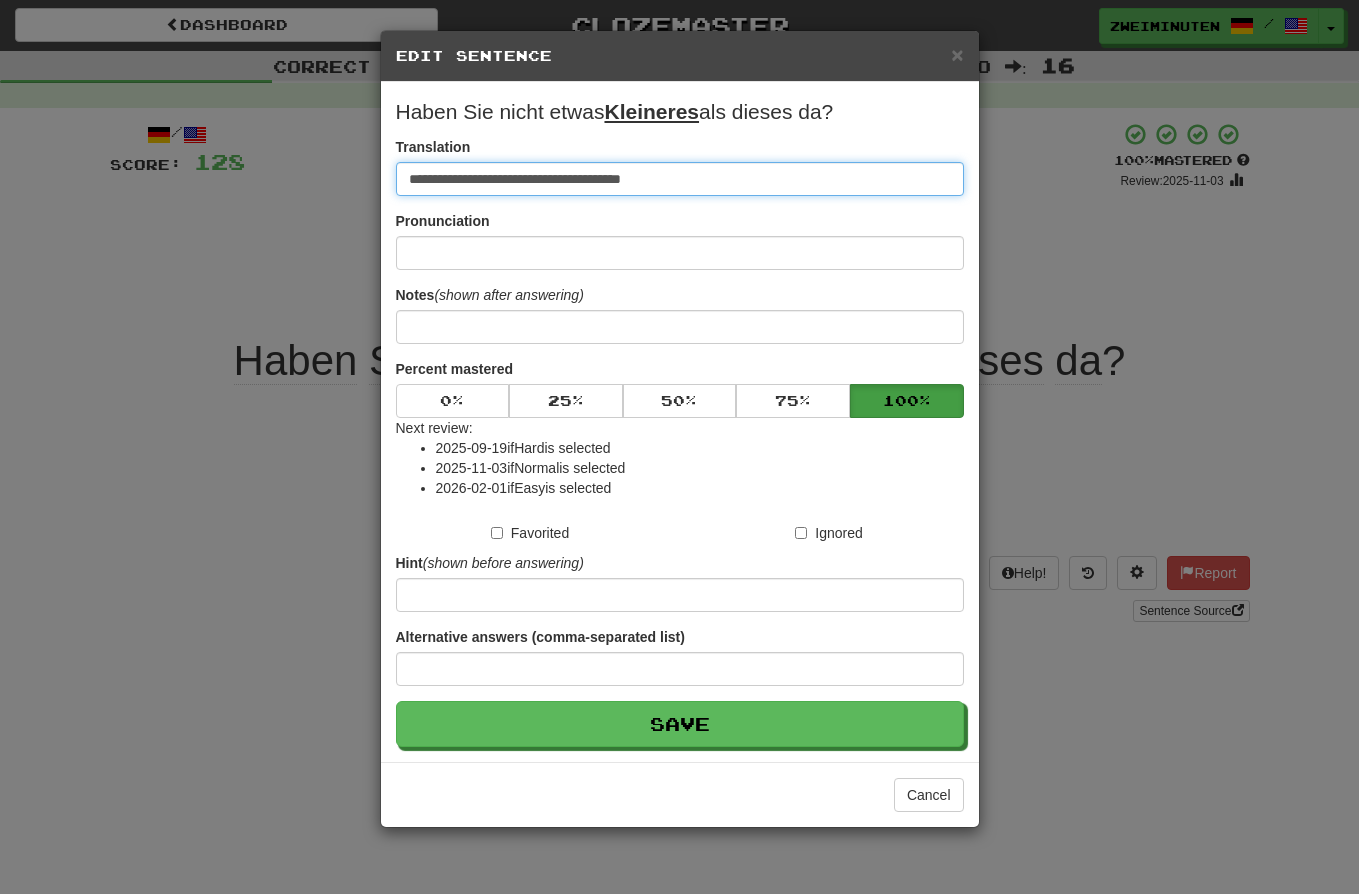 paste on "**********" 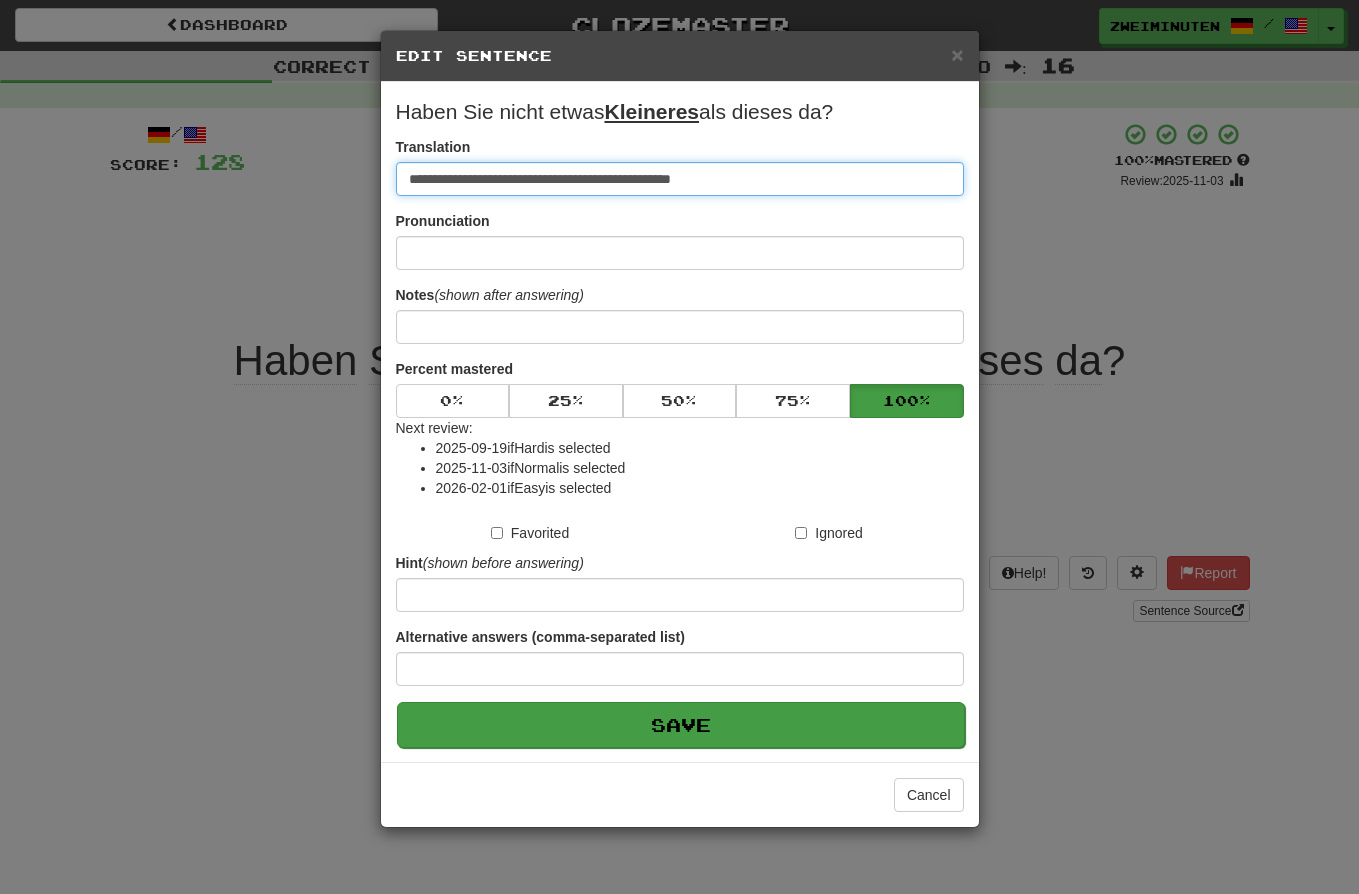 type on "**********" 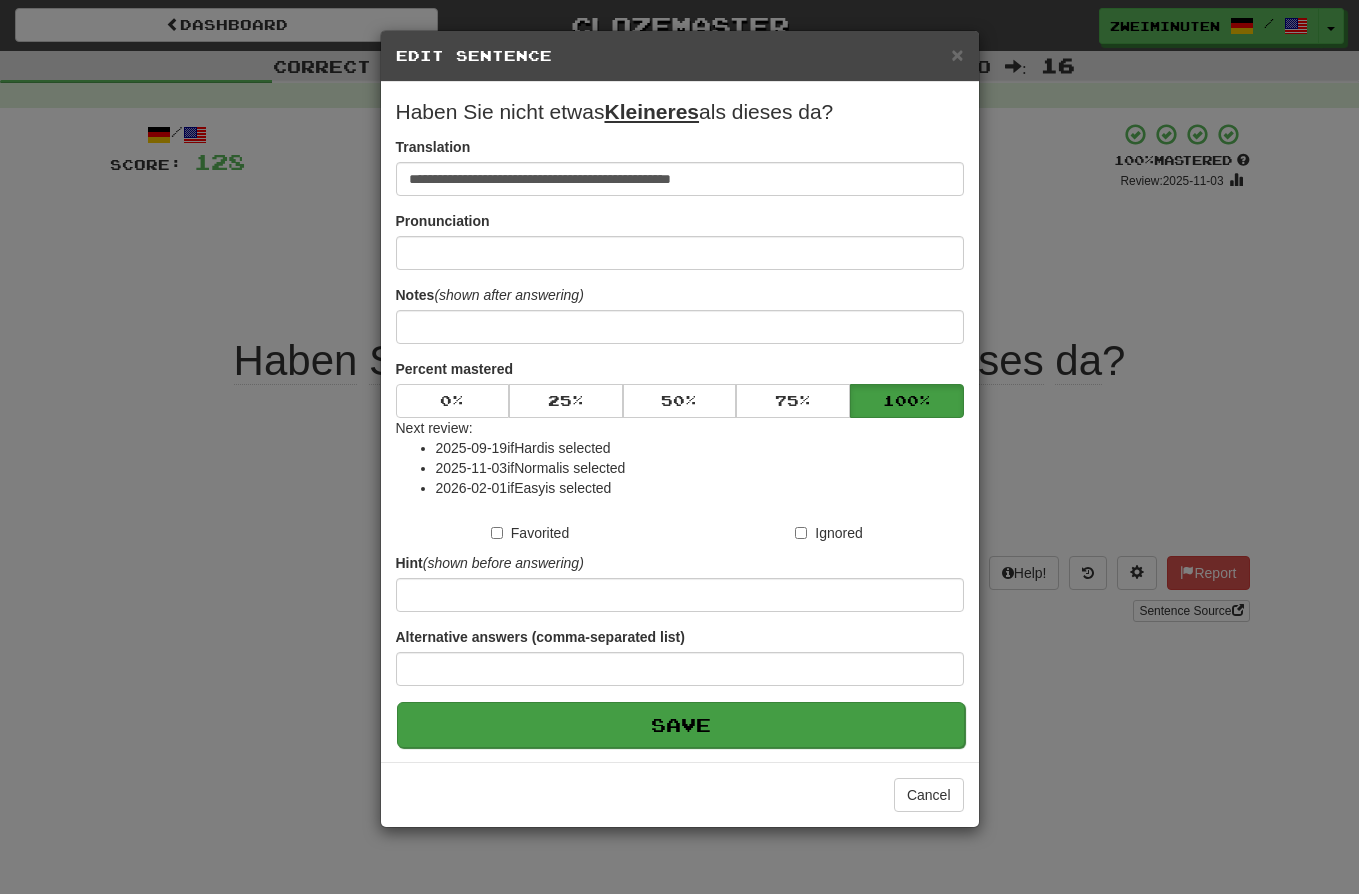 click on "Save" at bounding box center [681, 725] 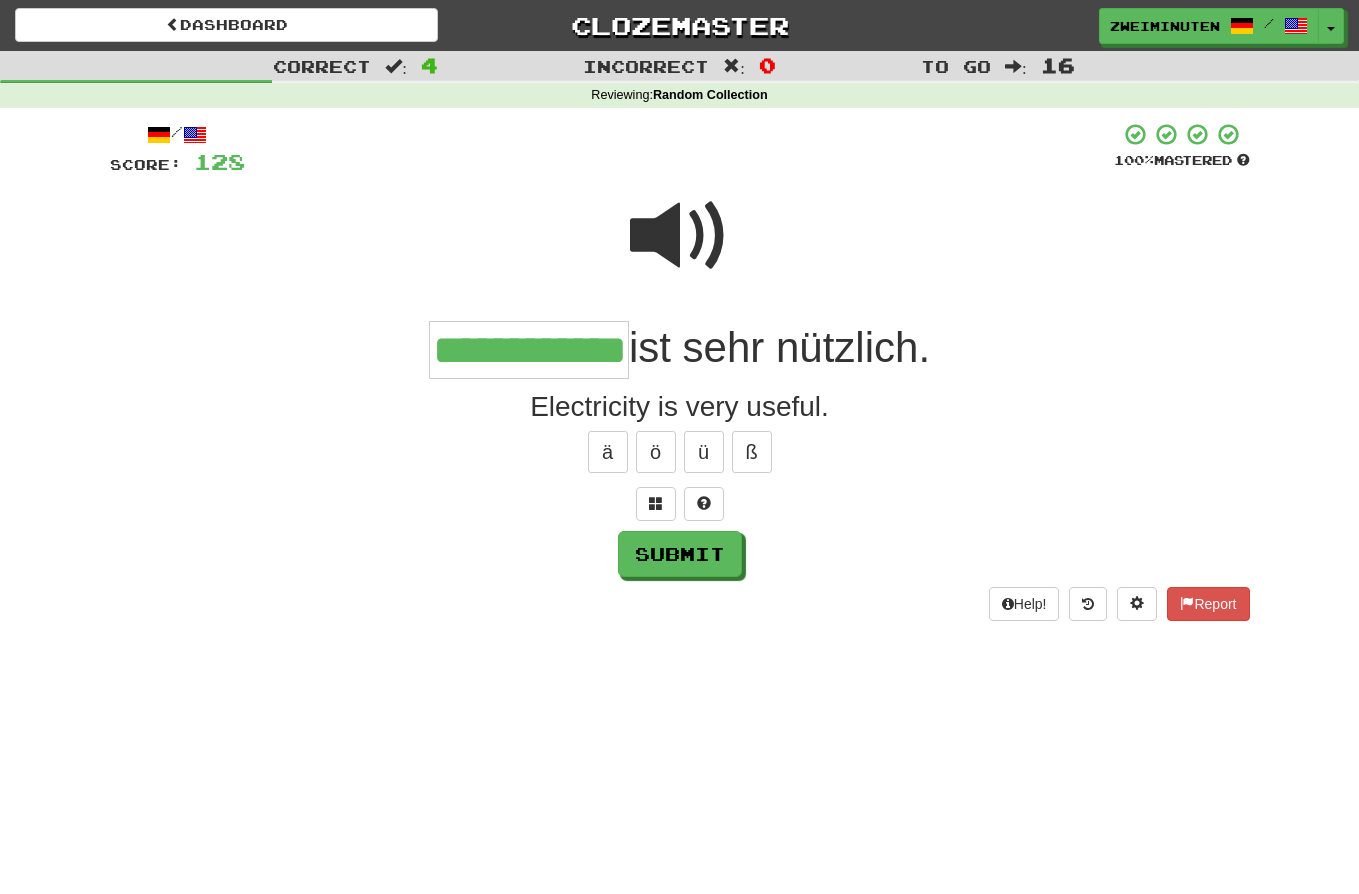 type on "**********" 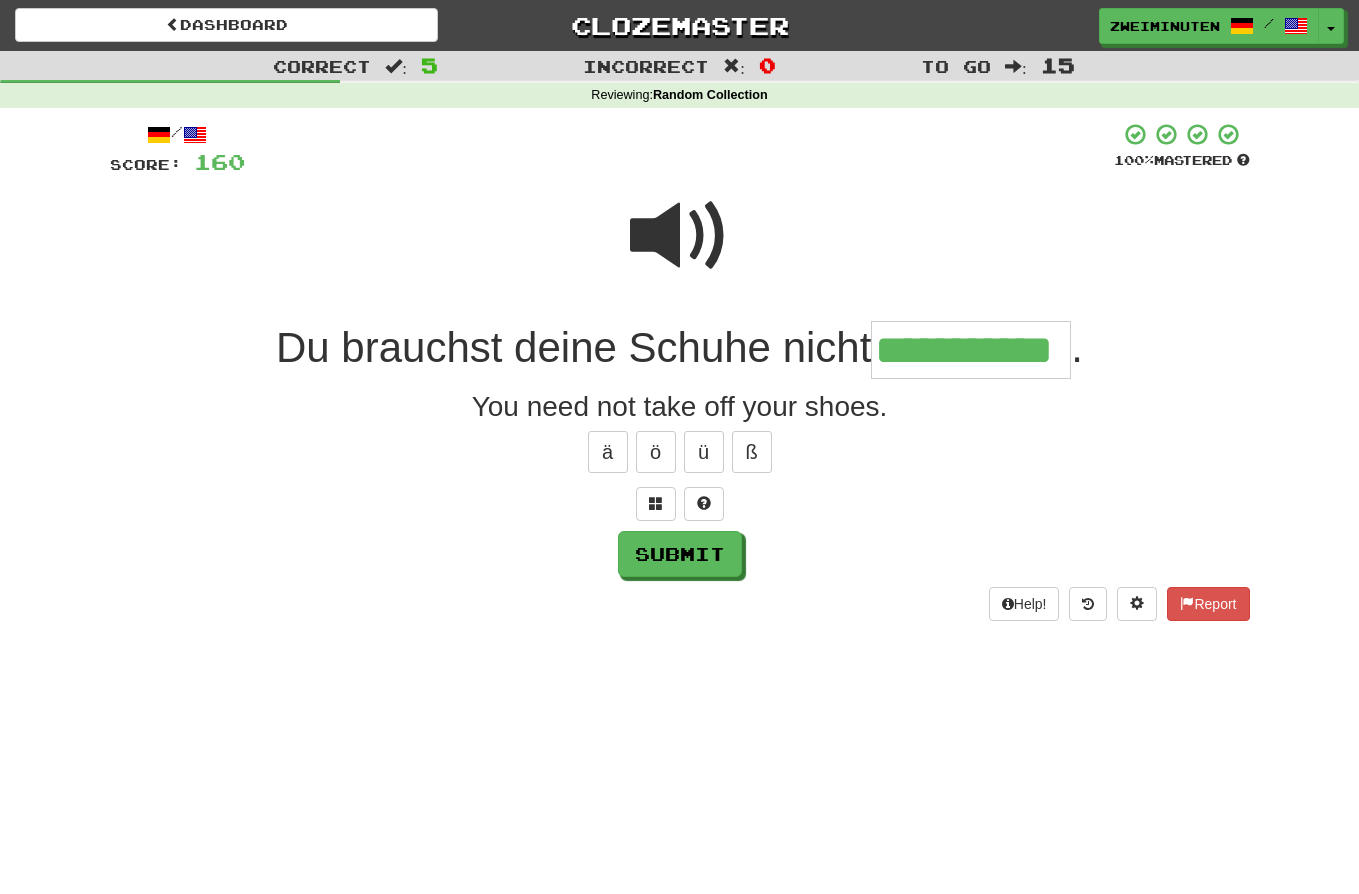 type on "**********" 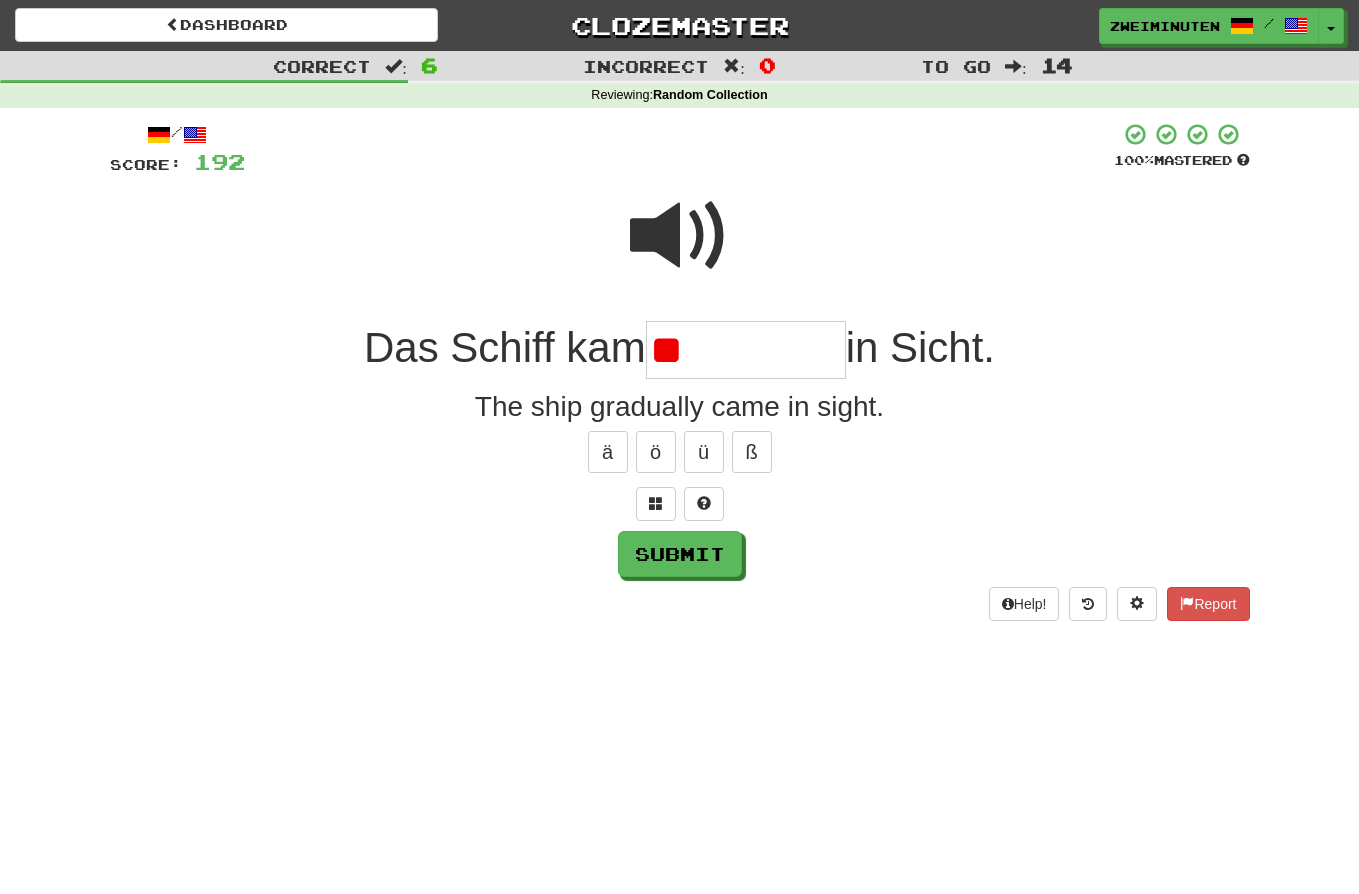 type on "*" 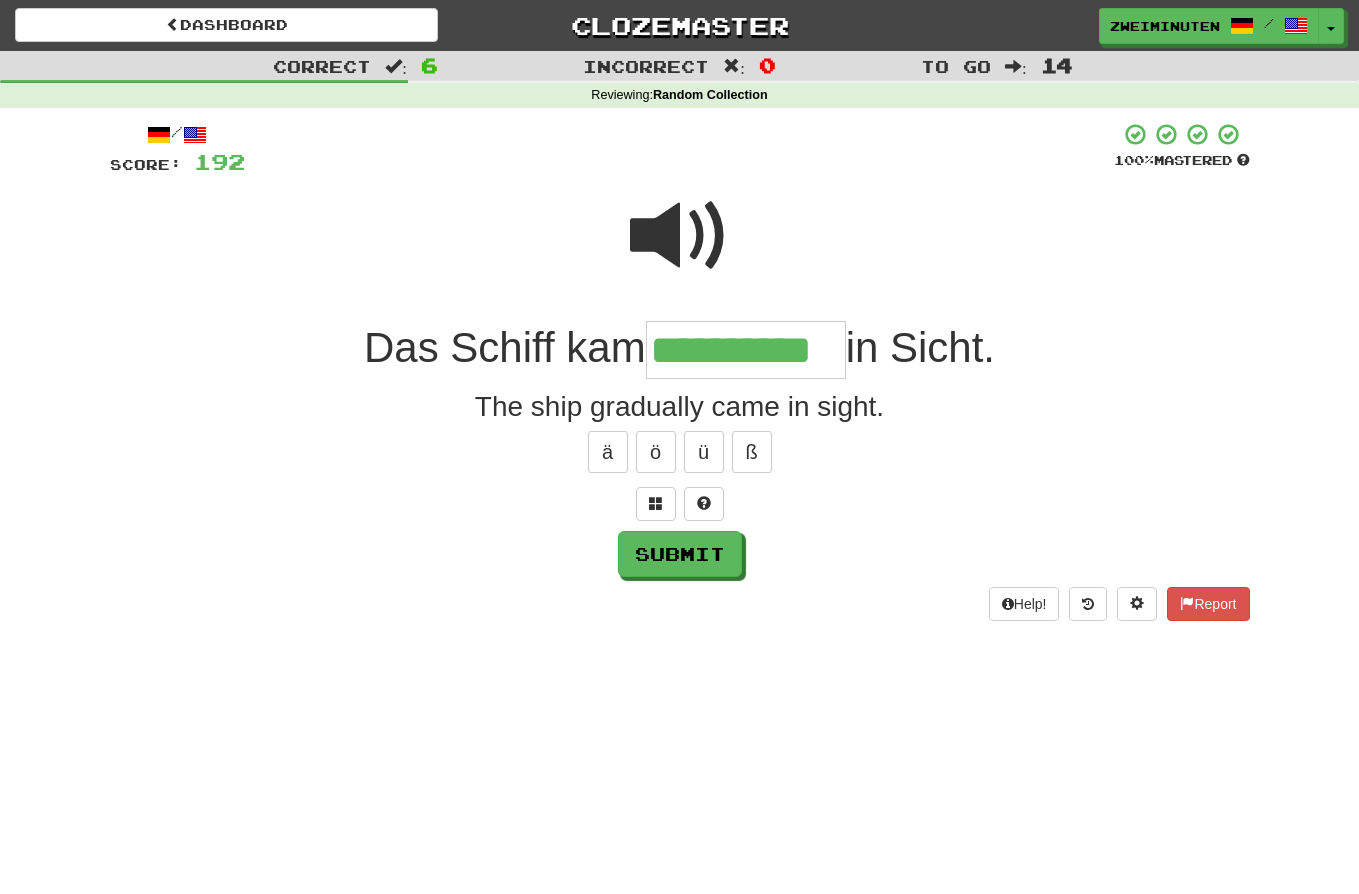 type on "**********" 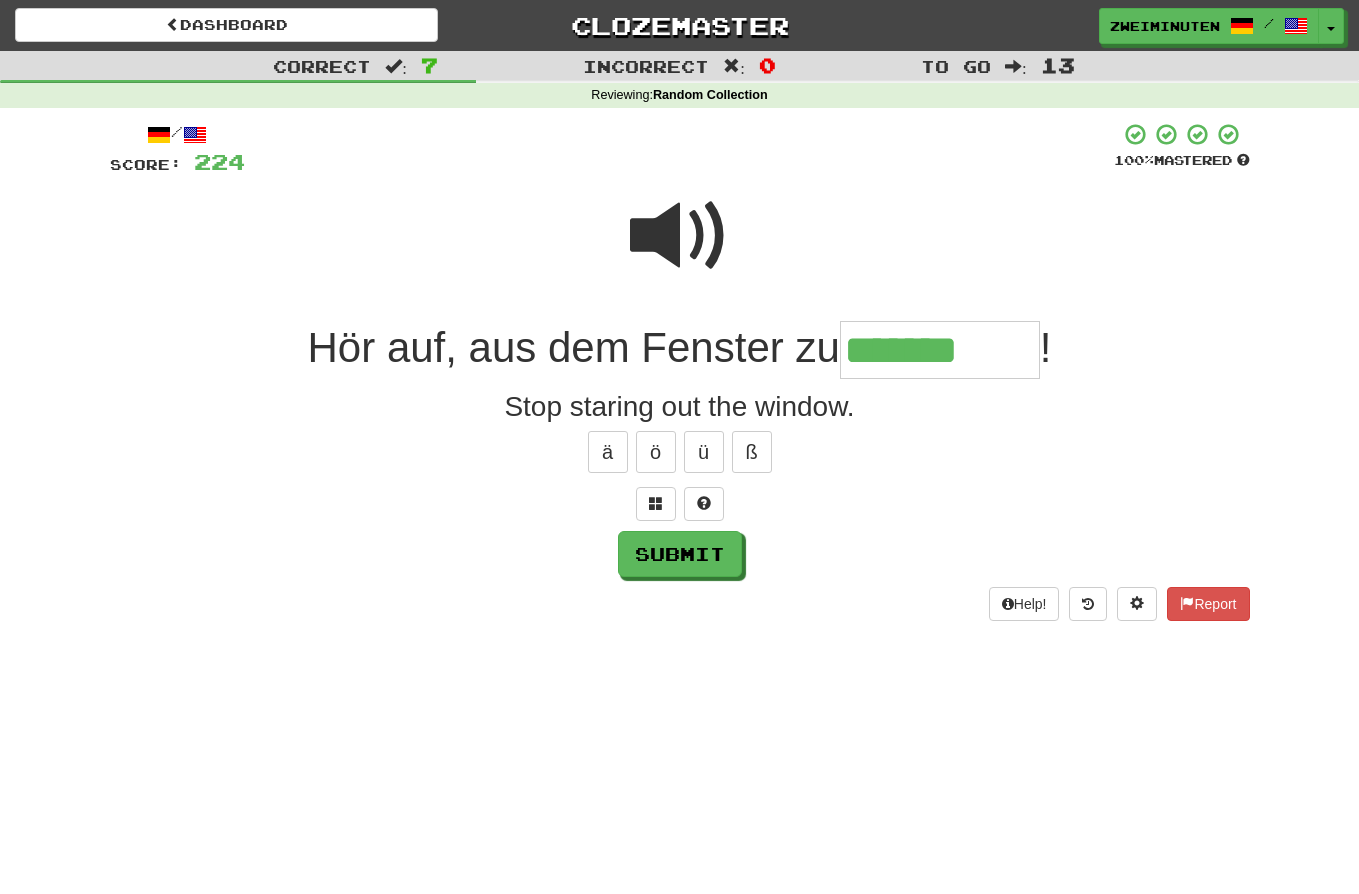 type on "*******" 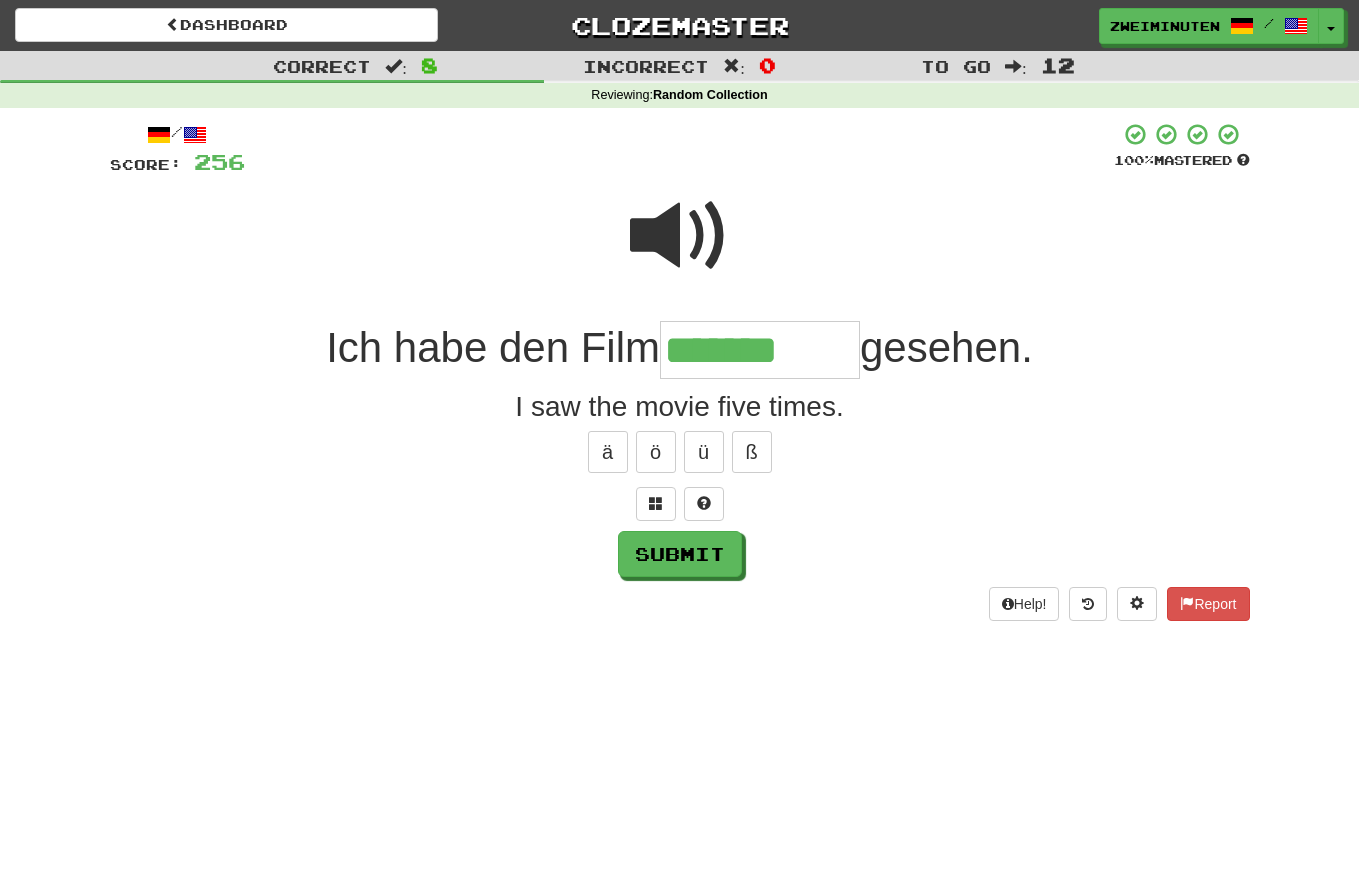 type on "*******" 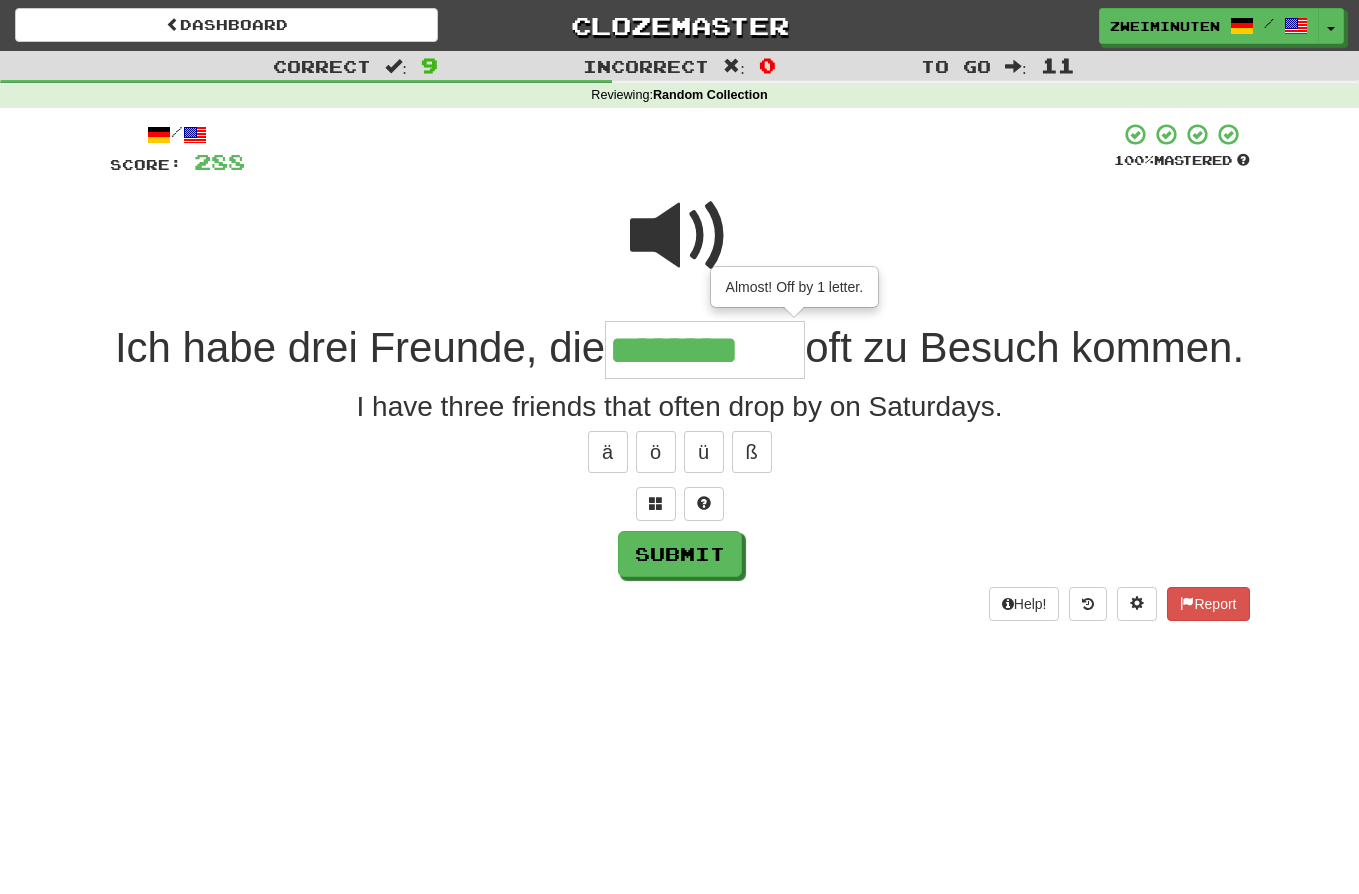 type on "********" 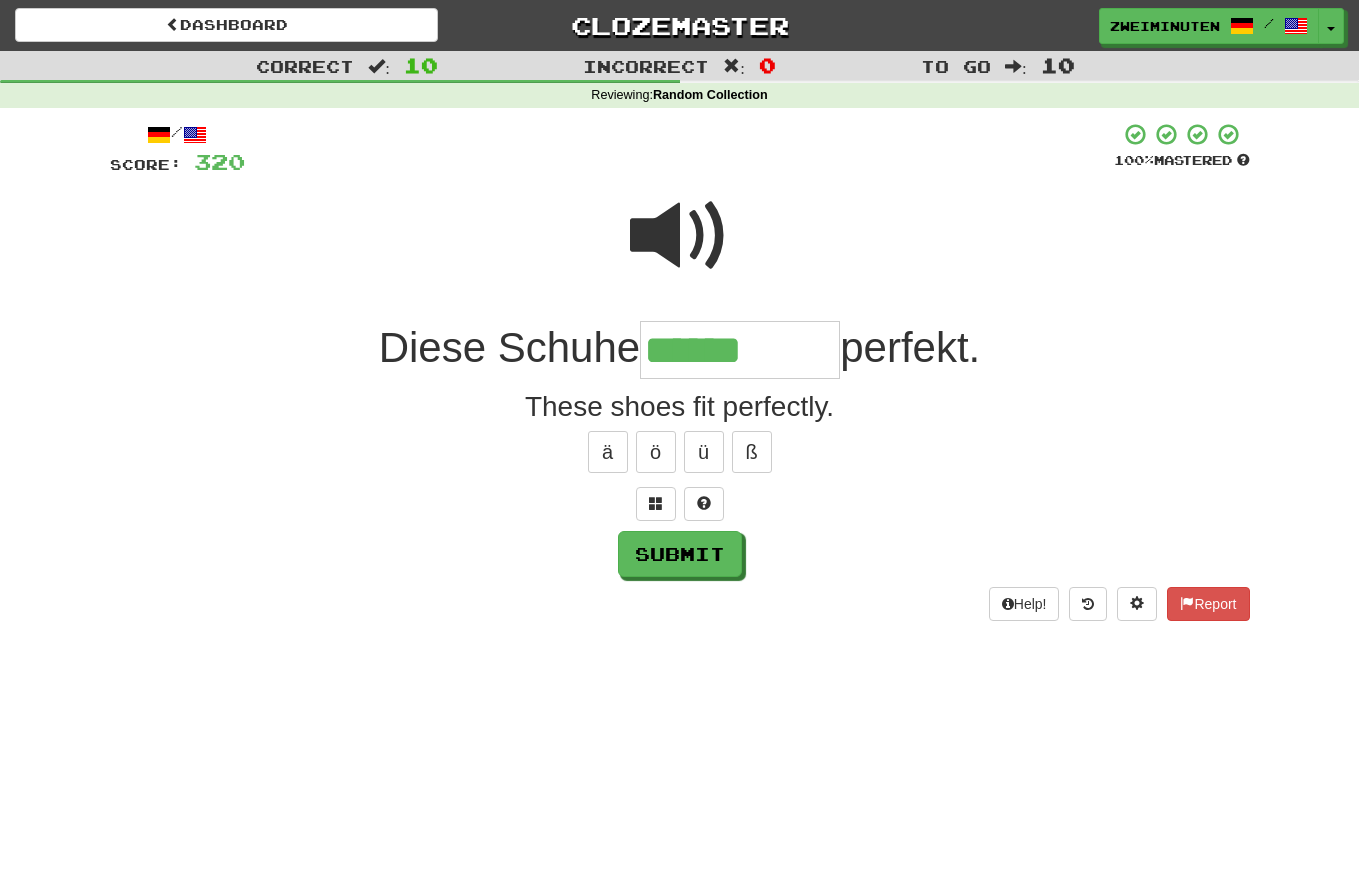 type on "******" 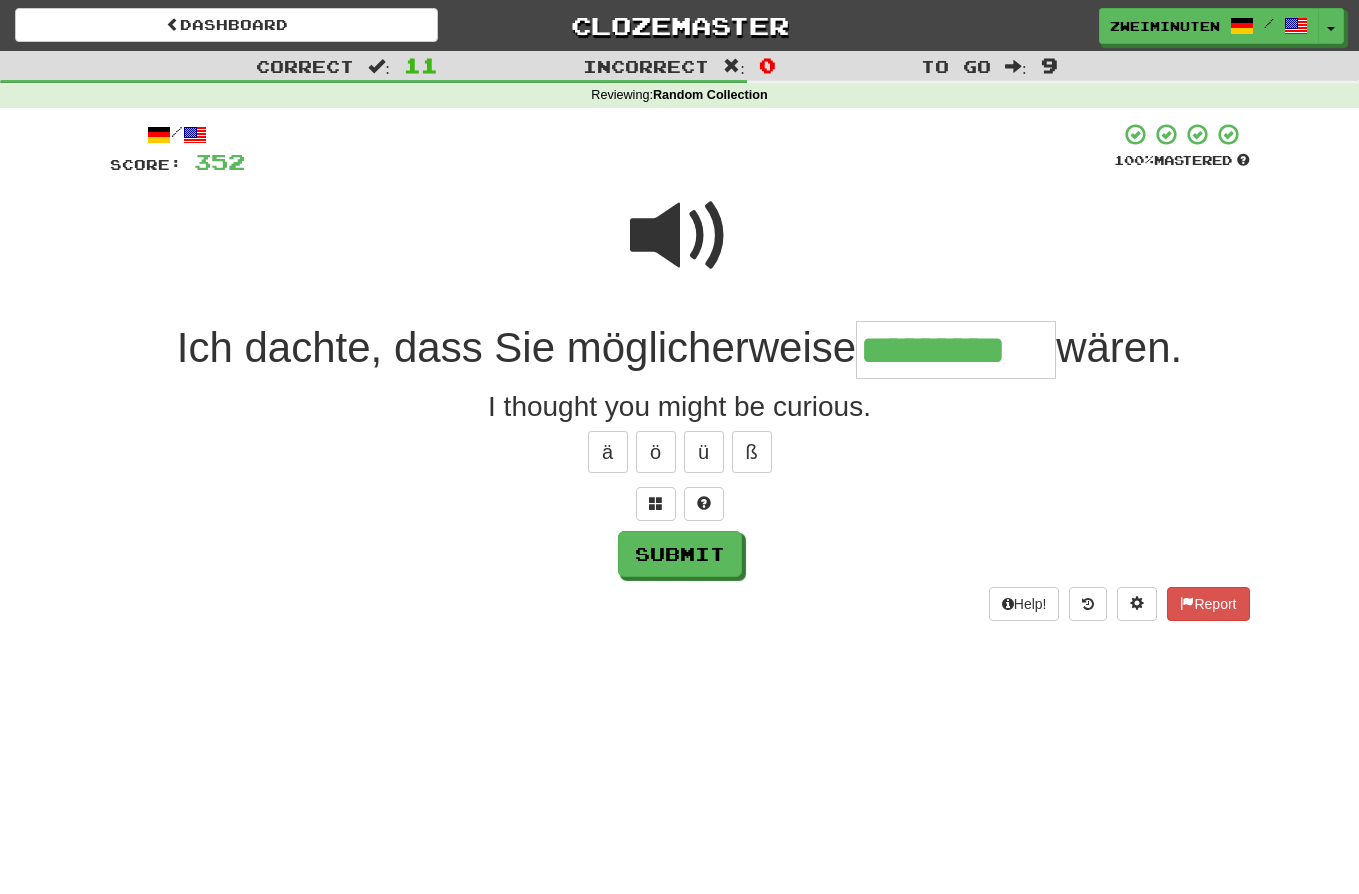type on "*********" 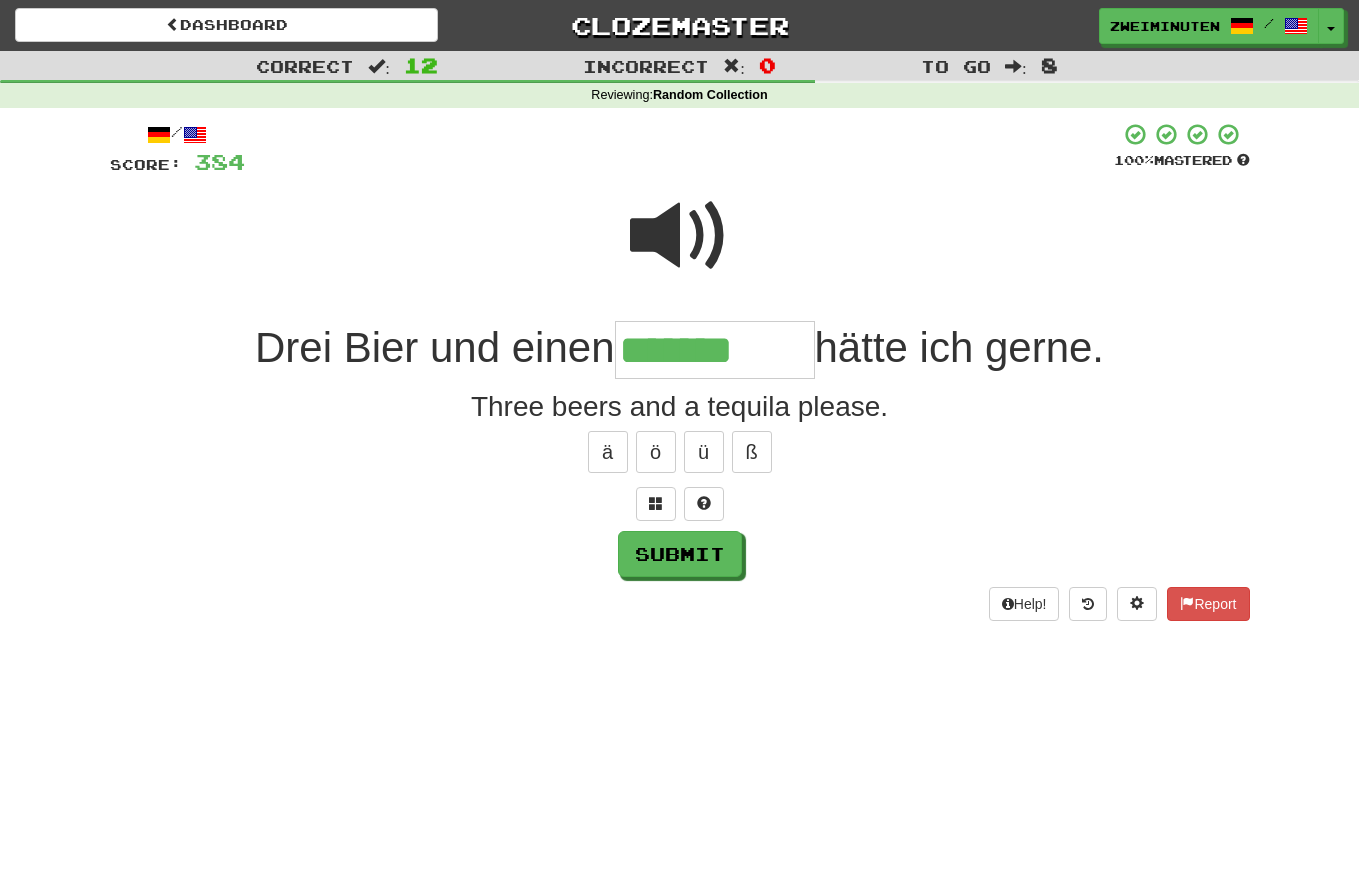 type on "*******" 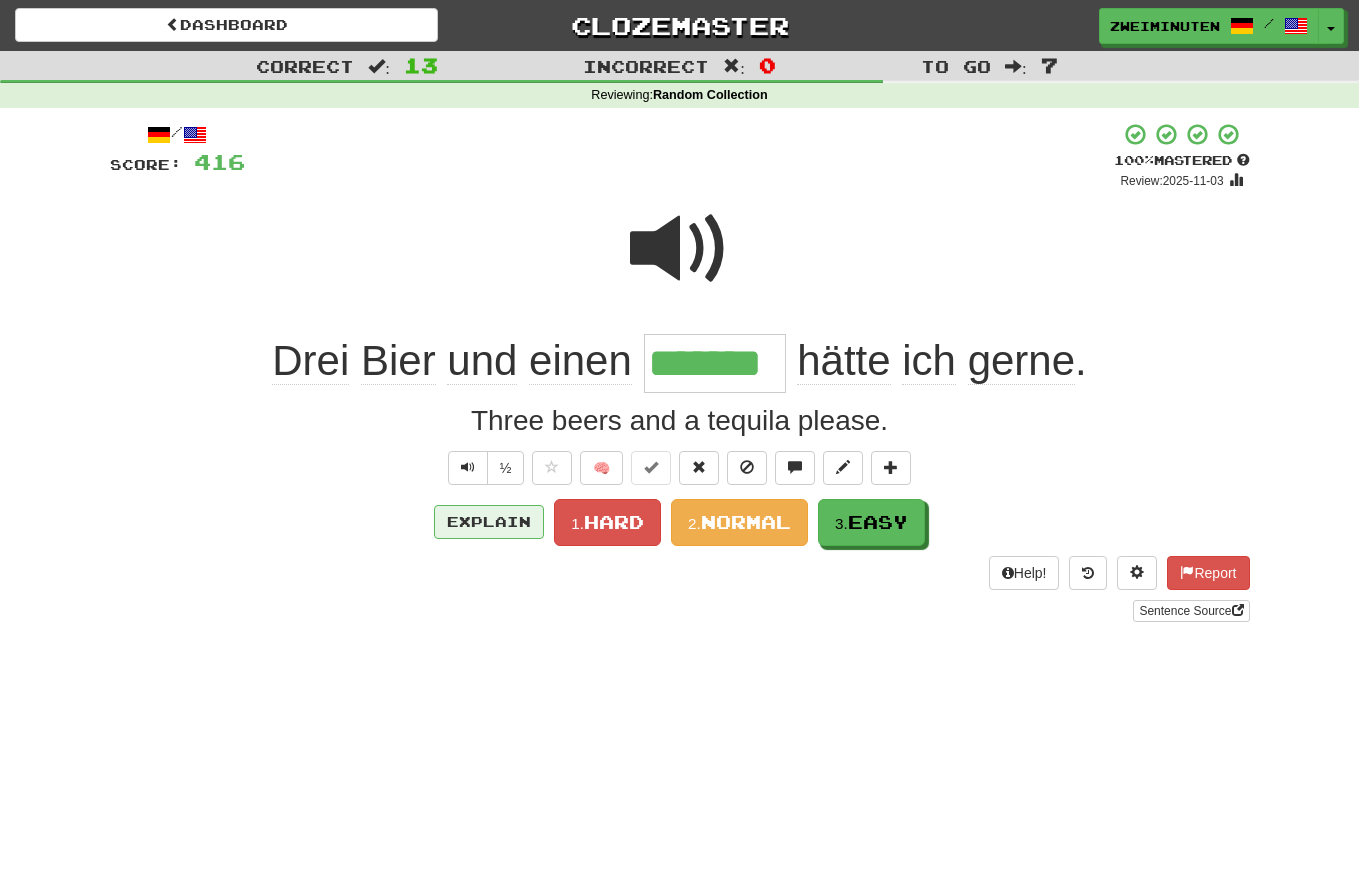 click on "Explain" at bounding box center [489, 522] 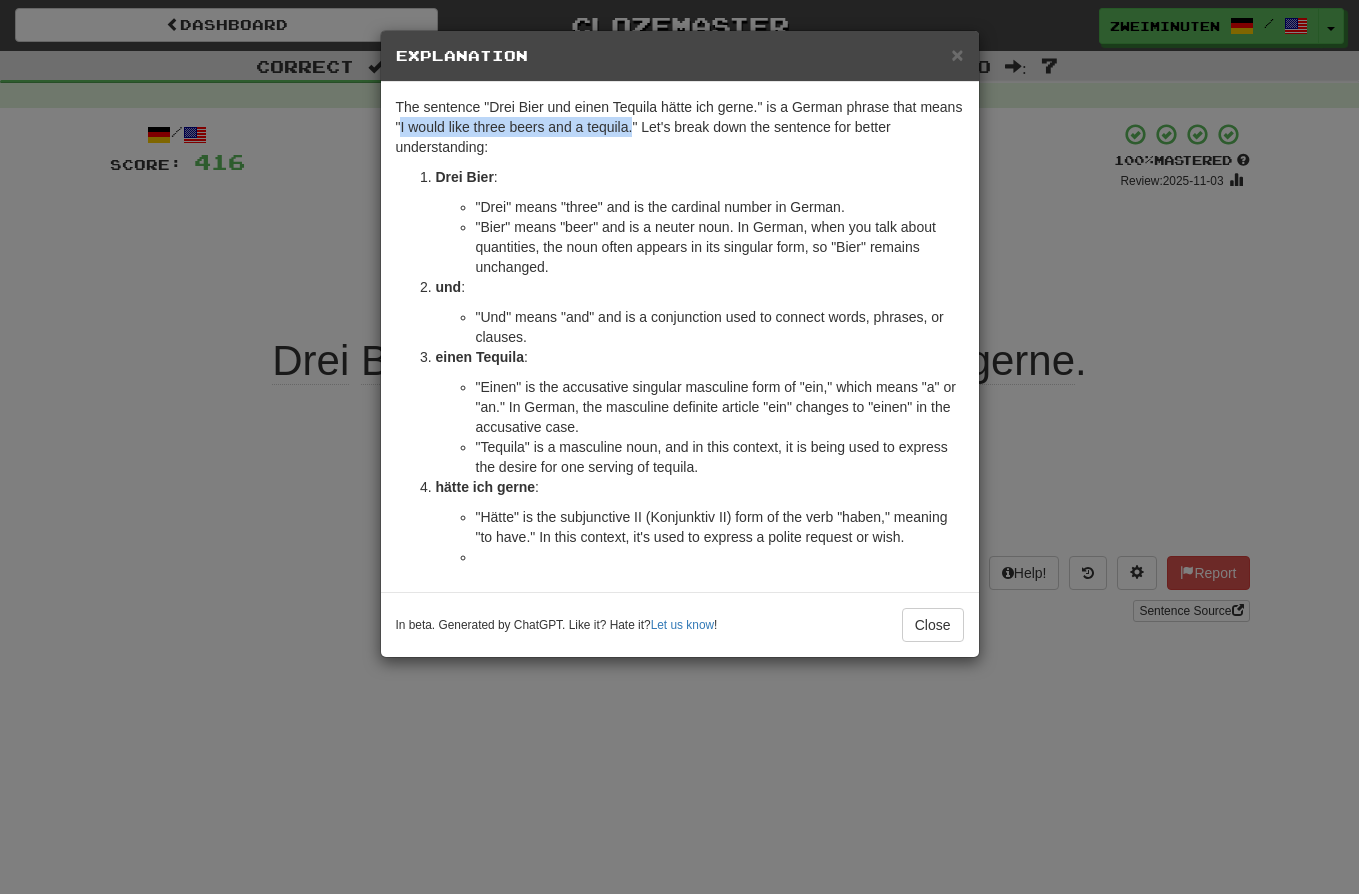 drag, startPoint x: 635, startPoint y: 129, endPoint x: 403, endPoint y: 132, distance: 232.0194 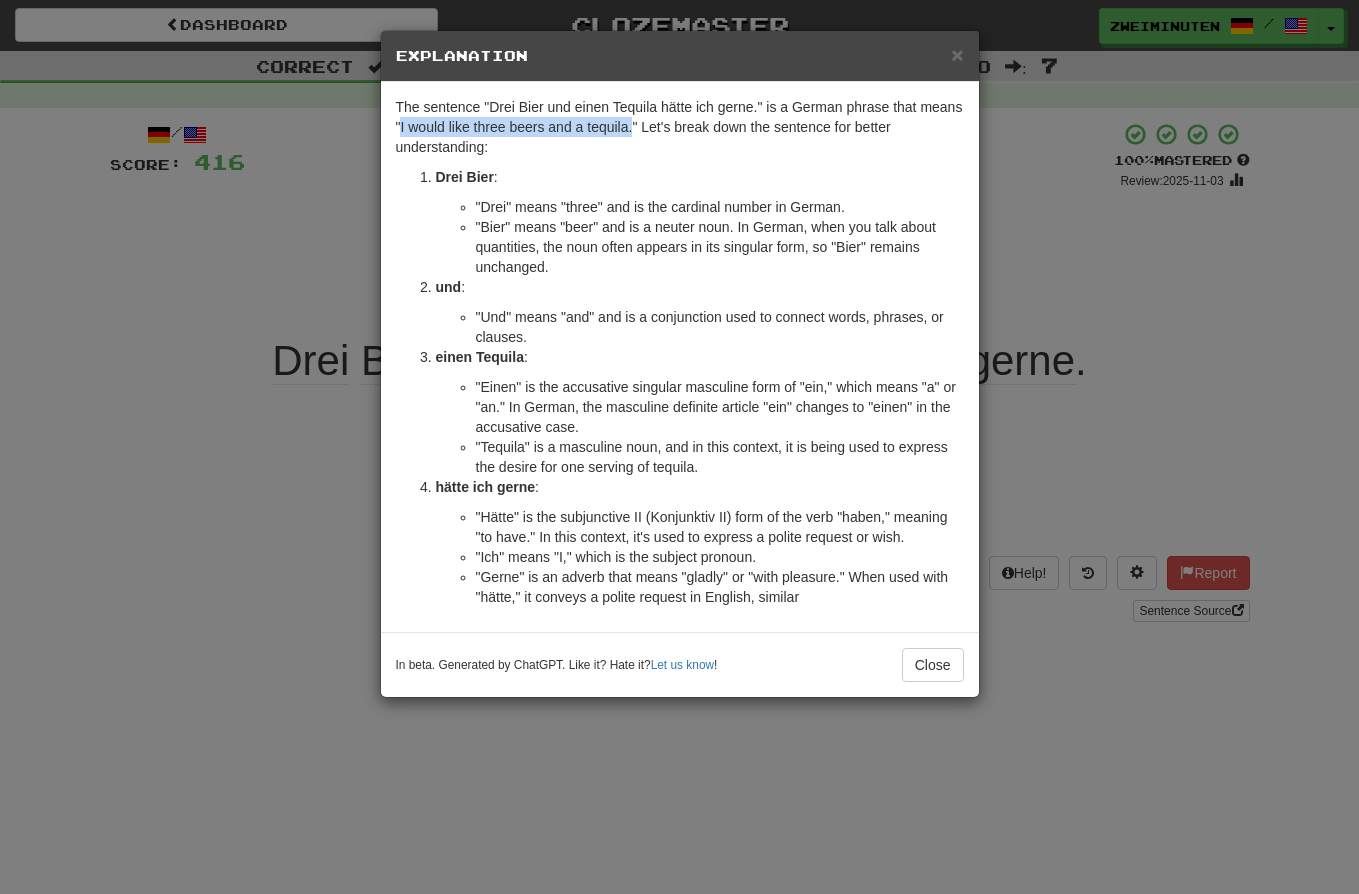 copy on "I would like three beers and a tequila." 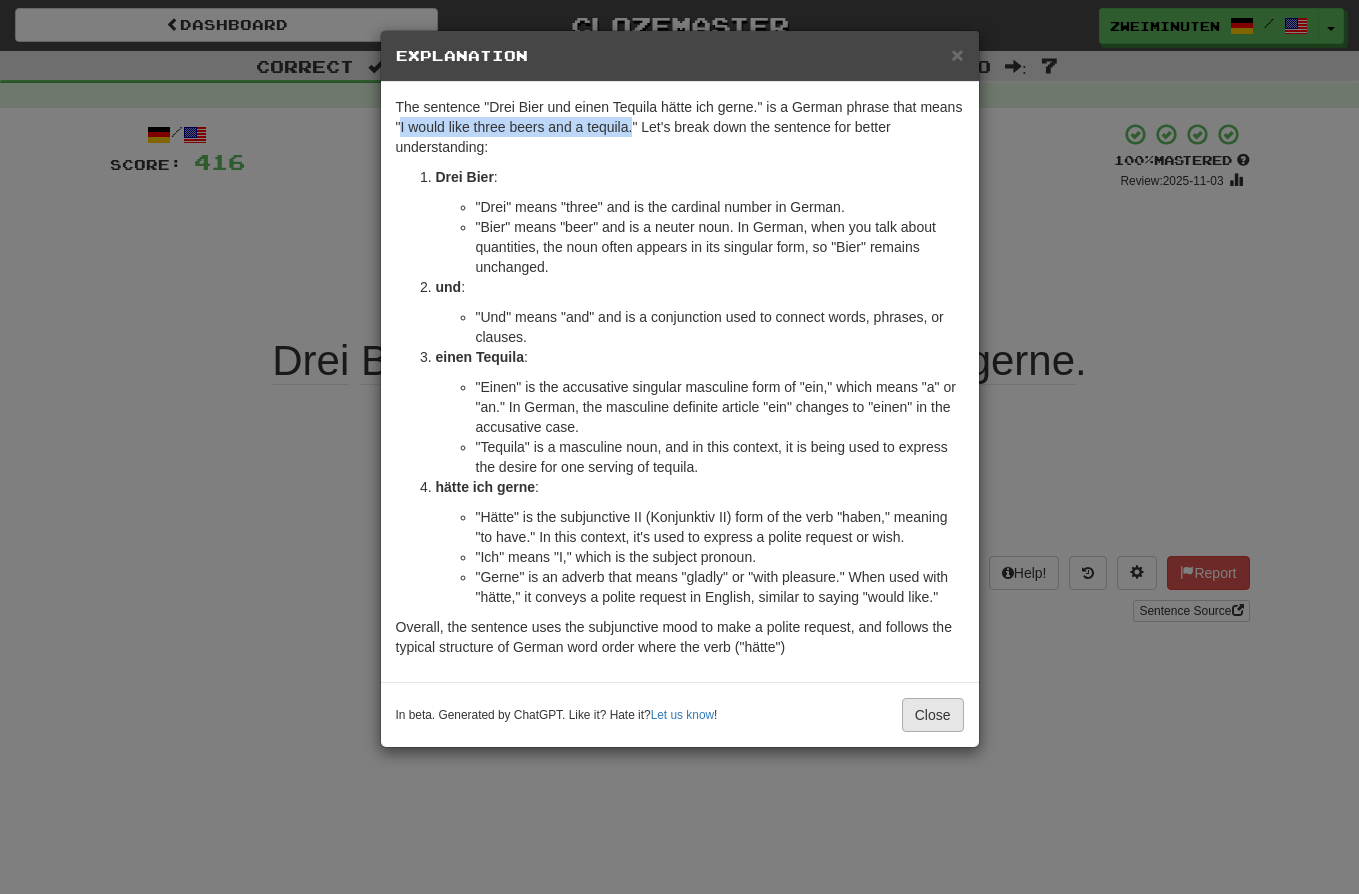 click on "Close" at bounding box center (933, 715) 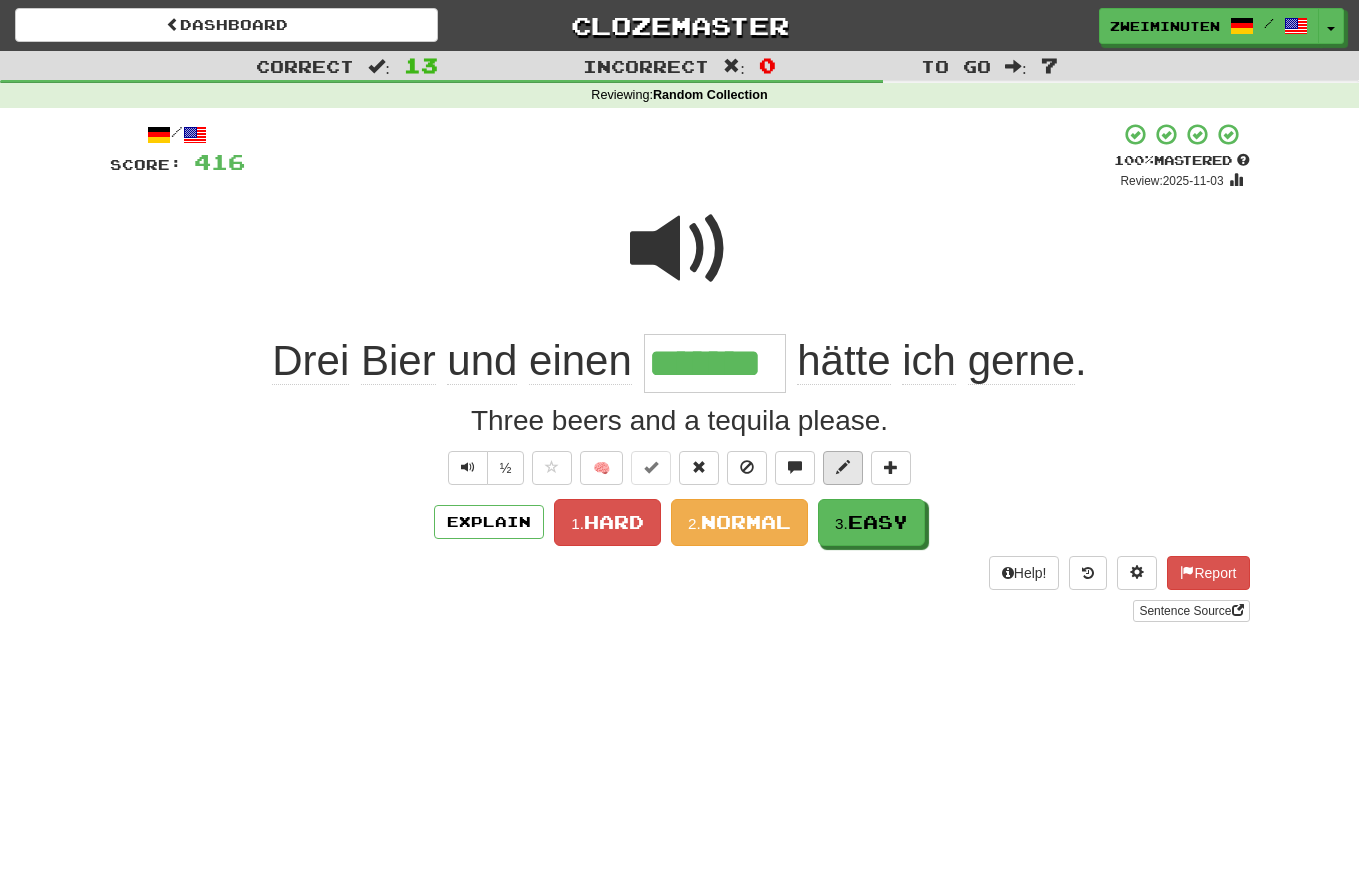 click at bounding box center (843, 468) 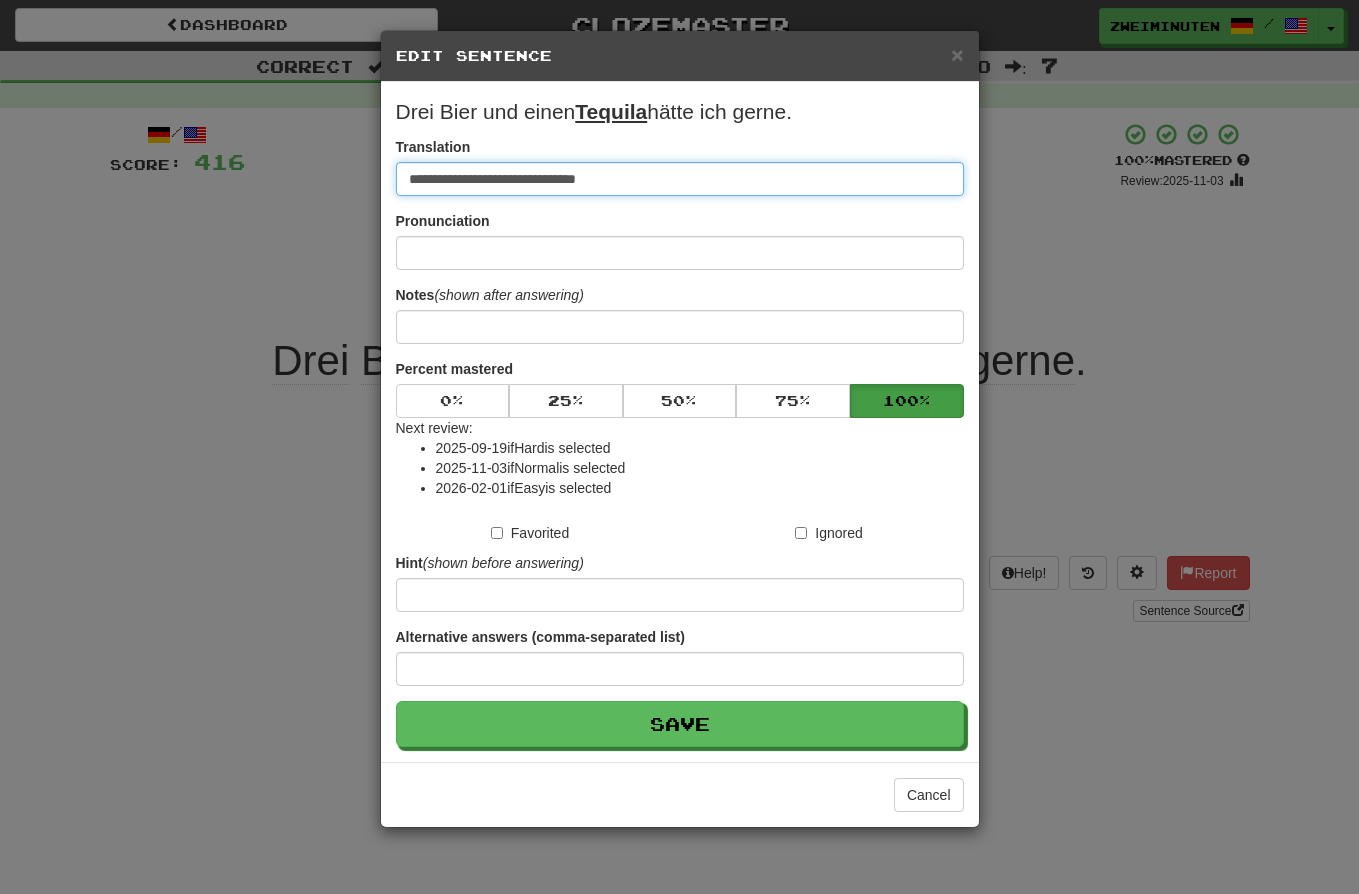 click on "**********" at bounding box center [680, 179] 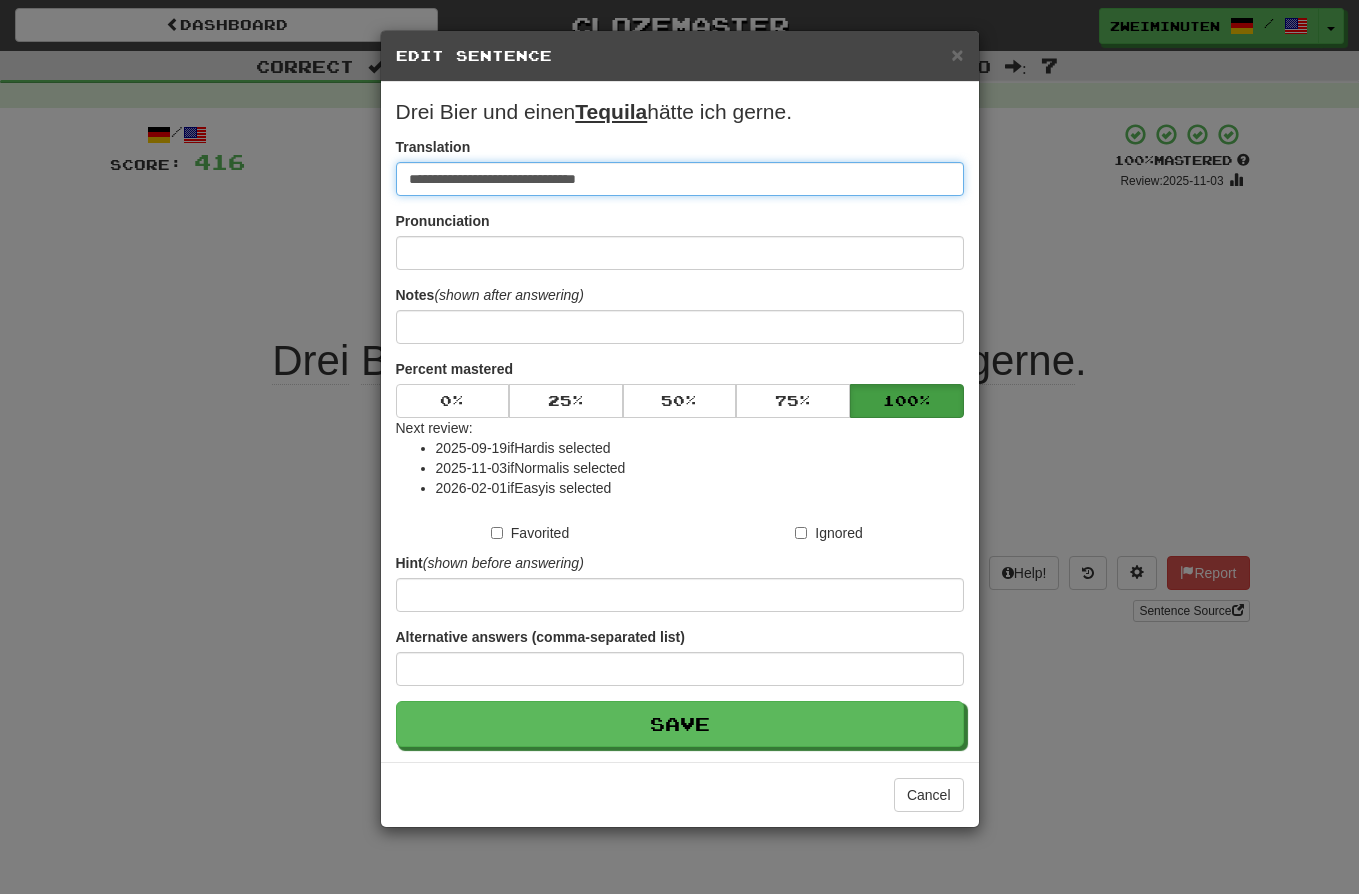 paste on "**********" 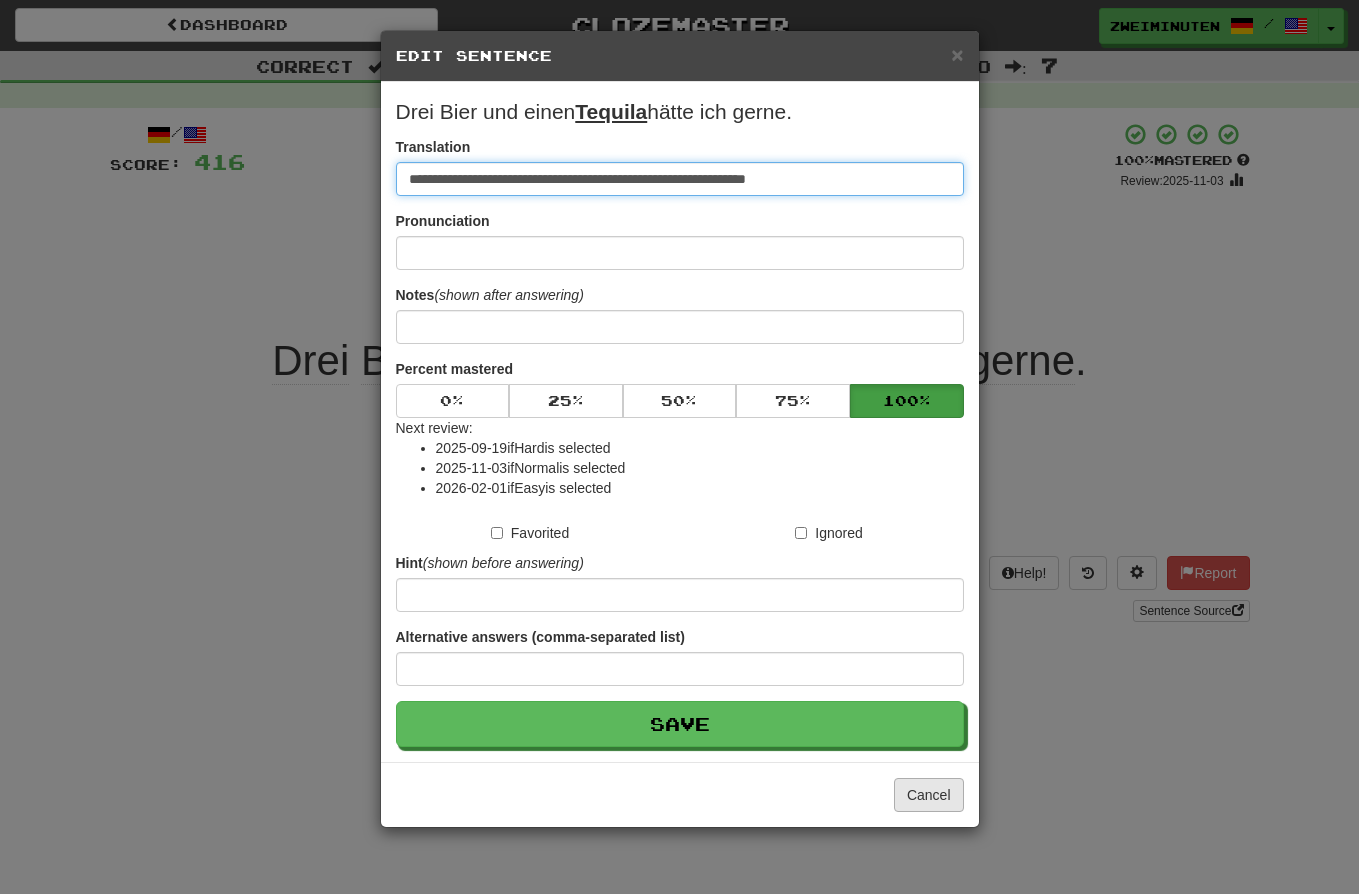 type on "**********" 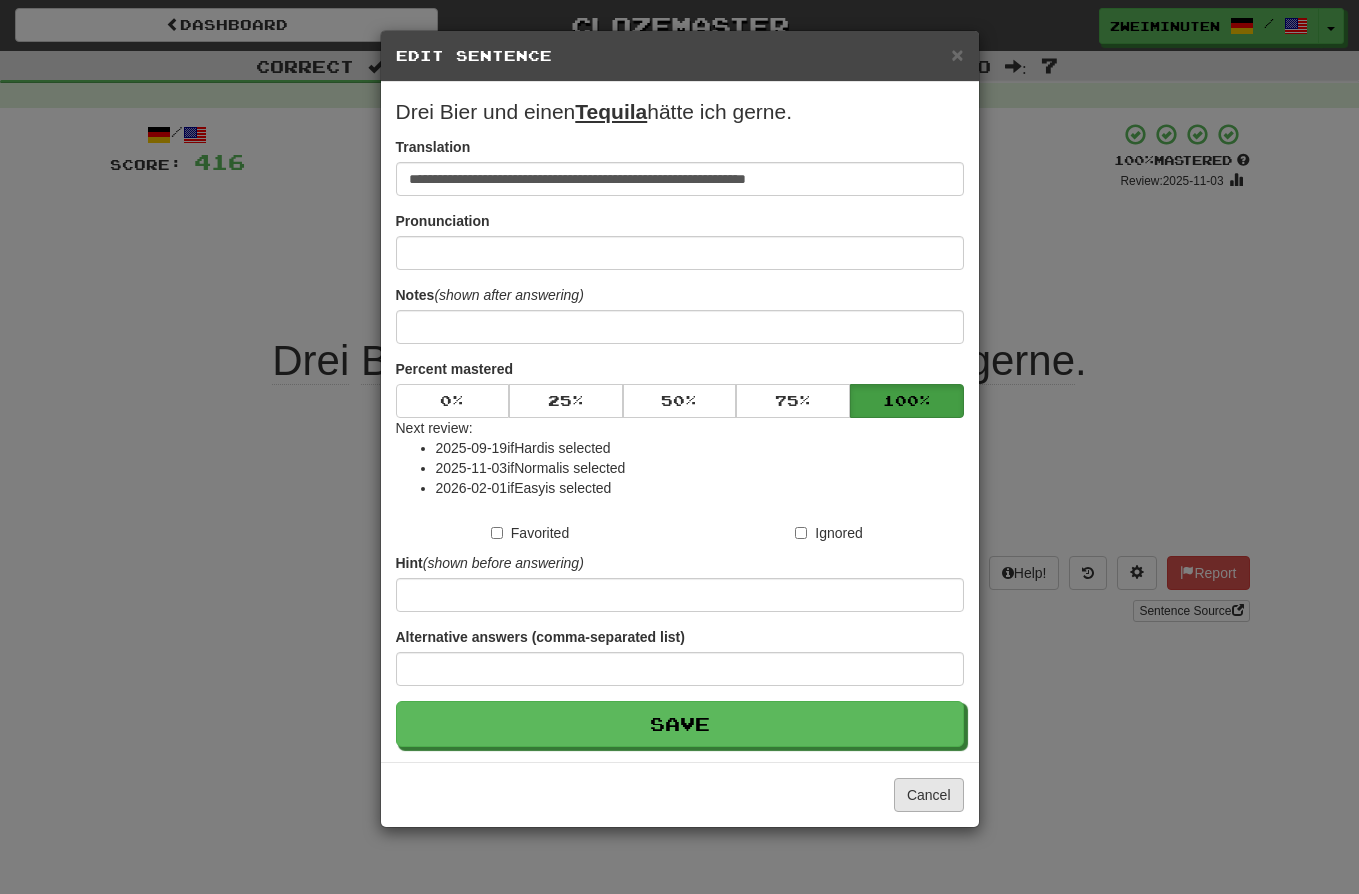 click on "Cancel" at bounding box center (929, 795) 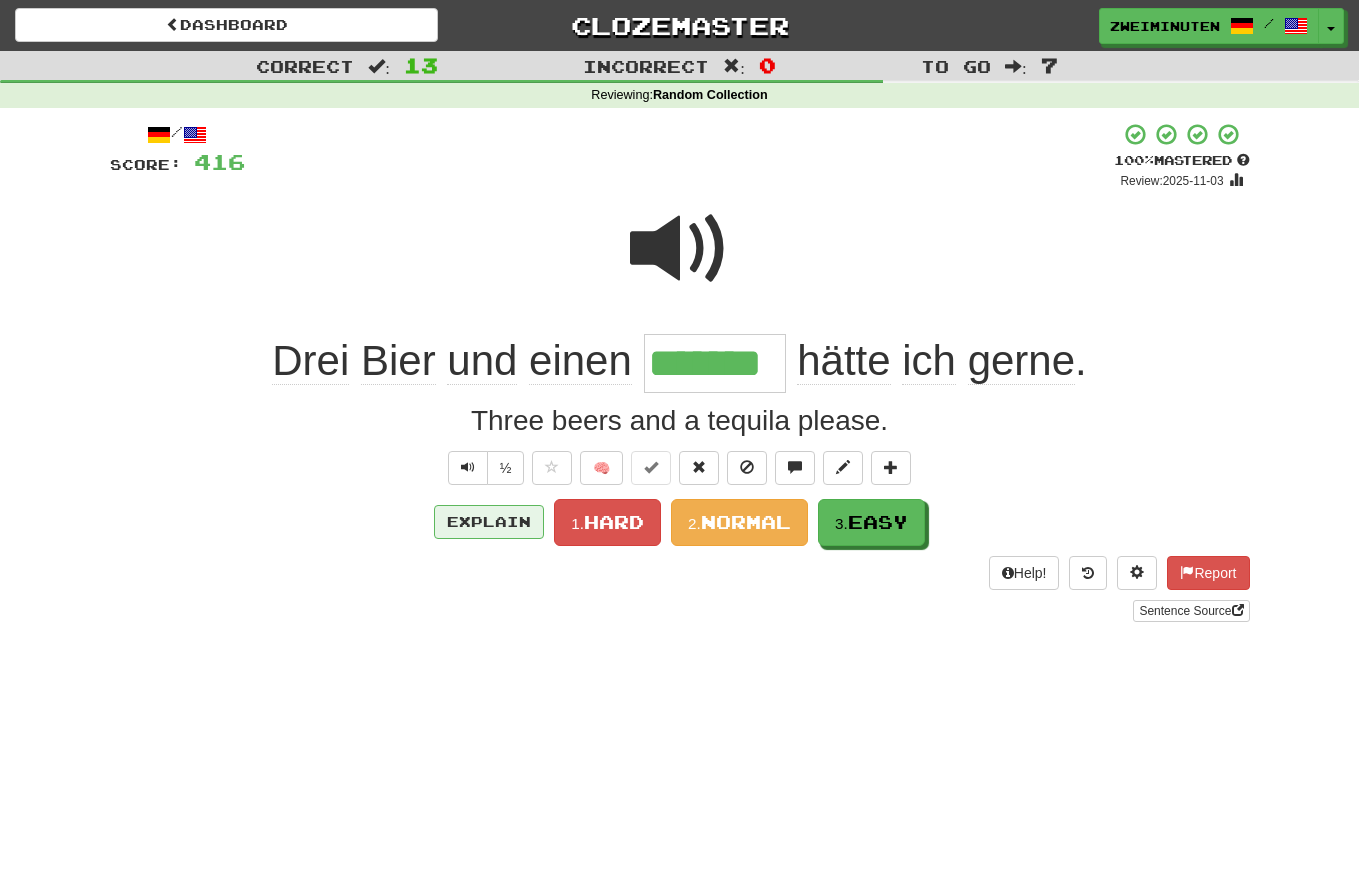 click on "Explain" at bounding box center (489, 522) 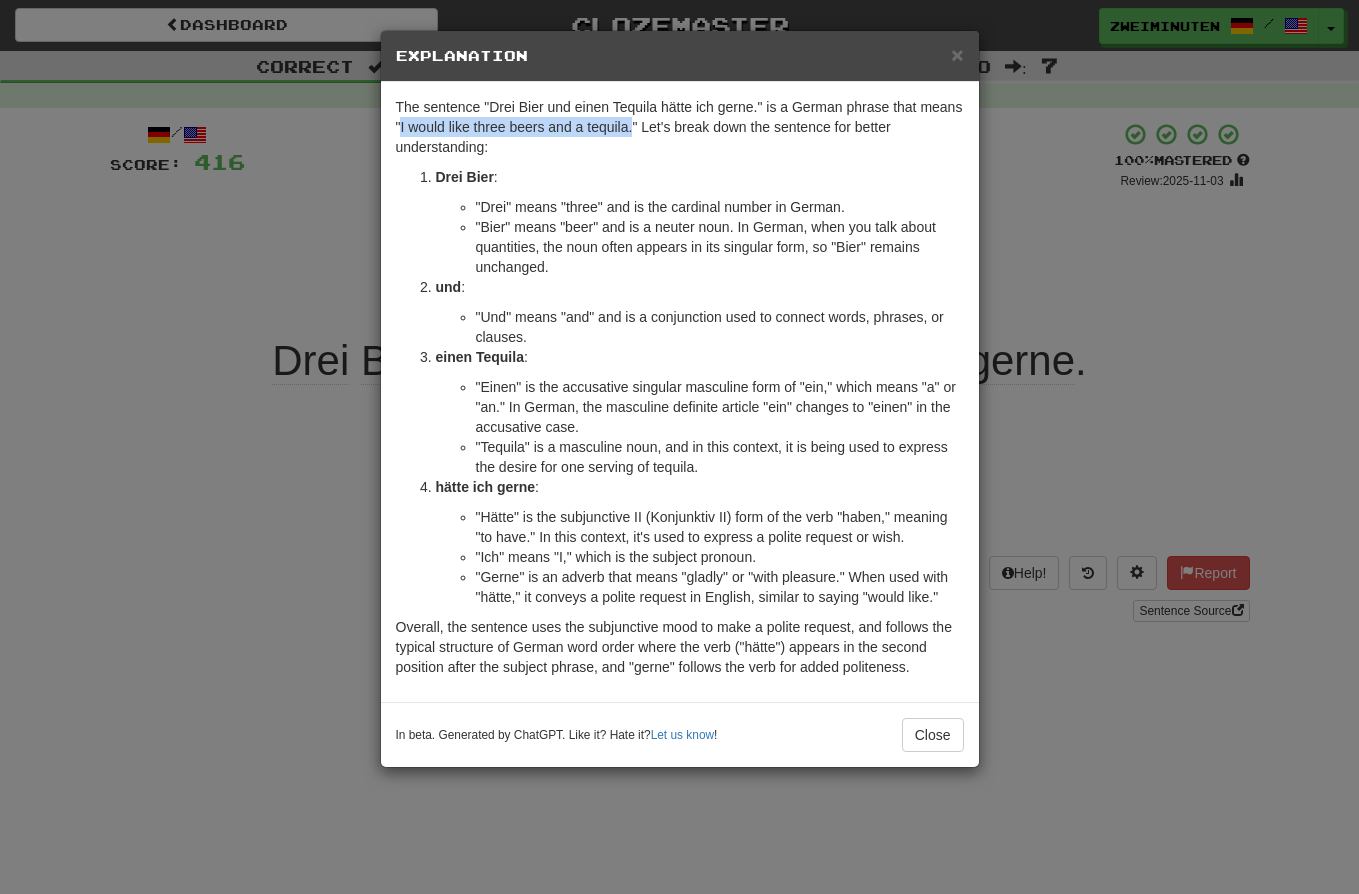 drag, startPoint x: 636, startPoint y: 130, endPoint x: 400, endPoint y: 132, distance: 236.00847 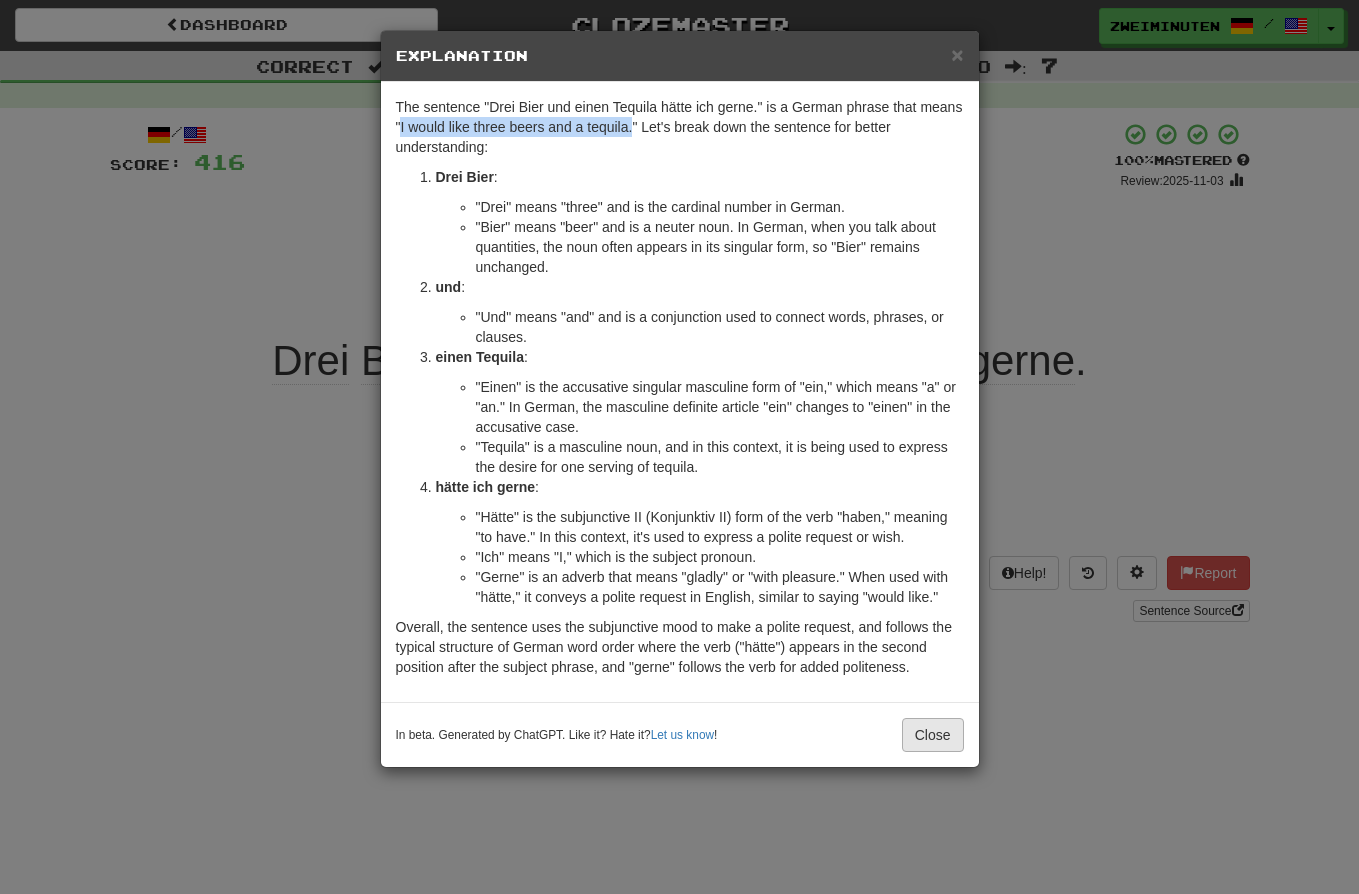 click on "Close" at bounding box center (933, 735) 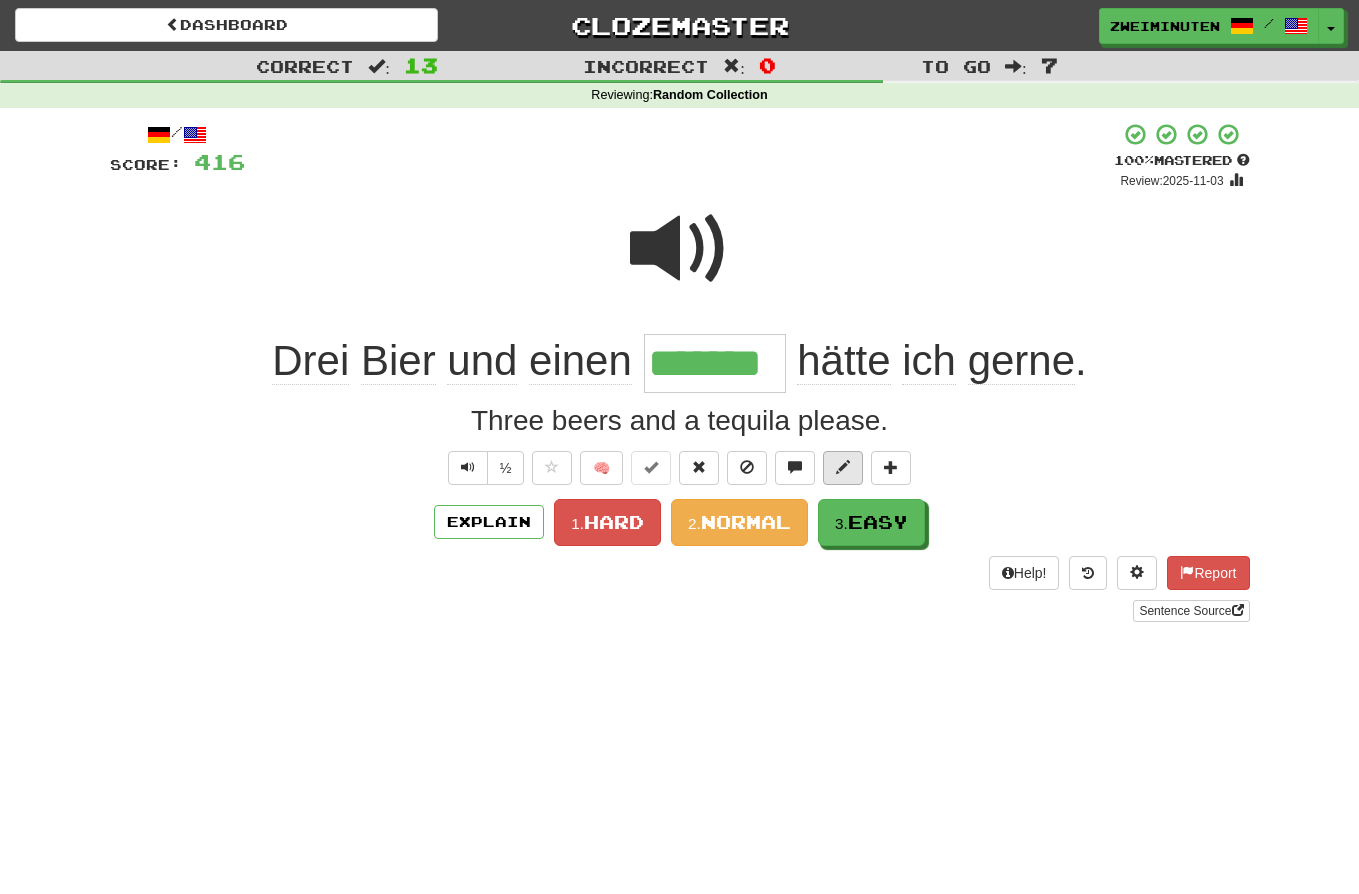 click at bounding box center [843, 467] 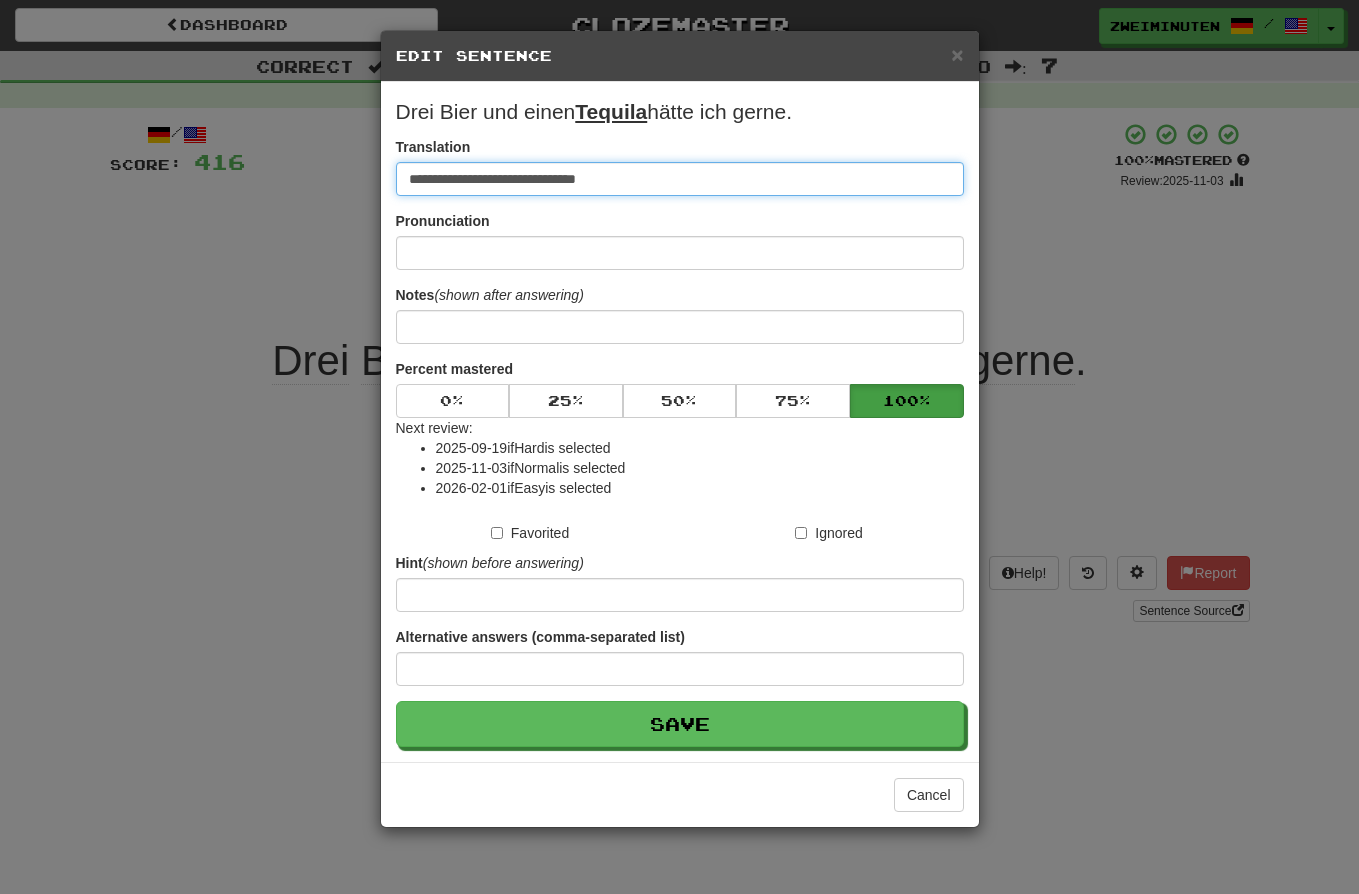 click on "**********" at bounding box center [680, 179] 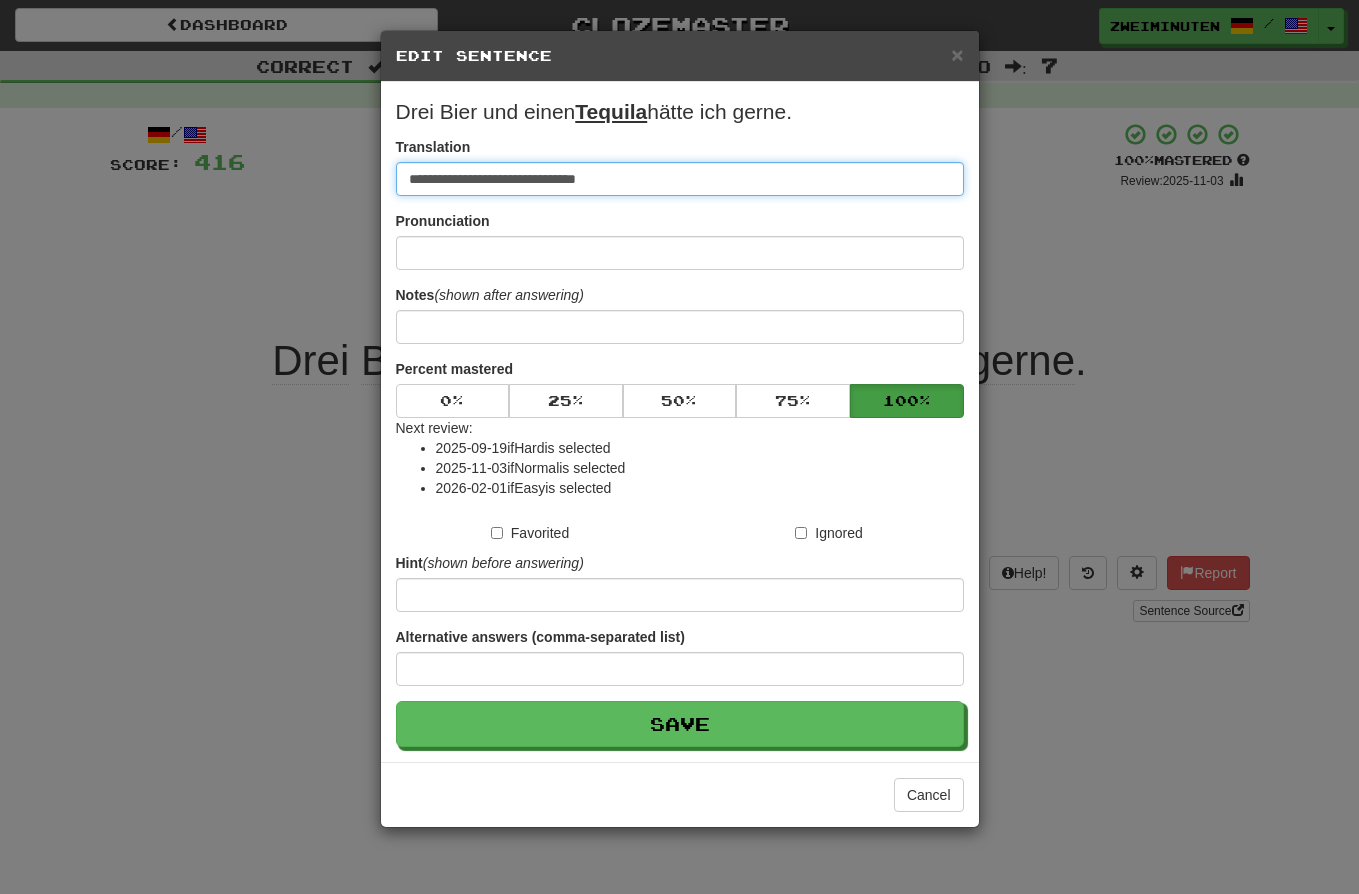 paste on "**********" 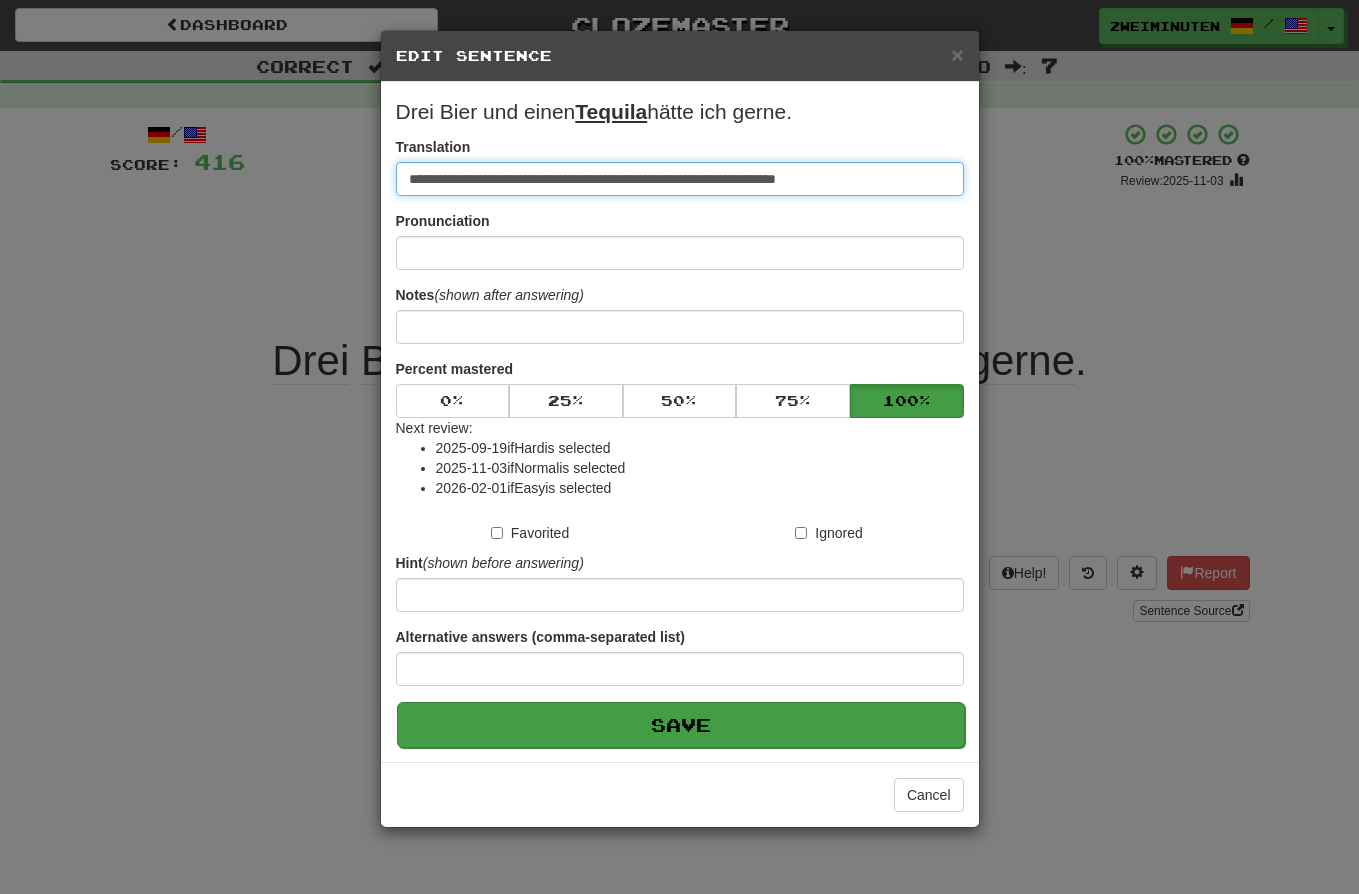 type on "**********" 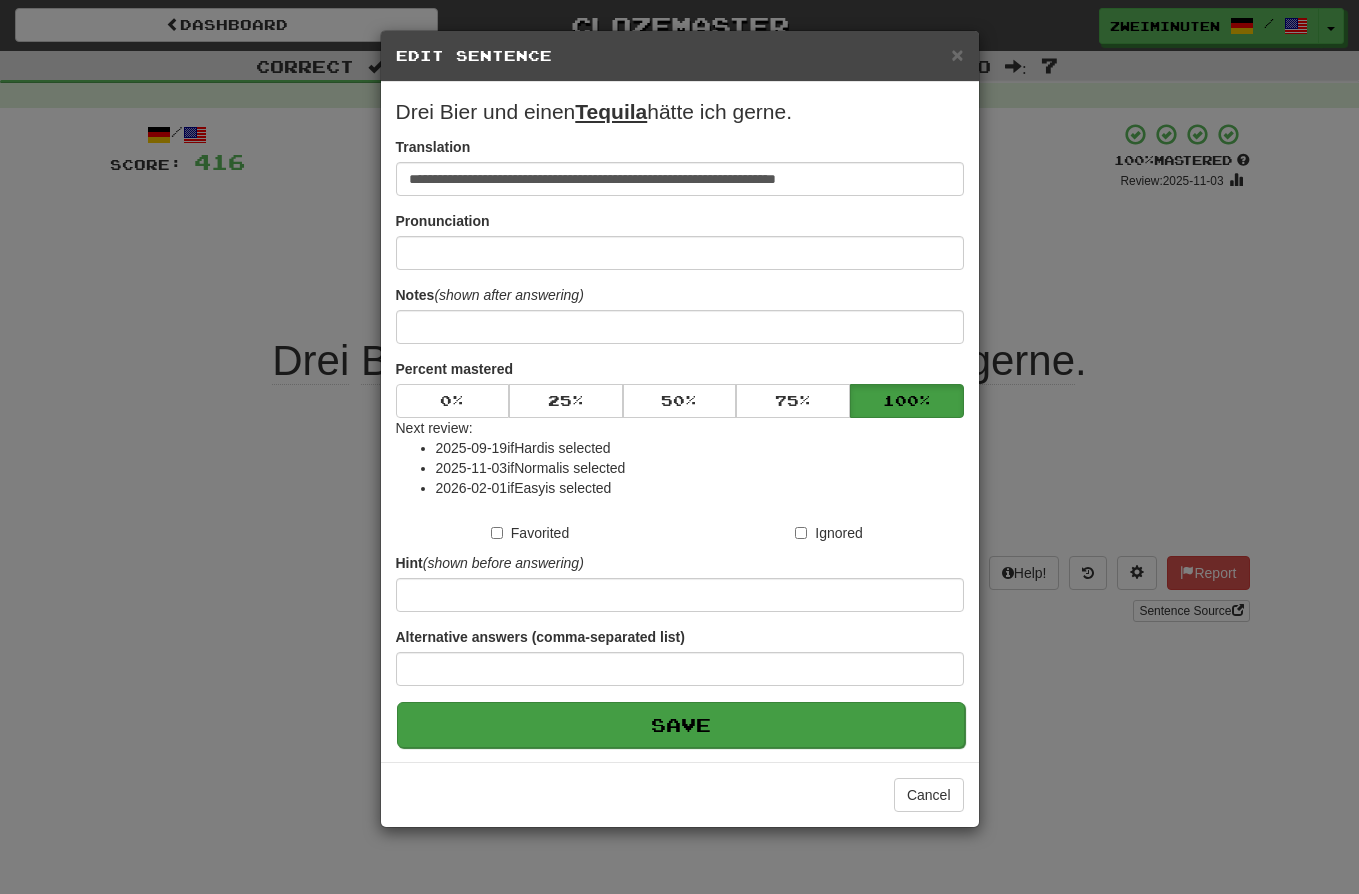 click on "Save" at bounding box center [681, 725] 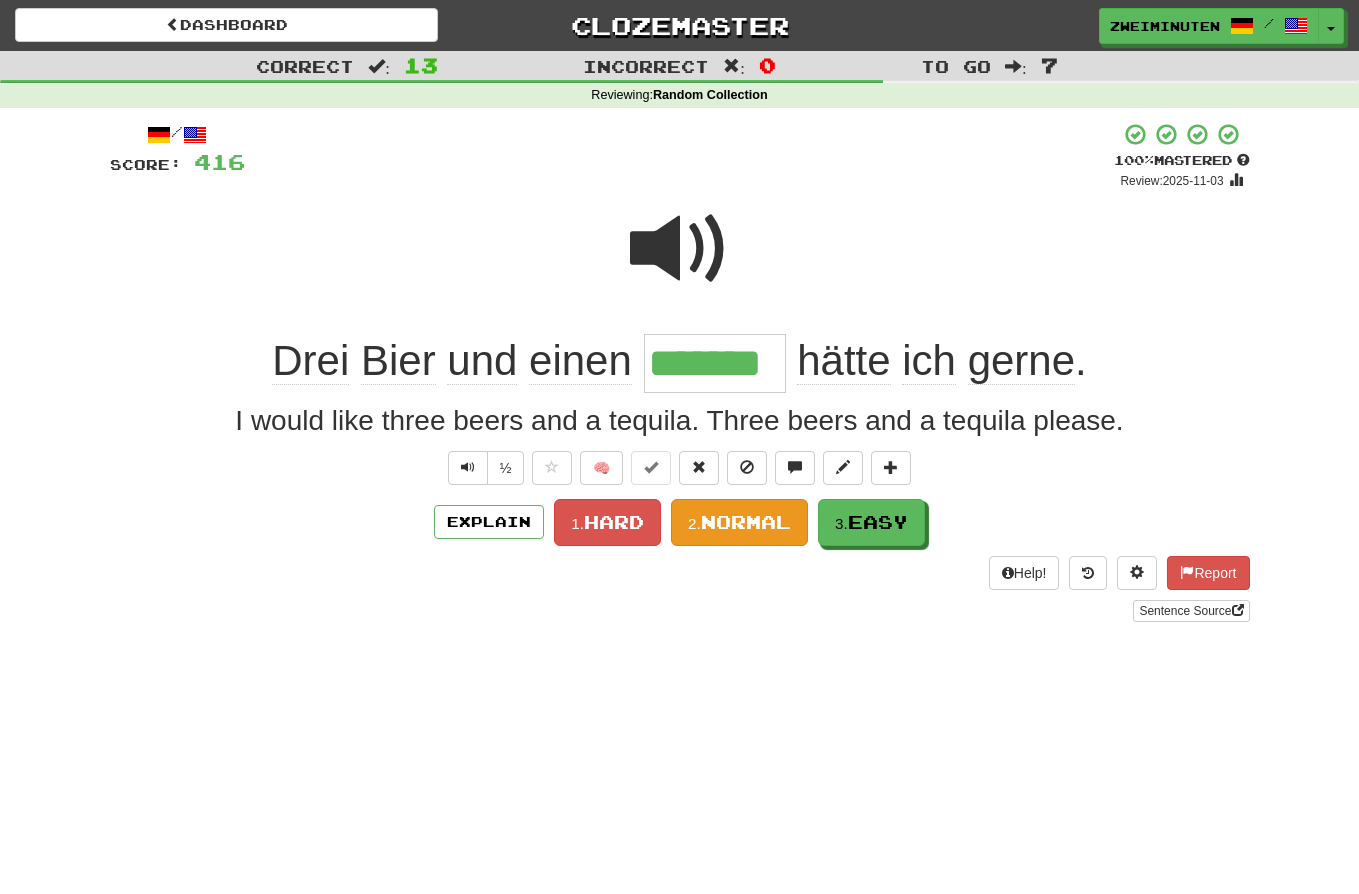 click on "2.  Normal" at bounding box center (739, 522) 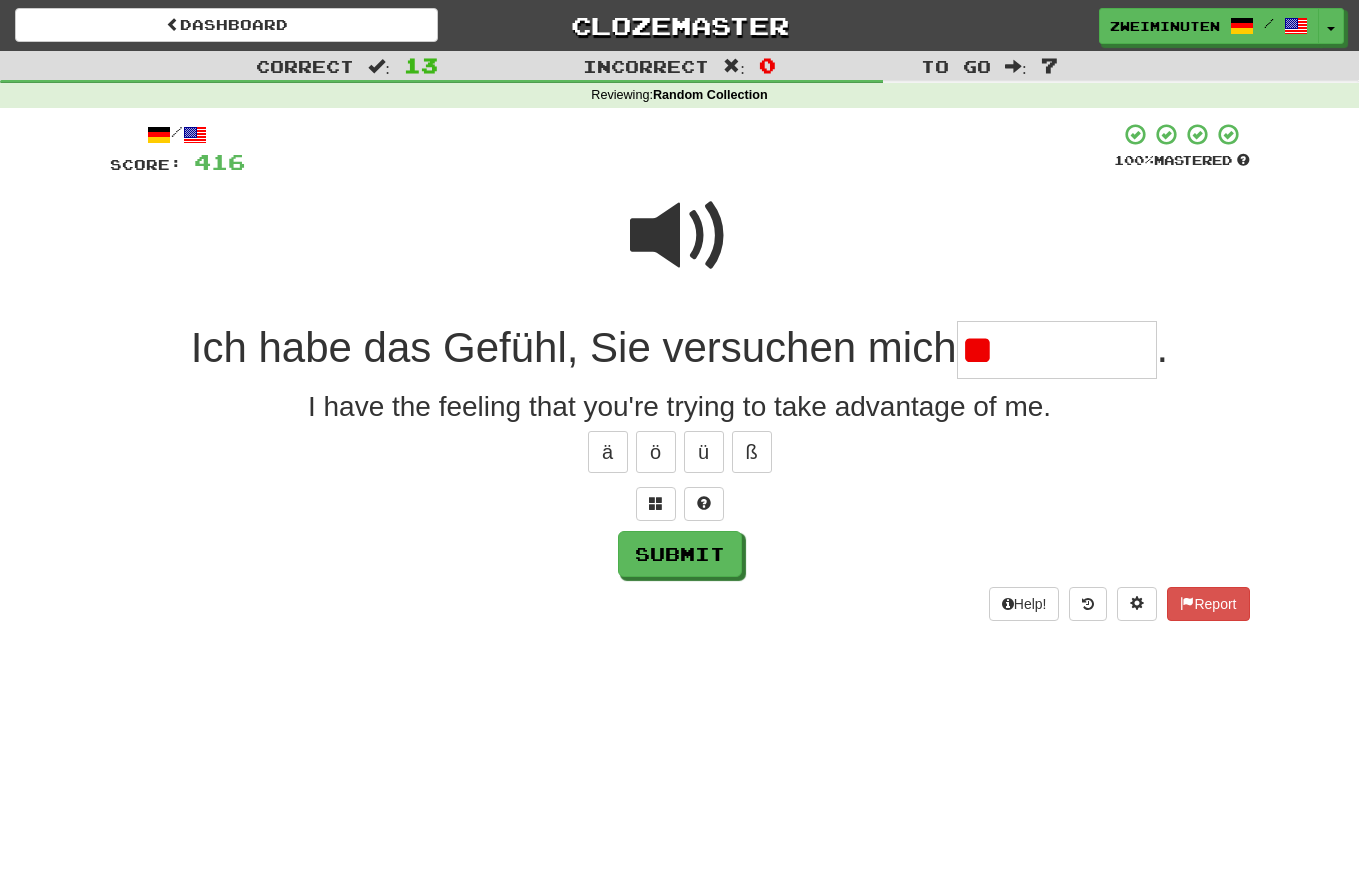 type on "*" 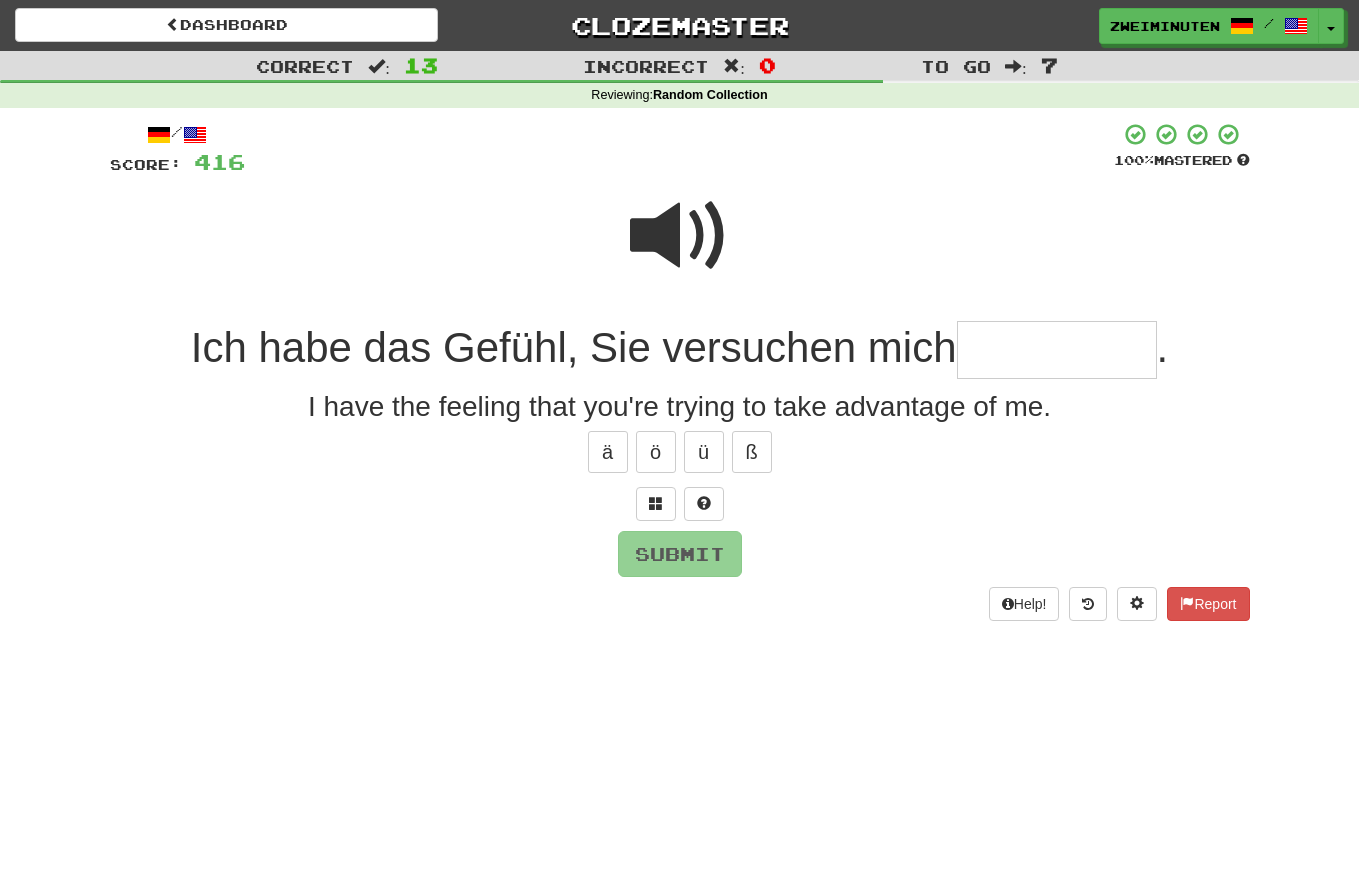 type on "*" 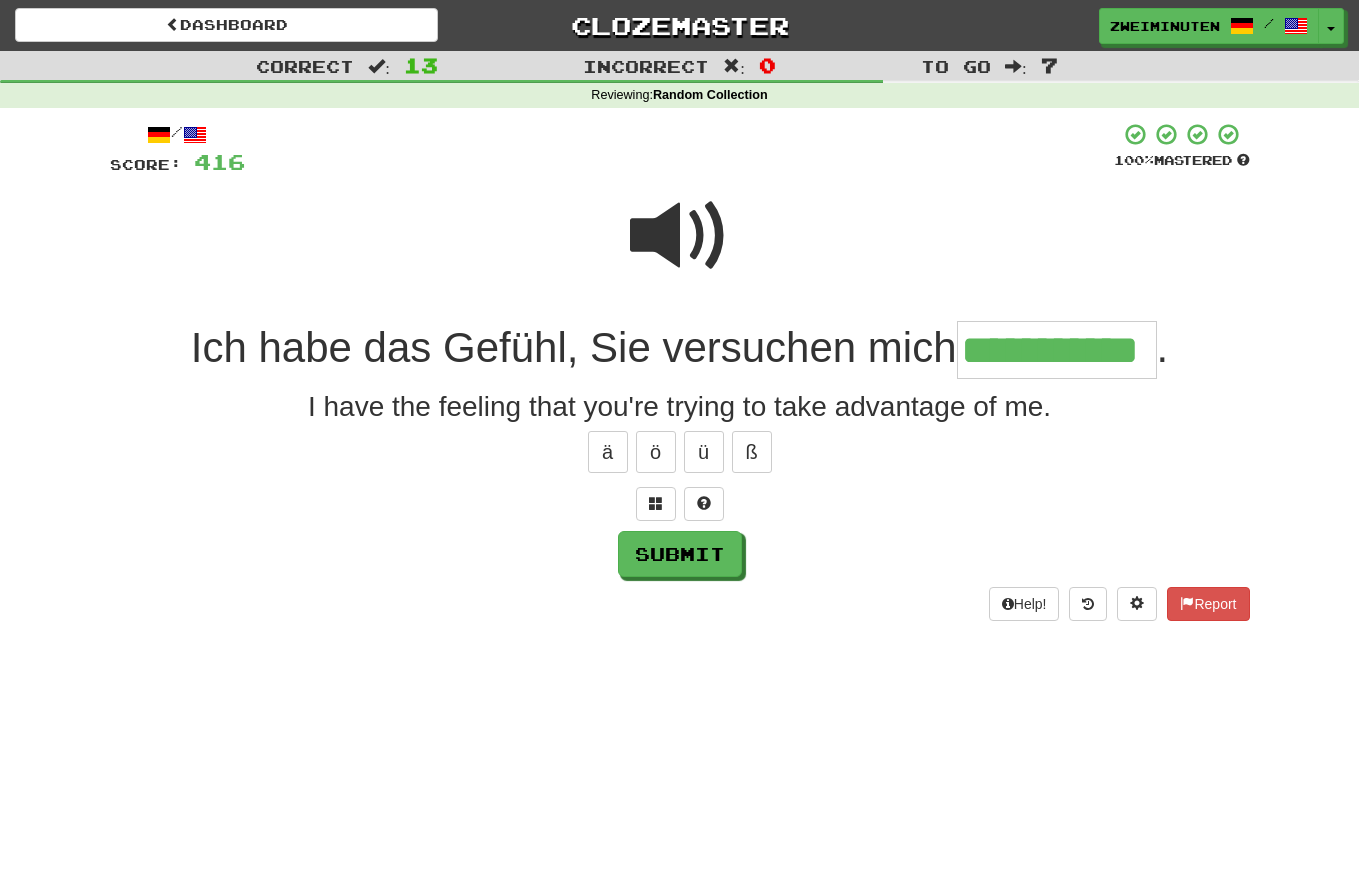 type on "**********" 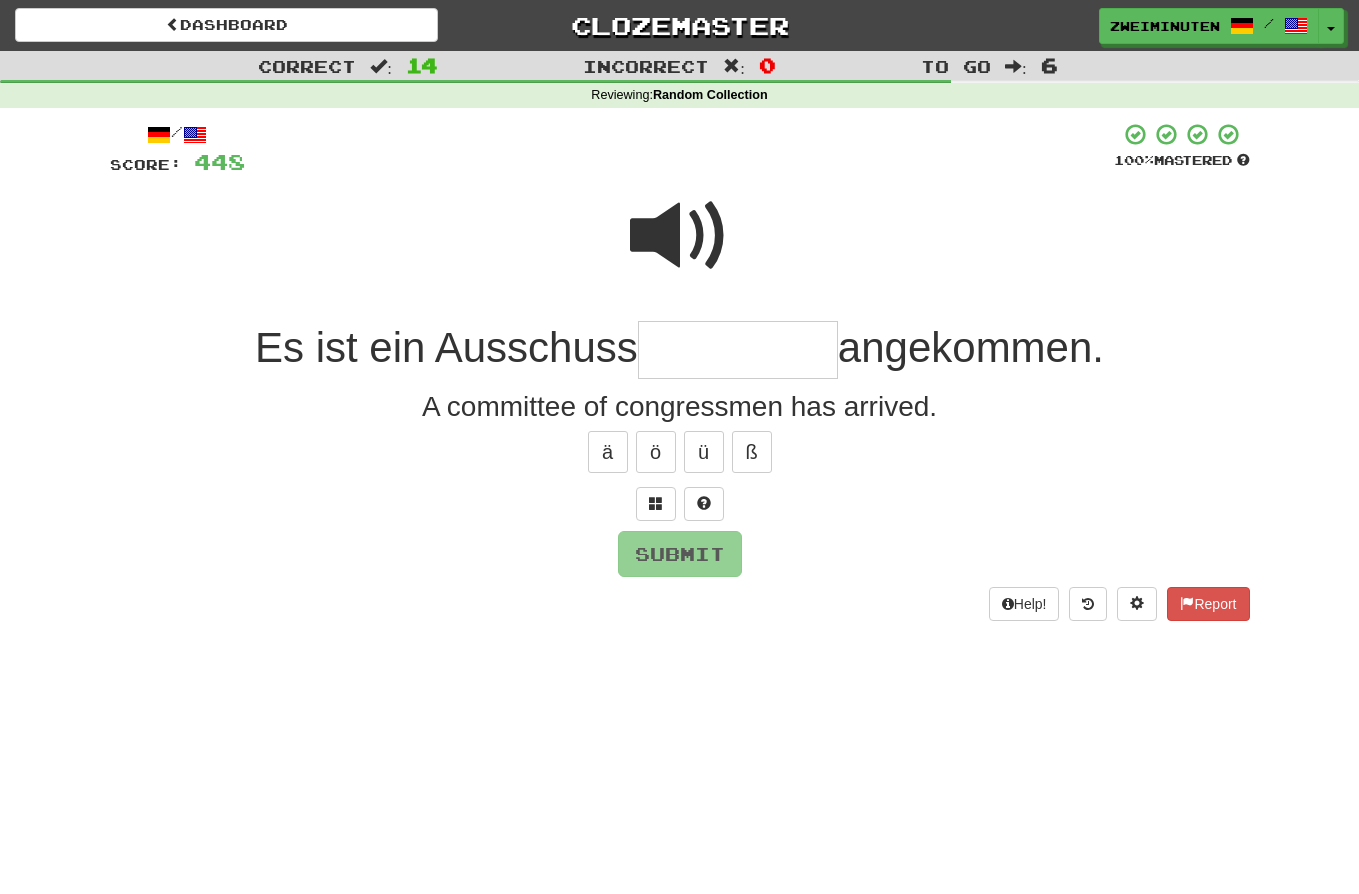 type on "*" 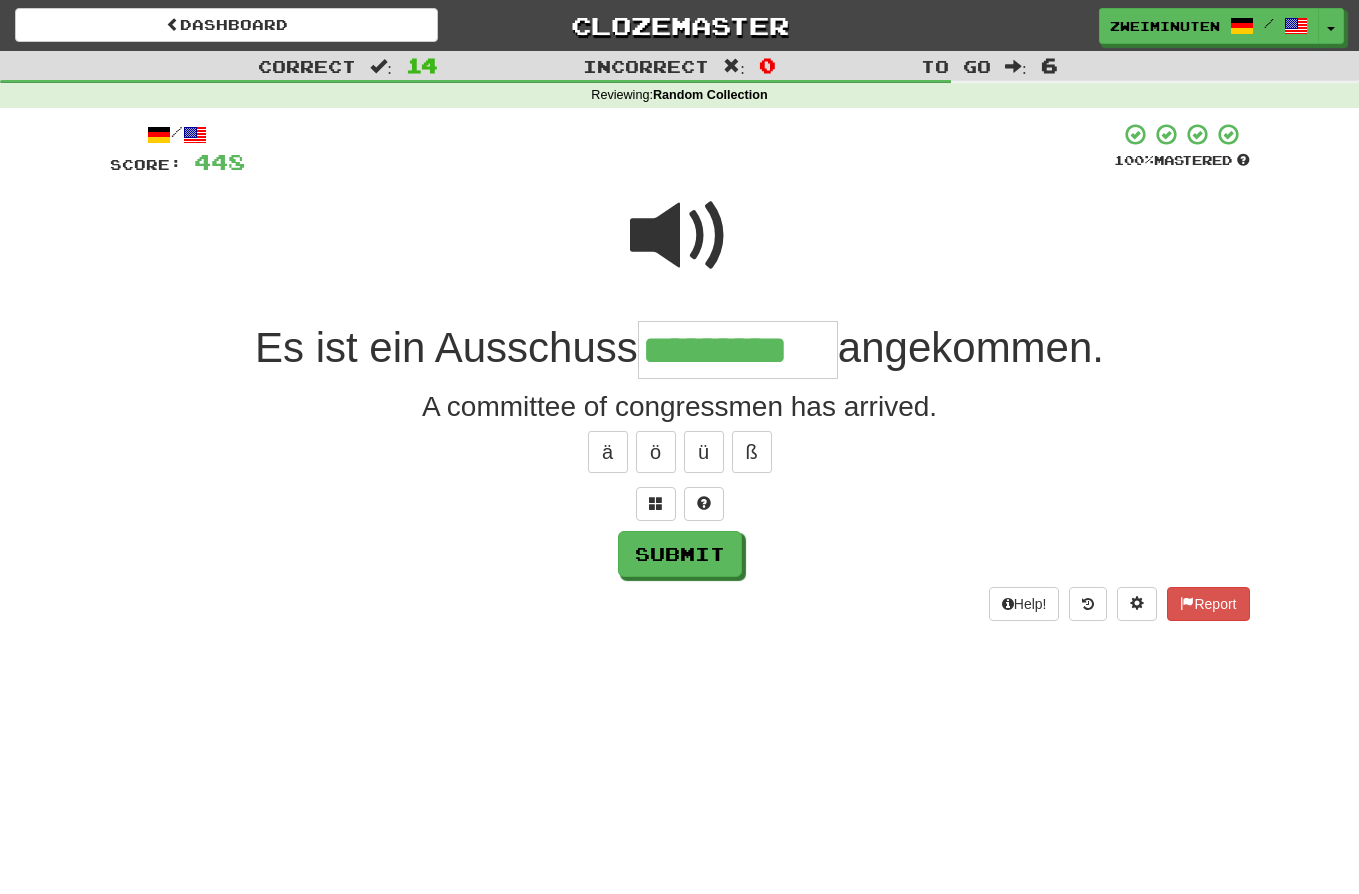 type on "**********" 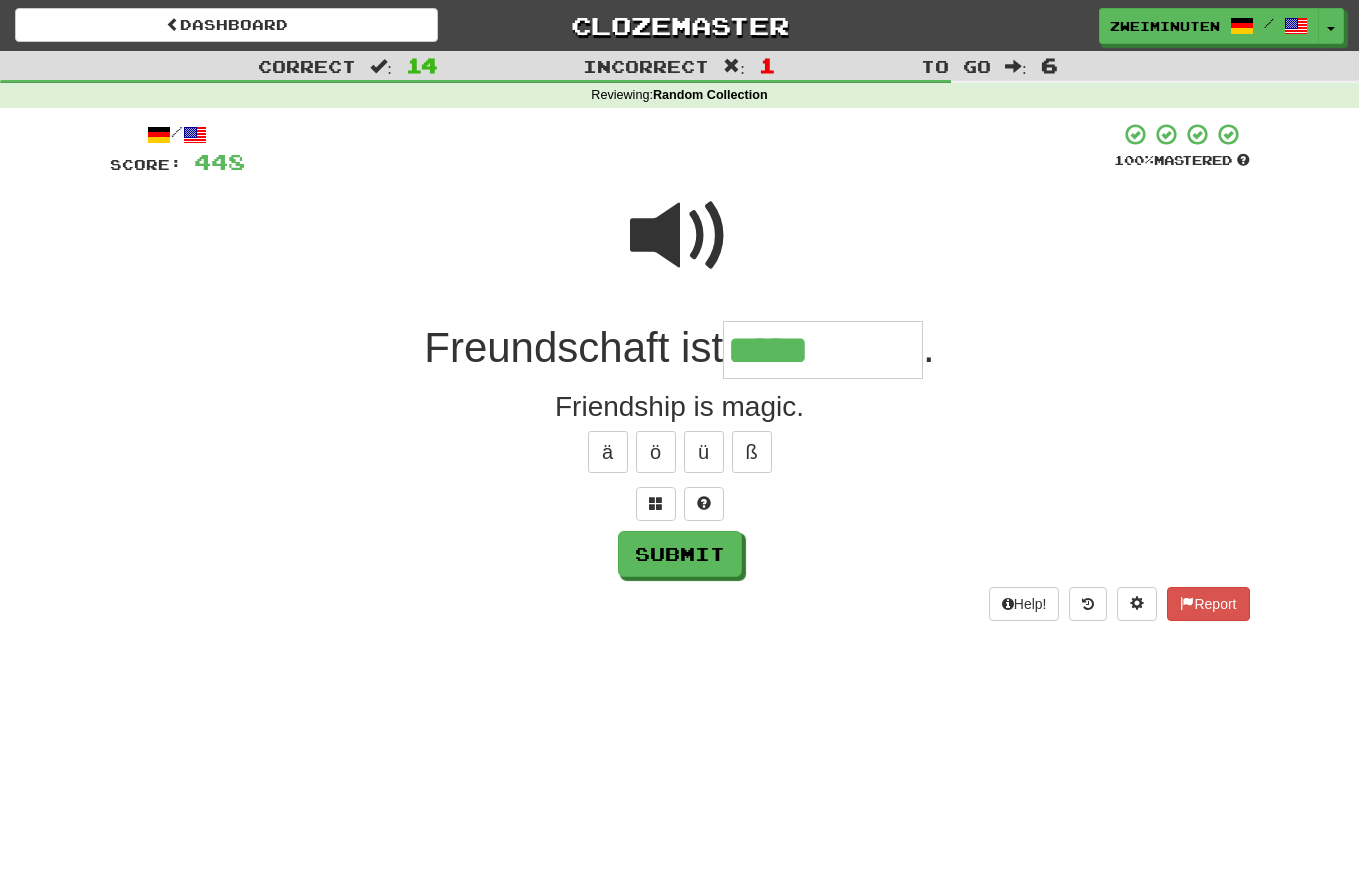 type on "*****" 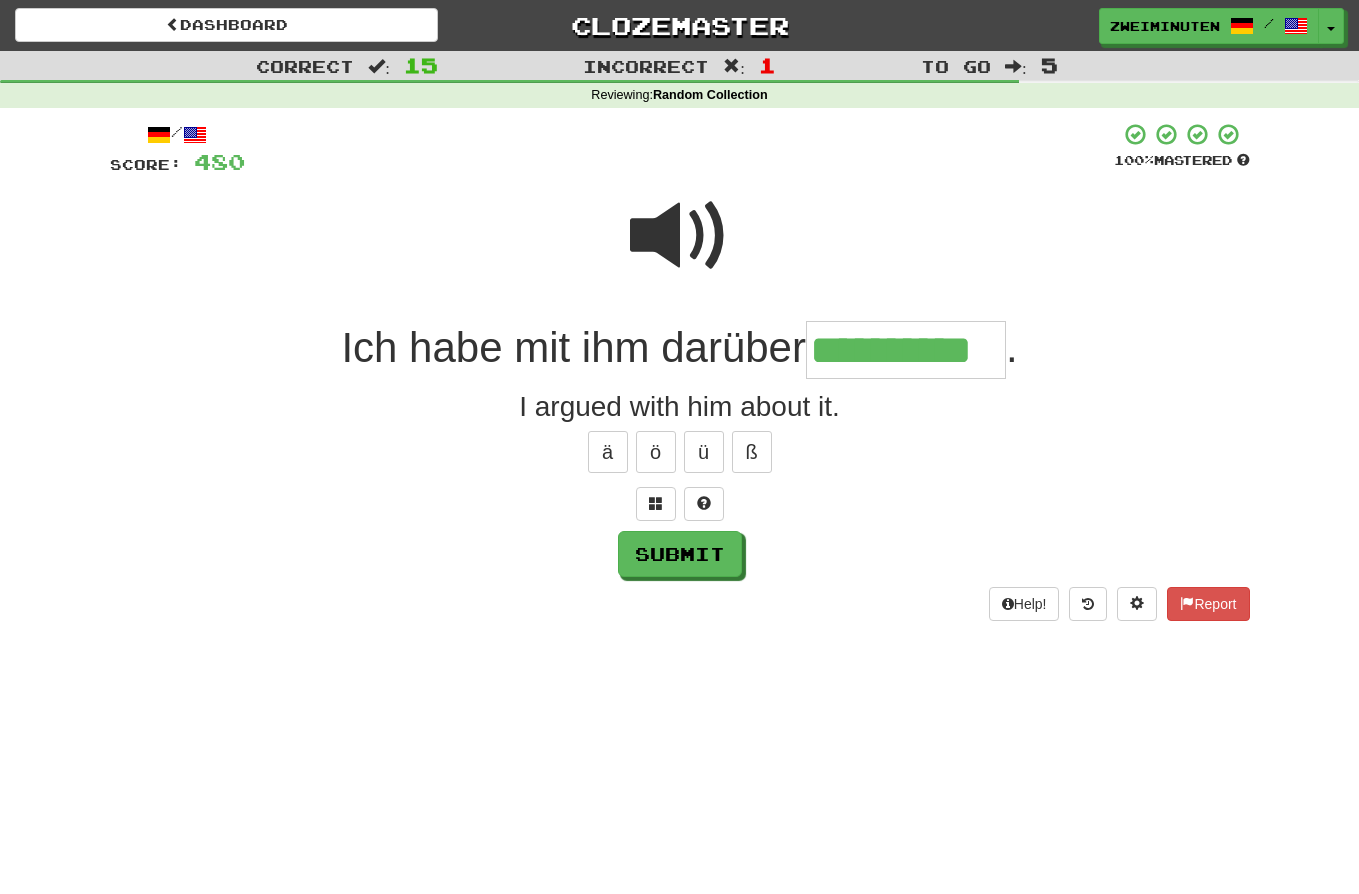 type on "**********" 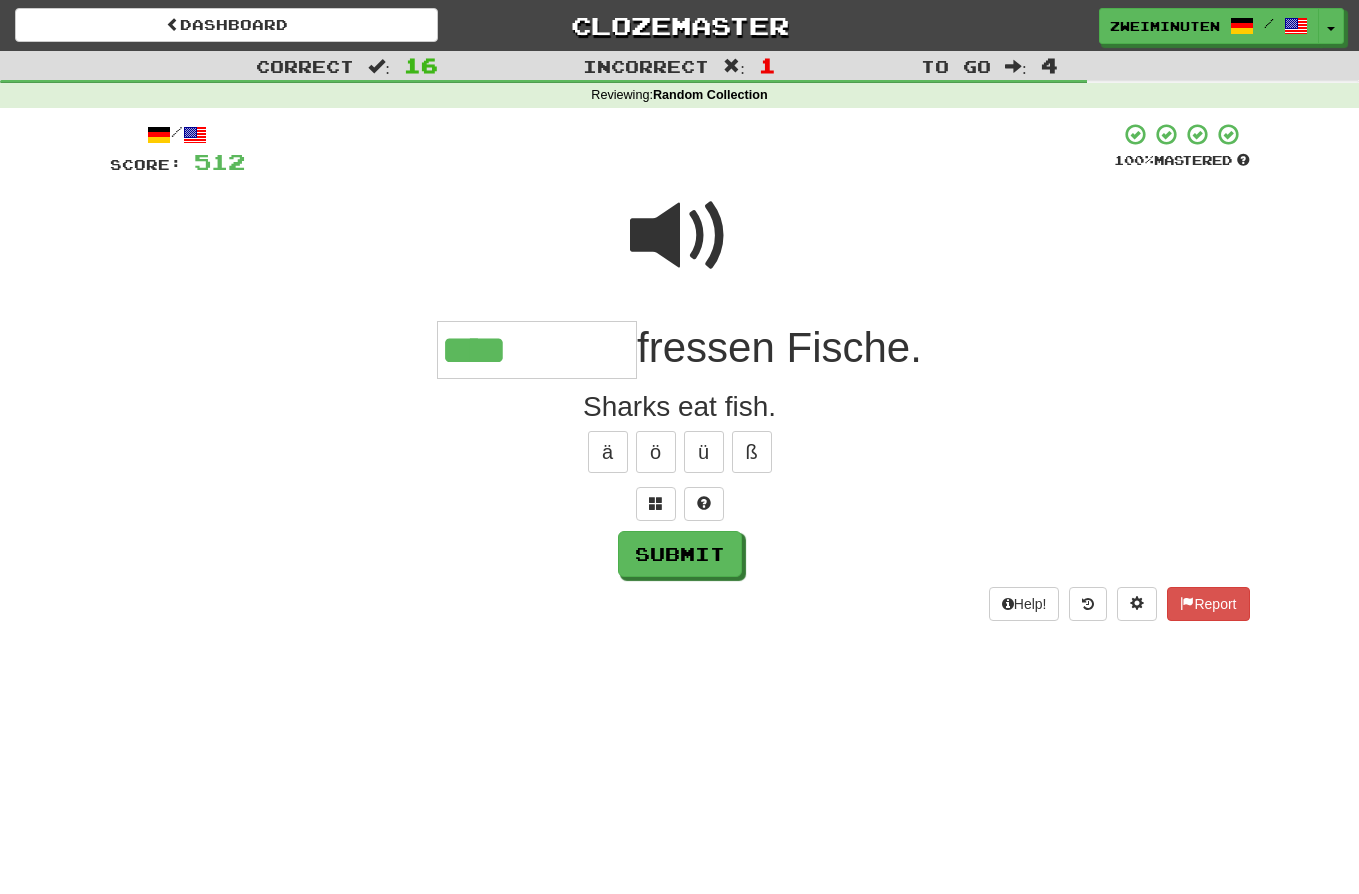 type on "****" 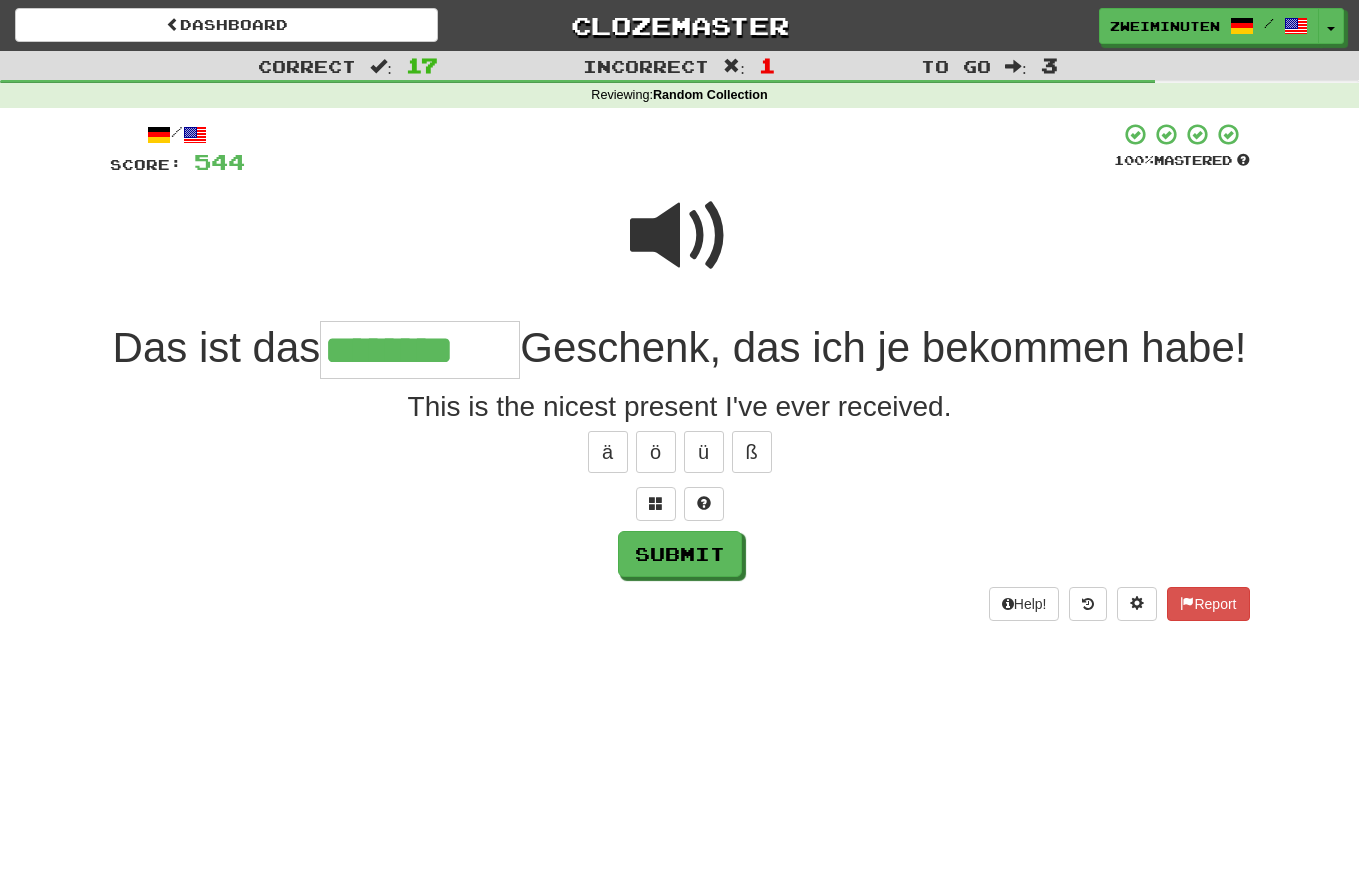 type on "********" 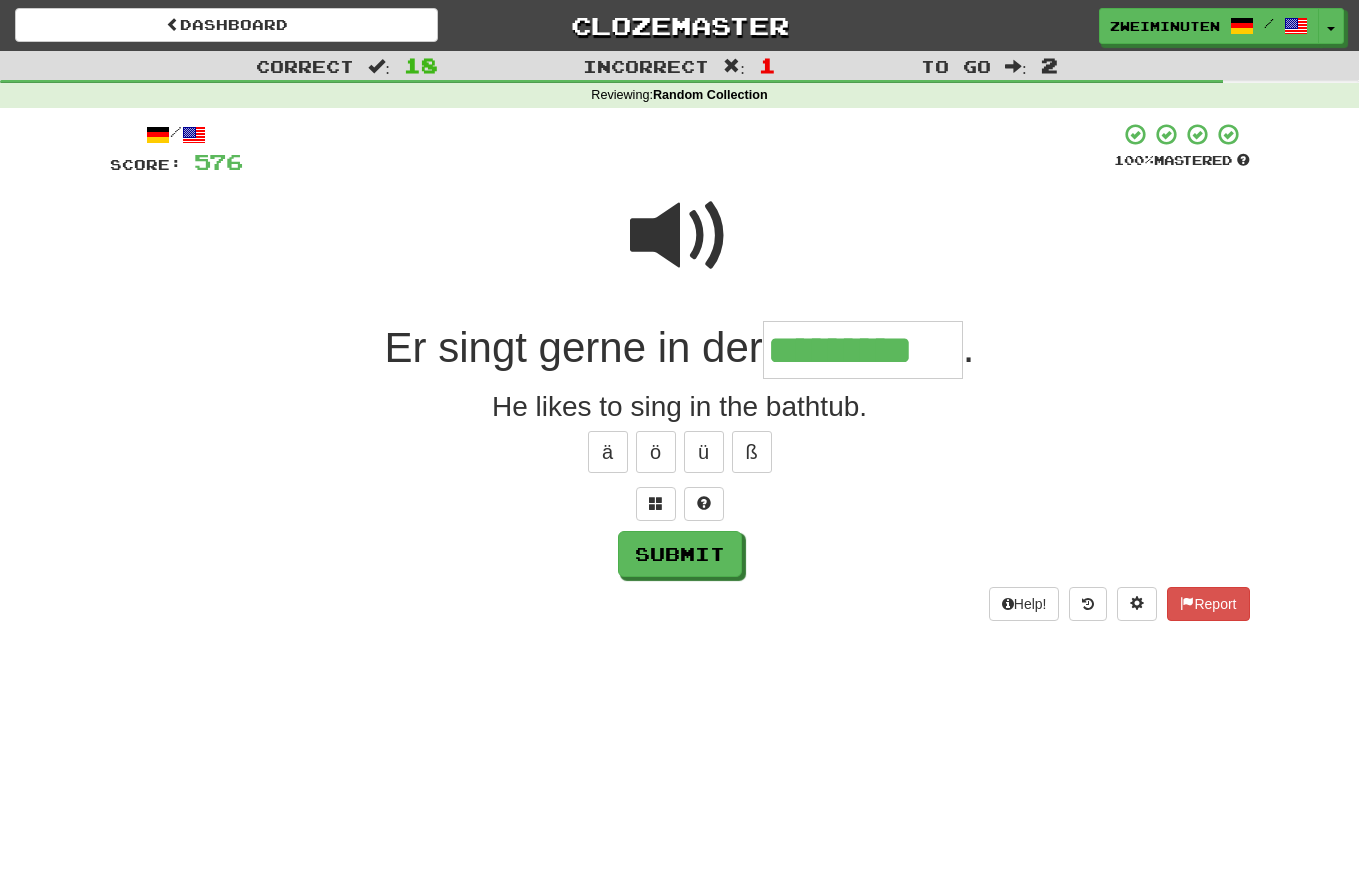 type on "*********" 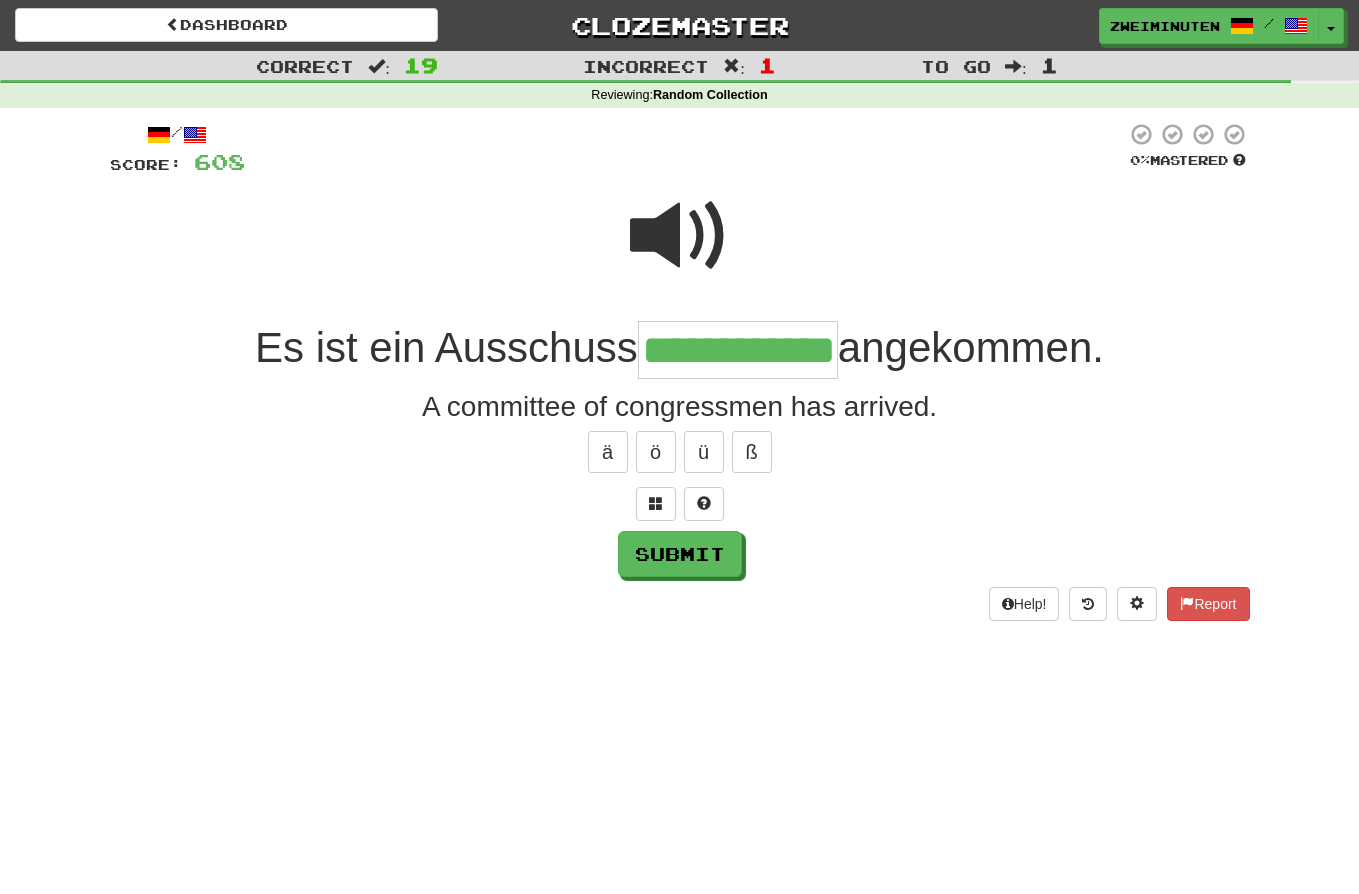 type on "**********" 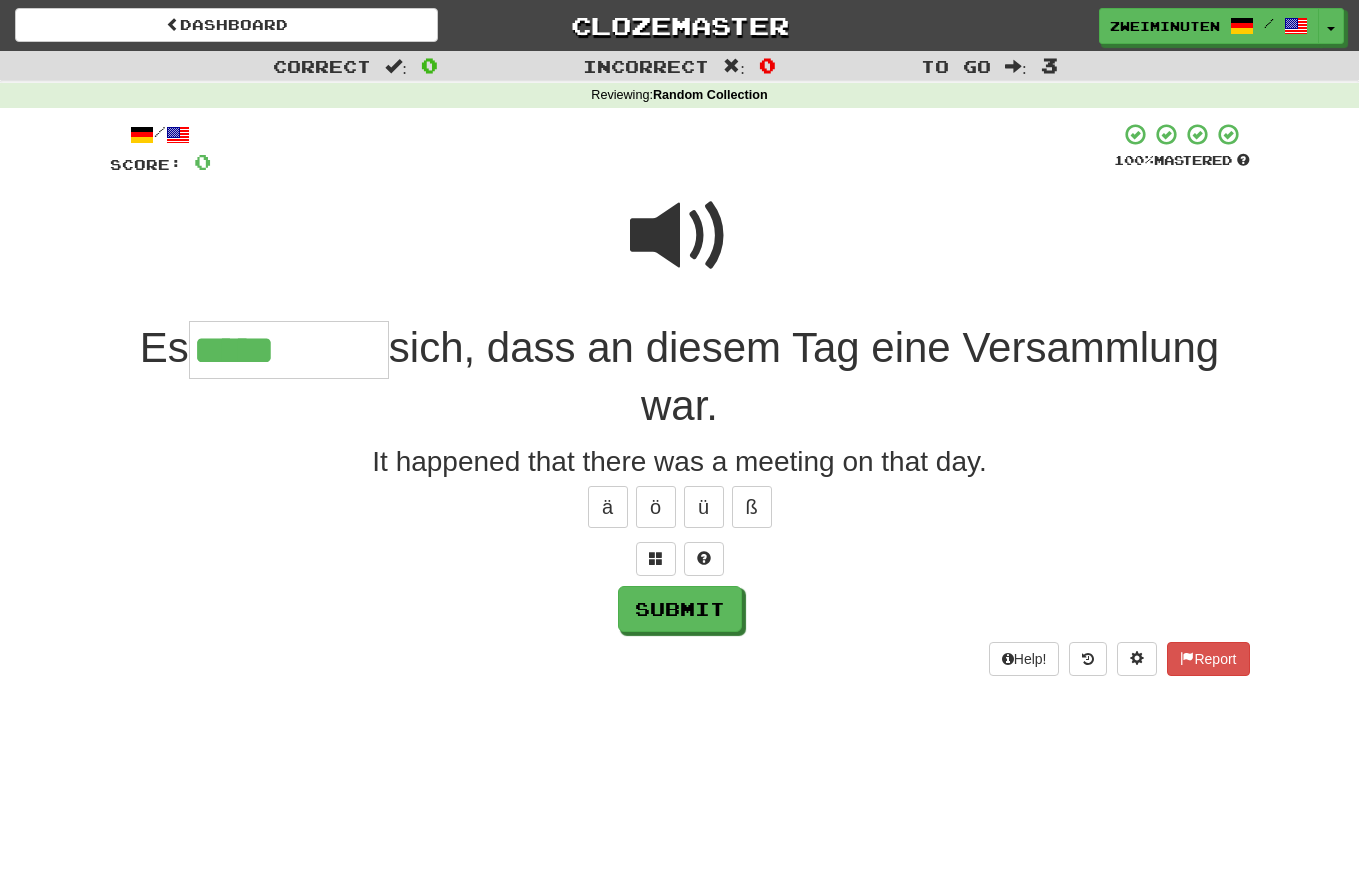 type on "*****" 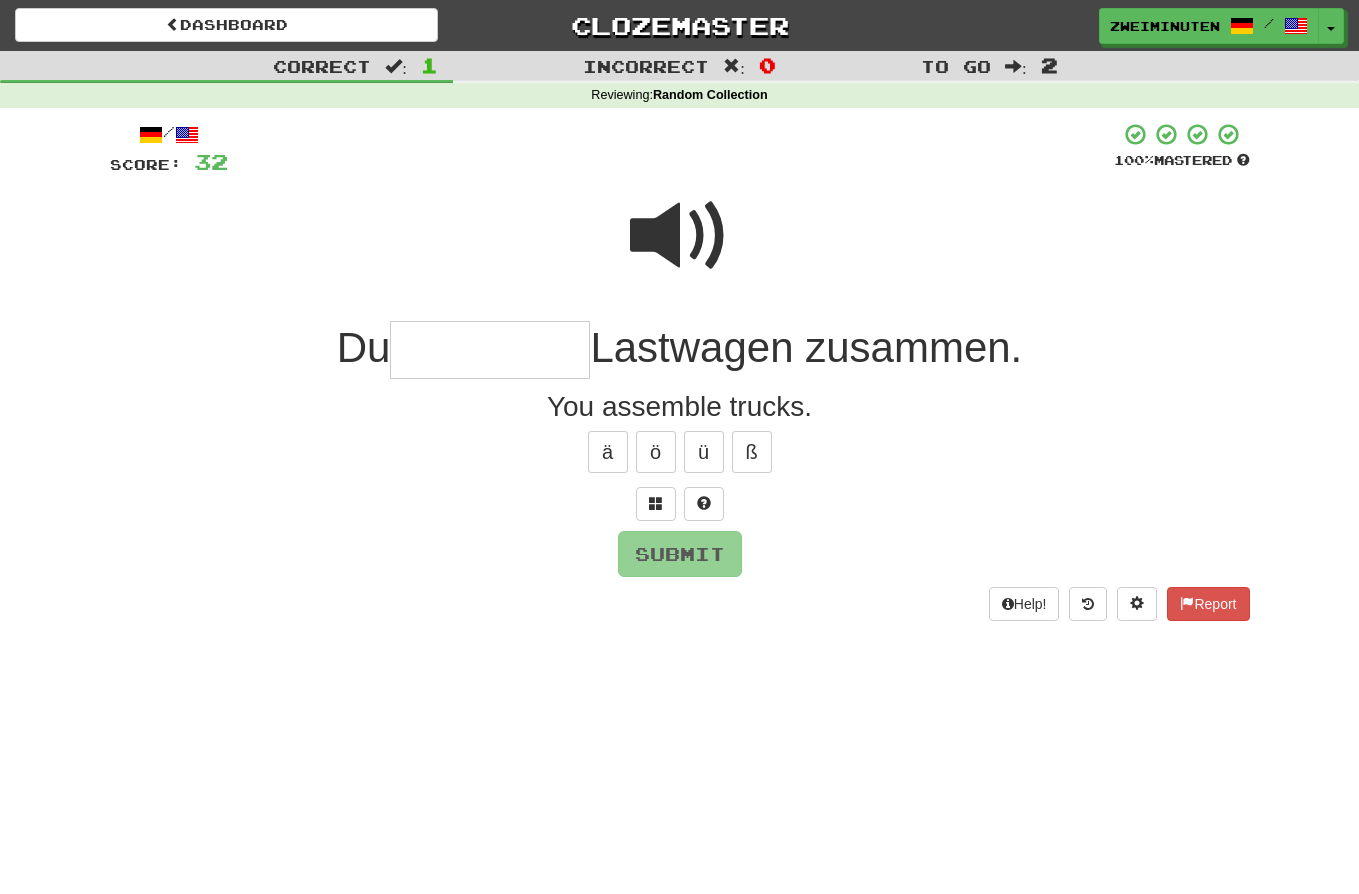 type on "*" 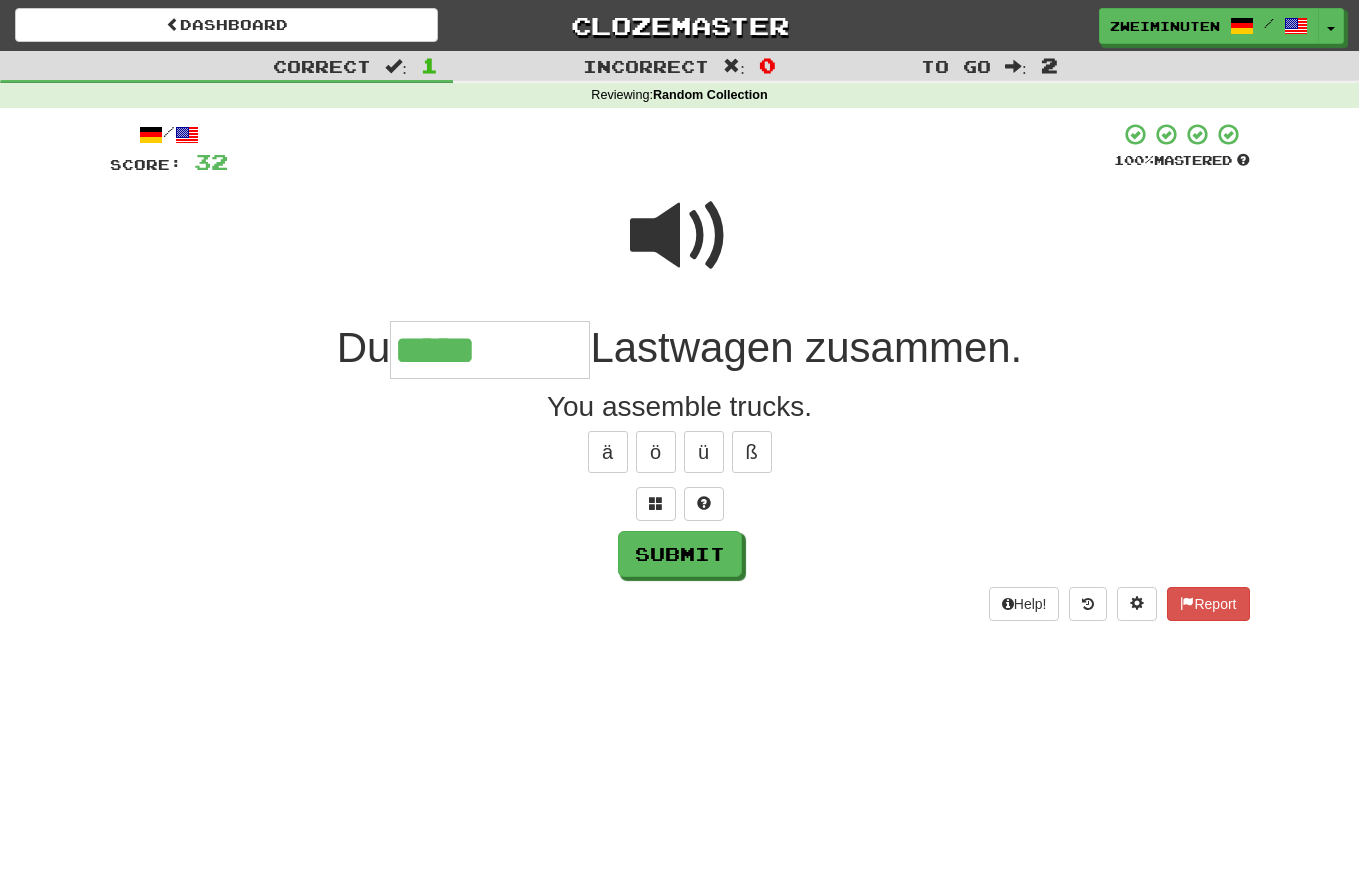 type on "*****" 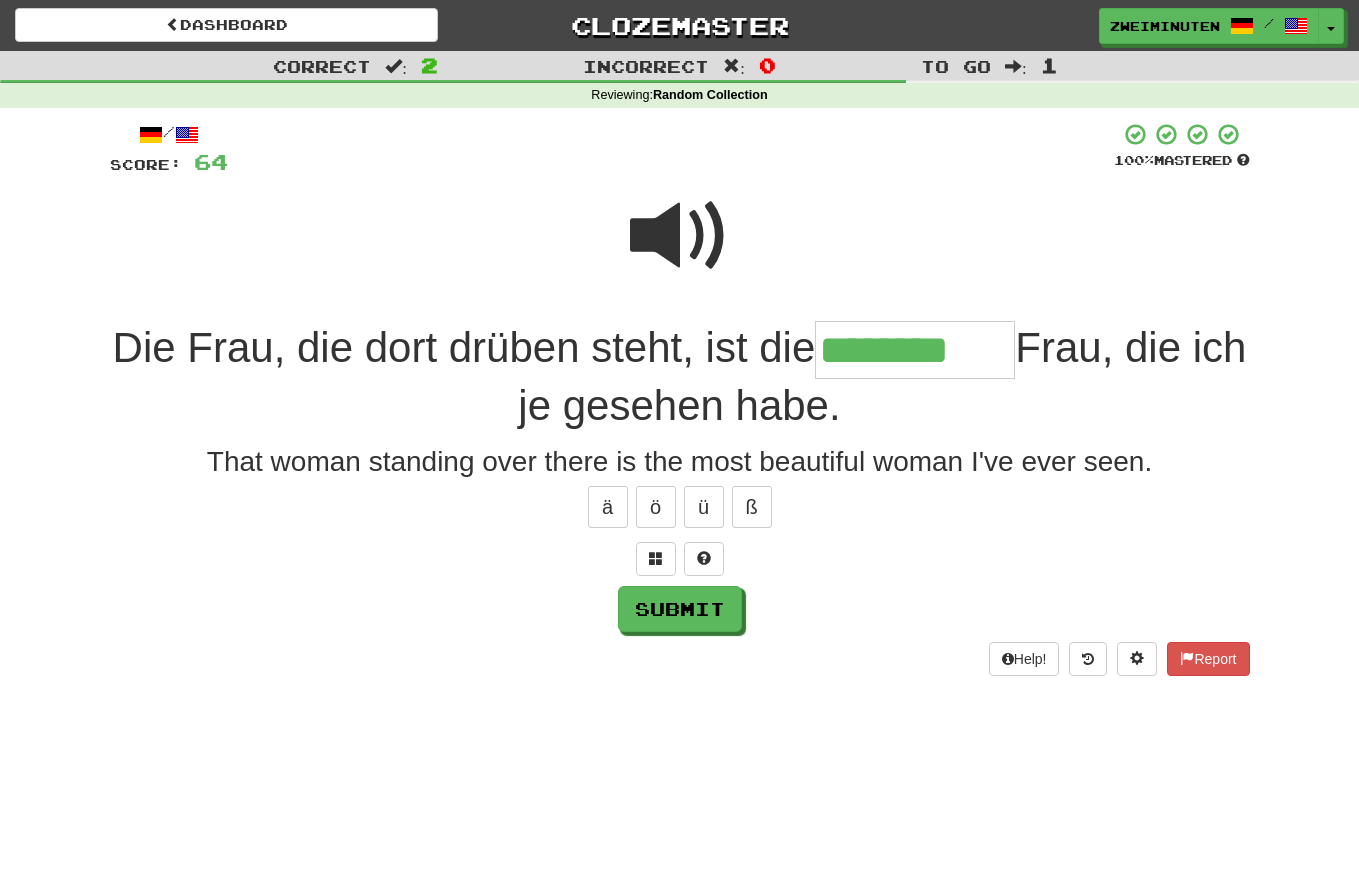 type on "********" 